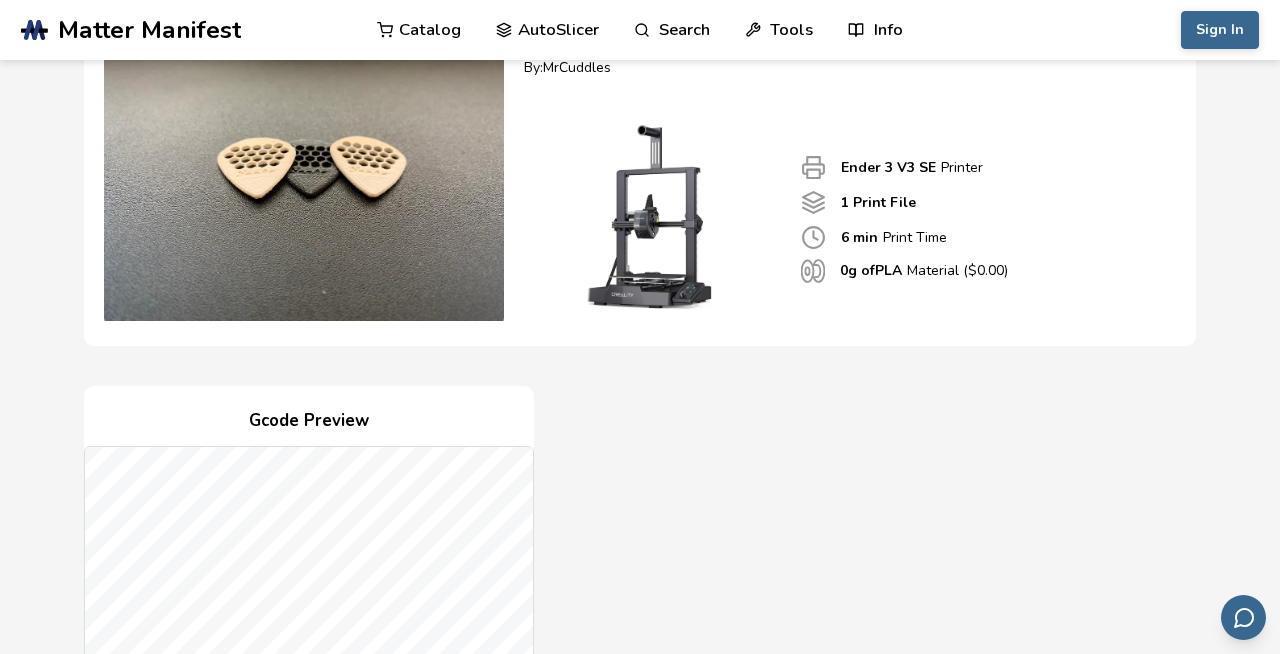 scroll, scrollTop: 0, scrollLeft: 0, axis: both 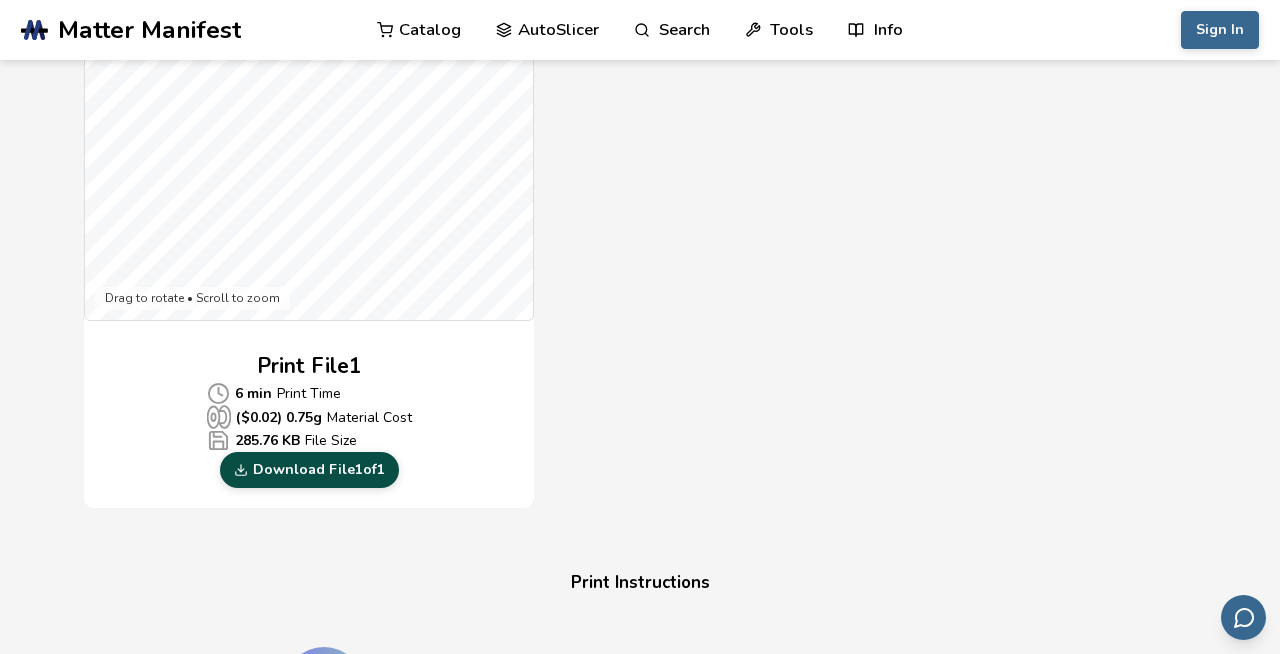 click on "Download File  1  of  1" at bounding box center [309, 470] 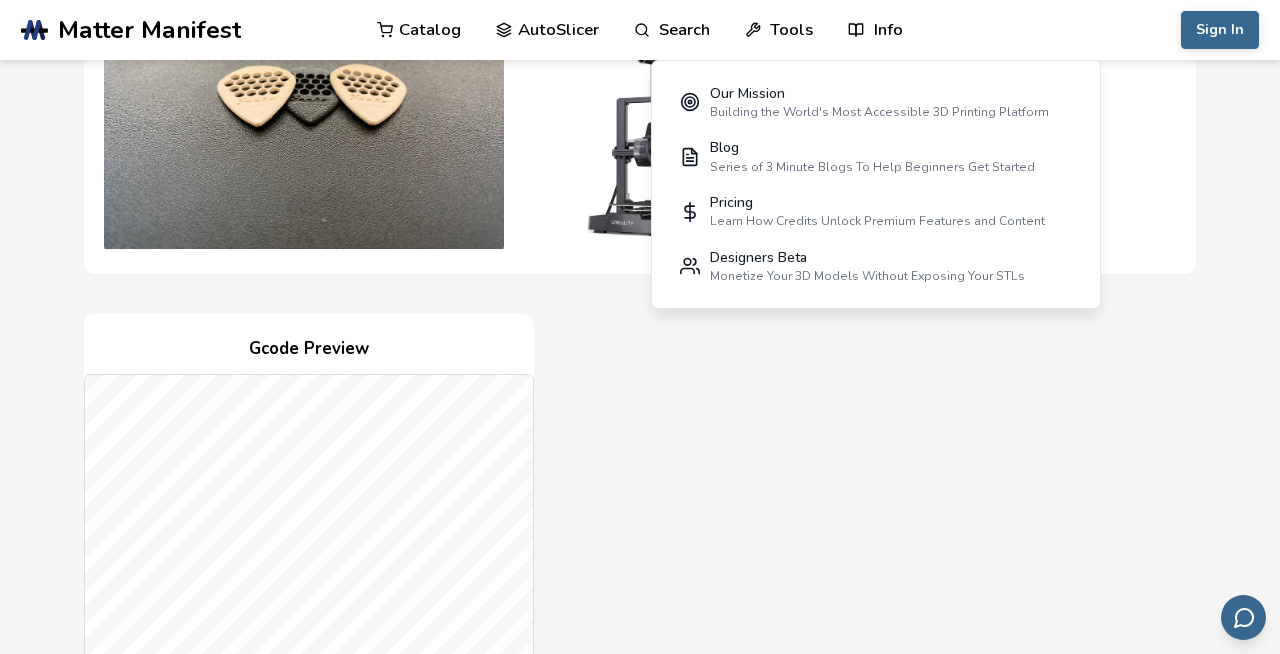 scroll, scrollTop: 0, scrollLeft: 0, axis: both 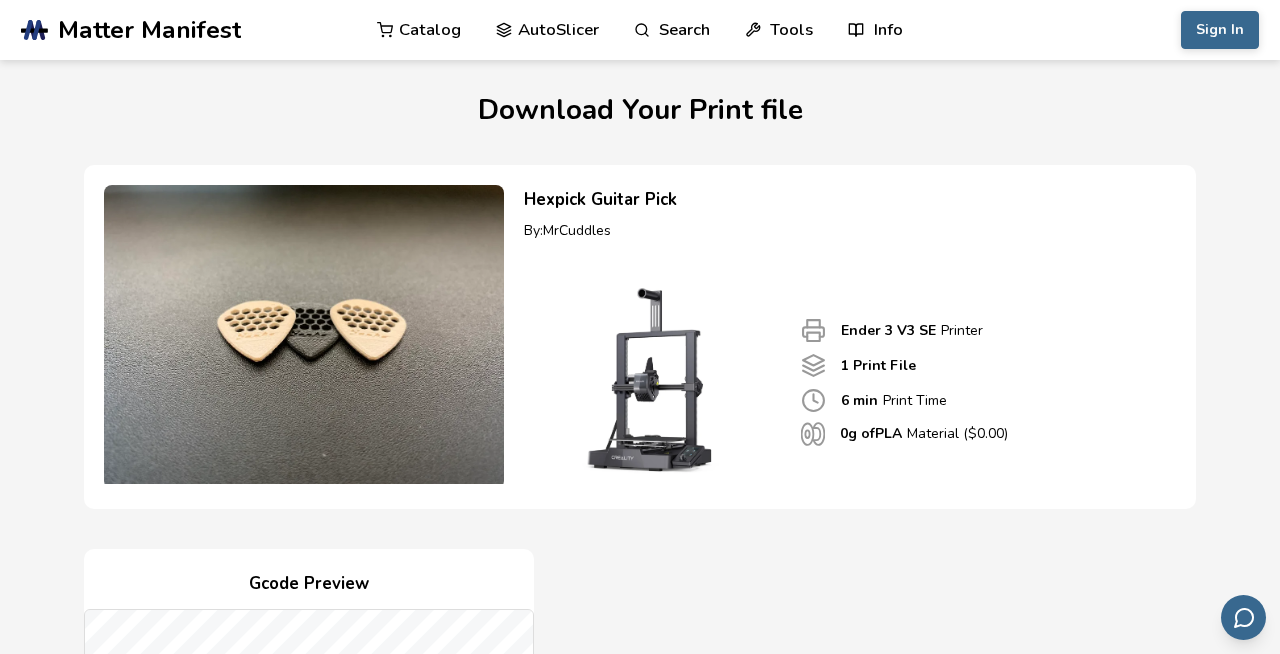click on "Matter Manifest" at bounding box center [149, 30] 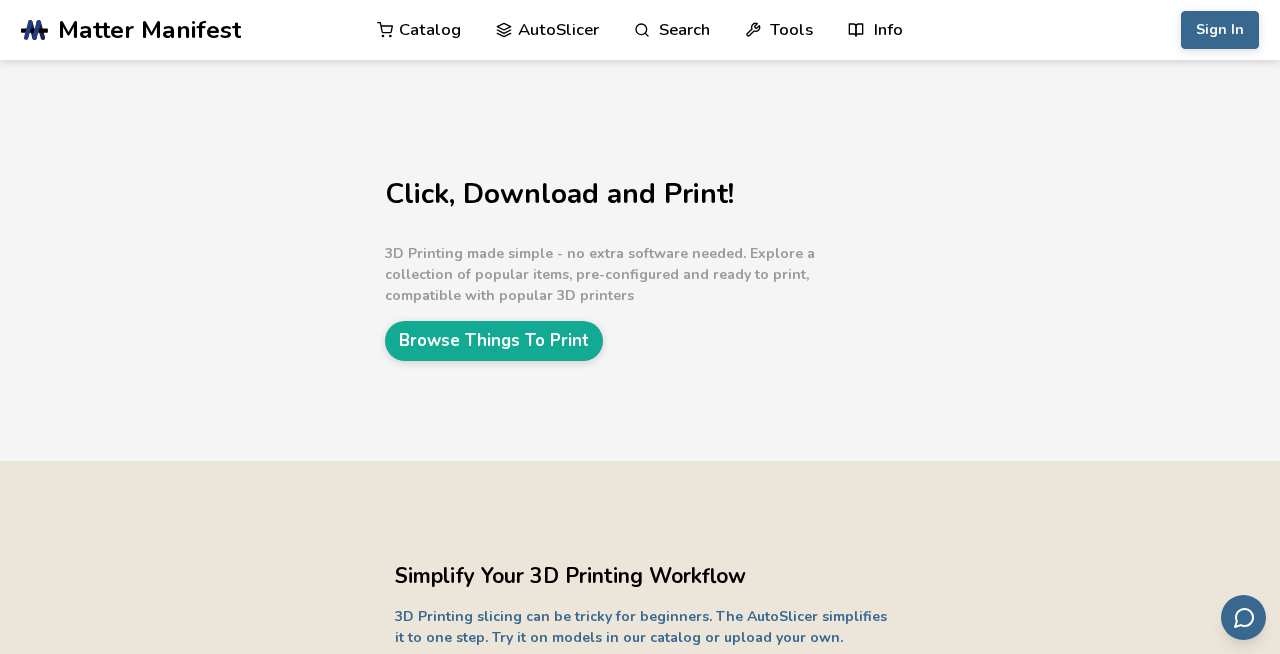 scroll, scrollTop: 0, scrollLeft: 0, axis: both 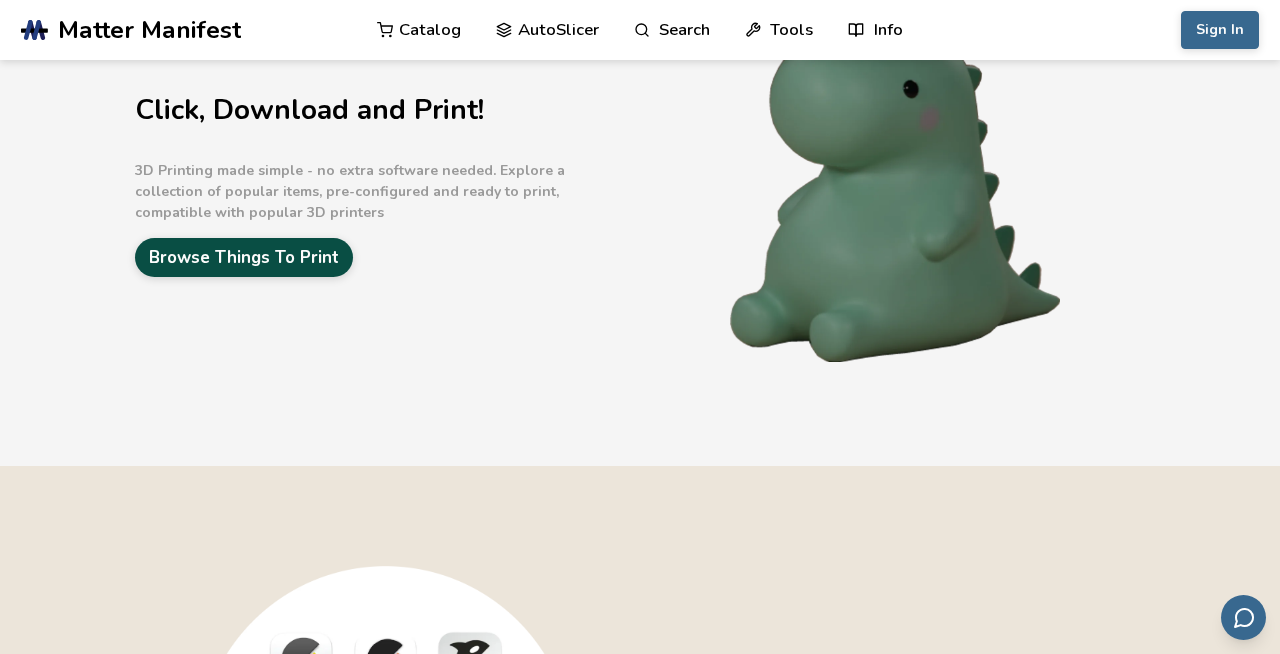 click on "Browse Things To Print" at bounding box center (244, 257) 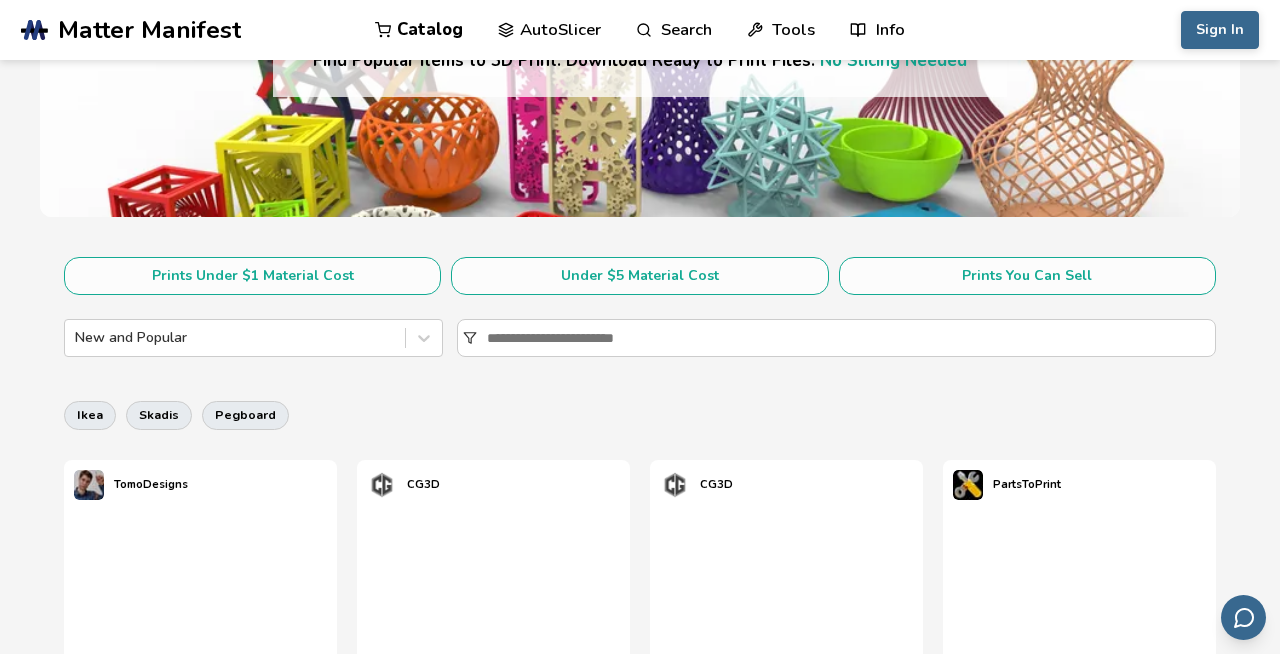 scroll, scrollTop: 238, scrollLeft: 0, axis: vertical 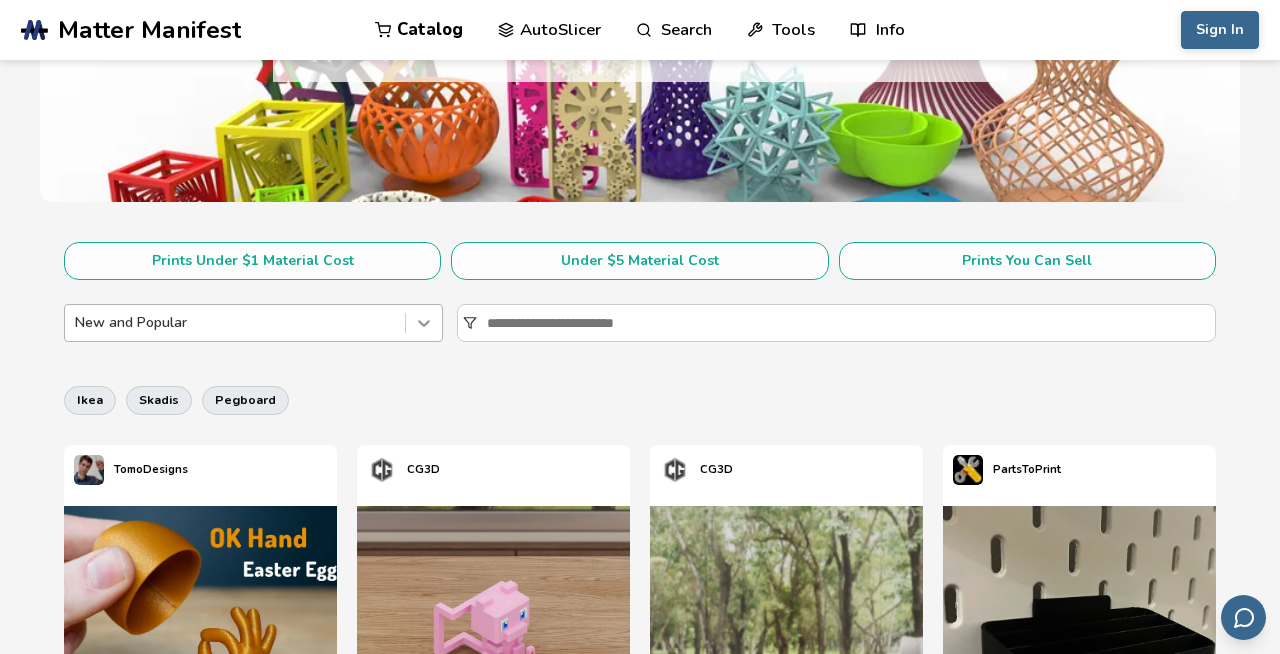 click 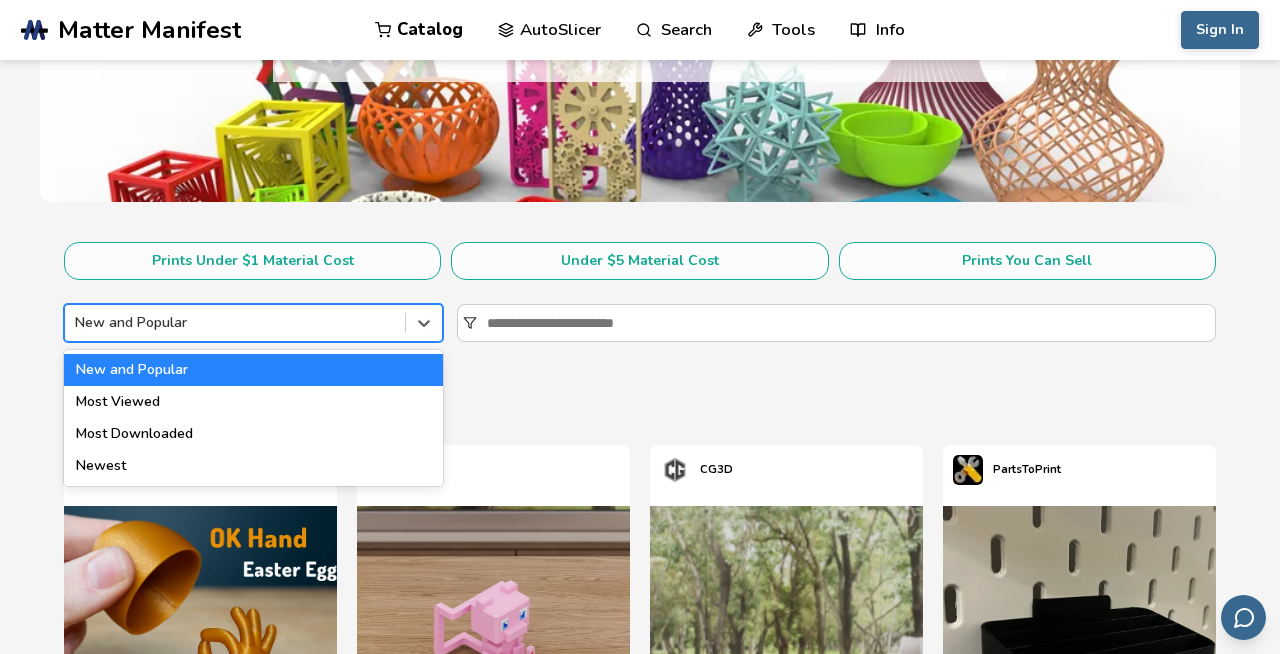 click on "ikea skadis pegboard" at bounding box center [640, 400] 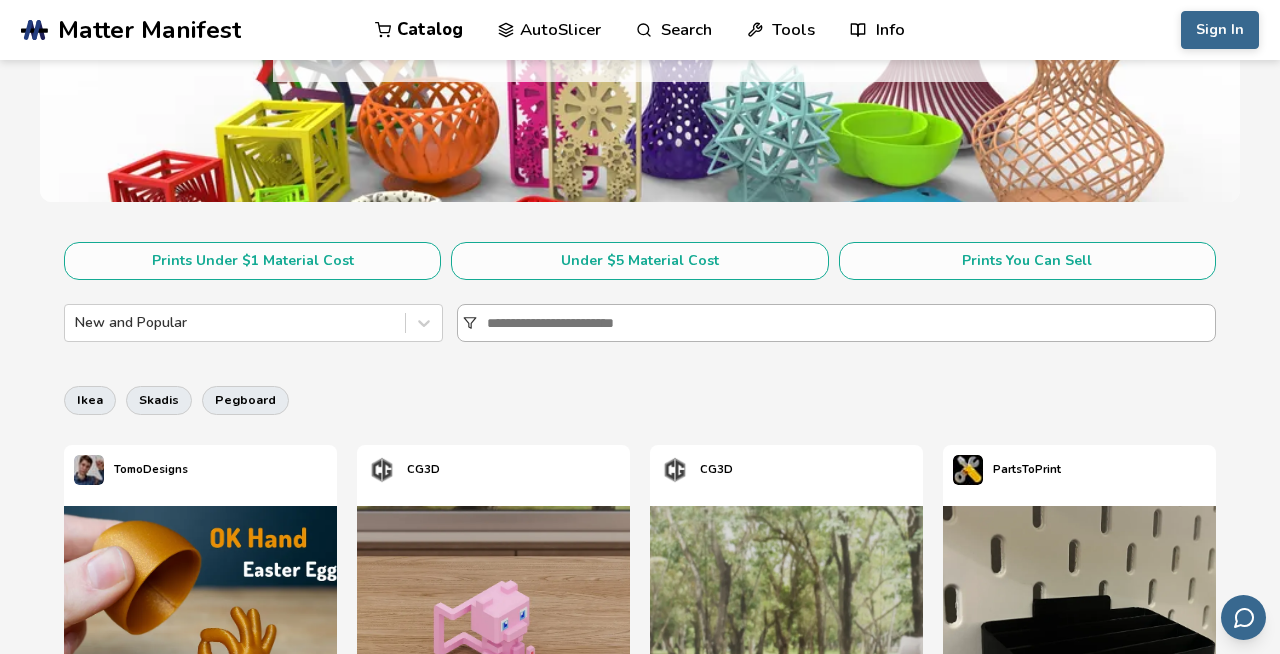 click at bounding box center [851, 323] 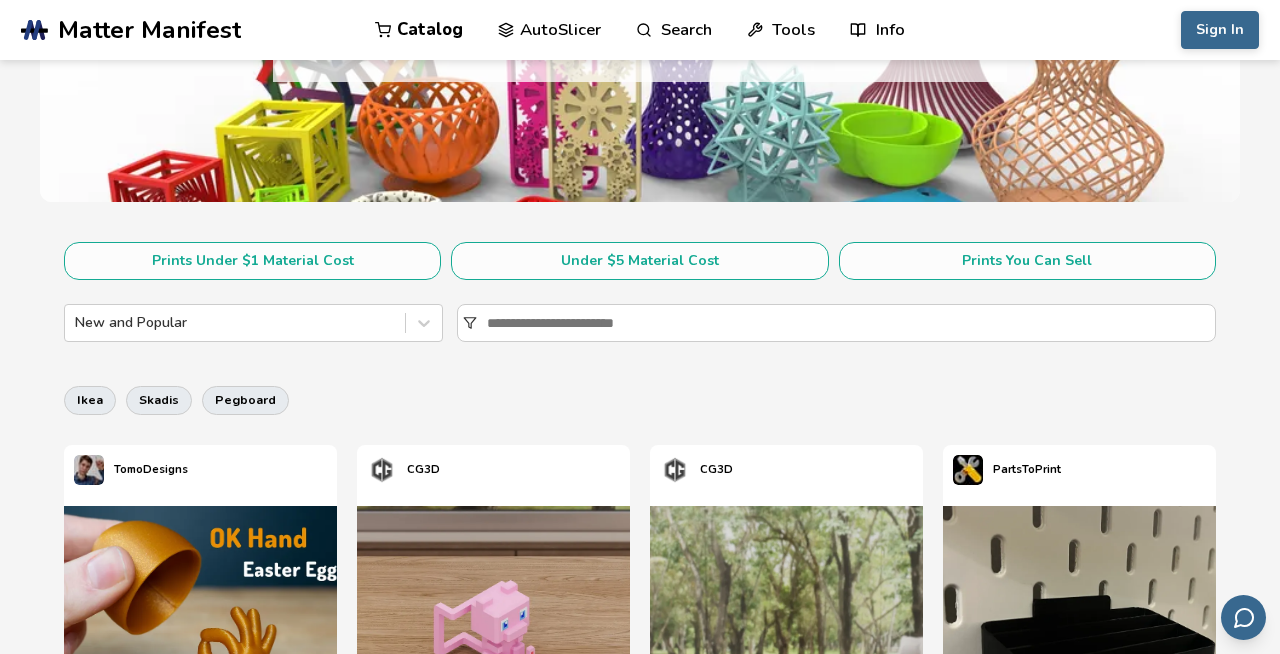 click on "ikea skadis pegboard" at bounding box center (640, 400) 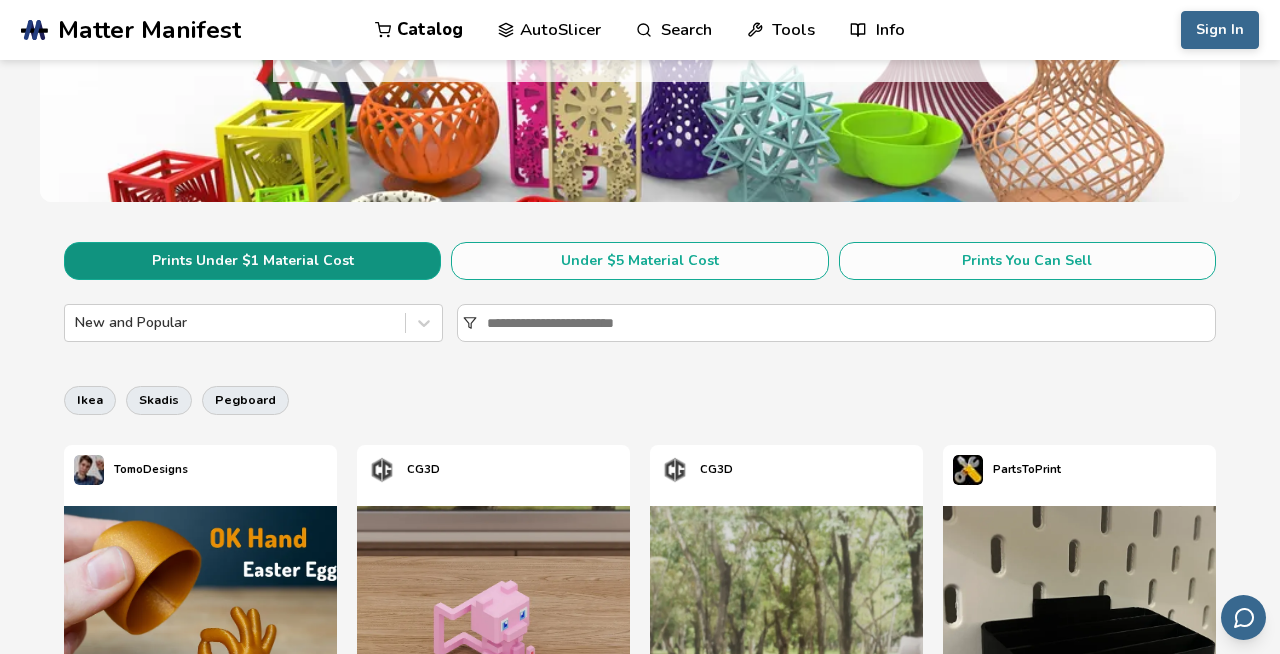 click on "Prints Under $1 Material Cost" at bounding box center [252, 261] 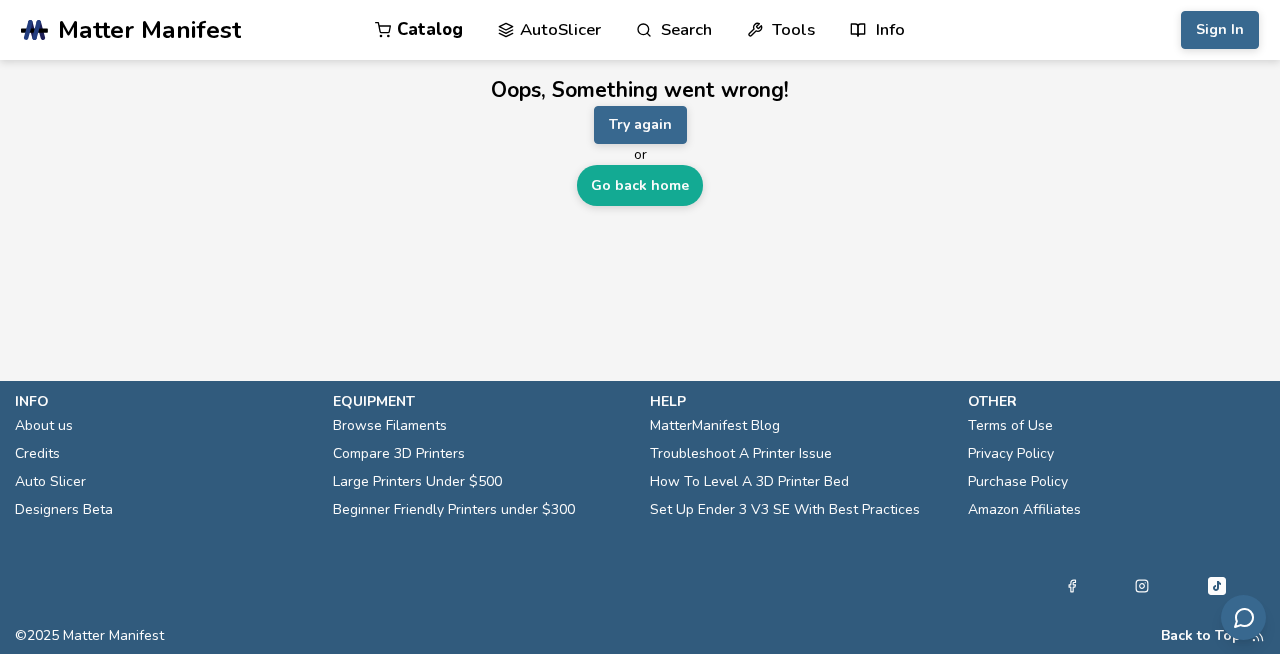 scroll, scrollTop: 0, scrollLeft: 0, axis: both 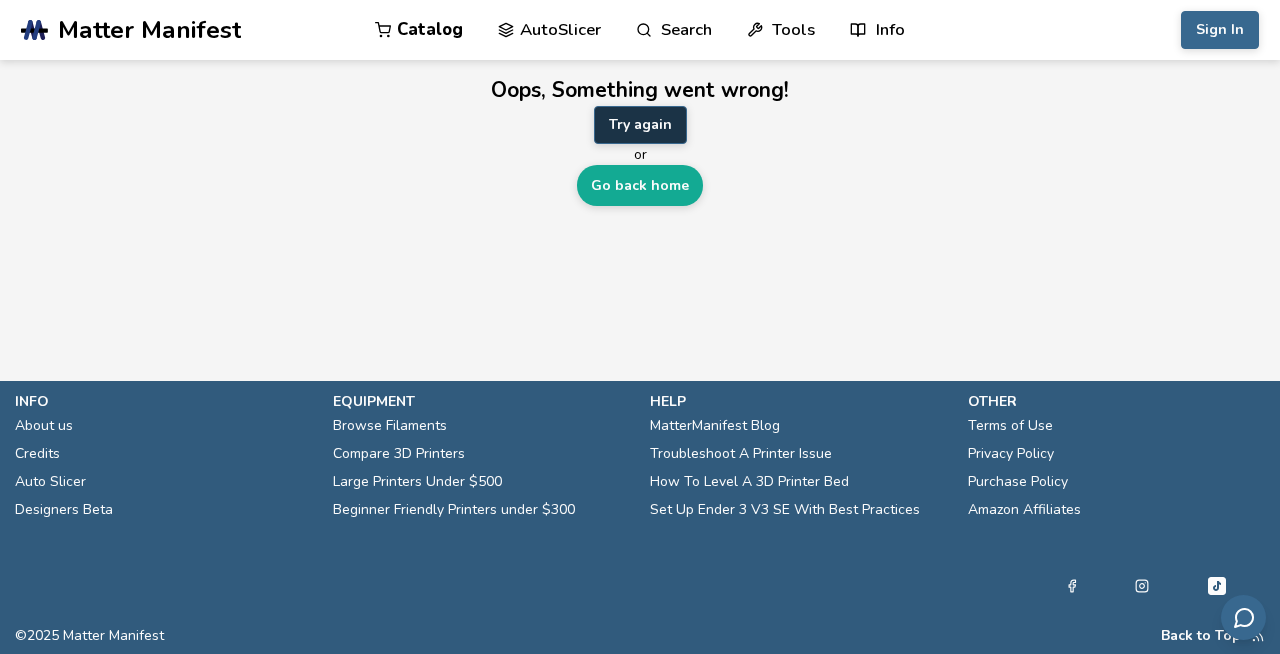 click on "Try again" at bounding box center (640, 125) 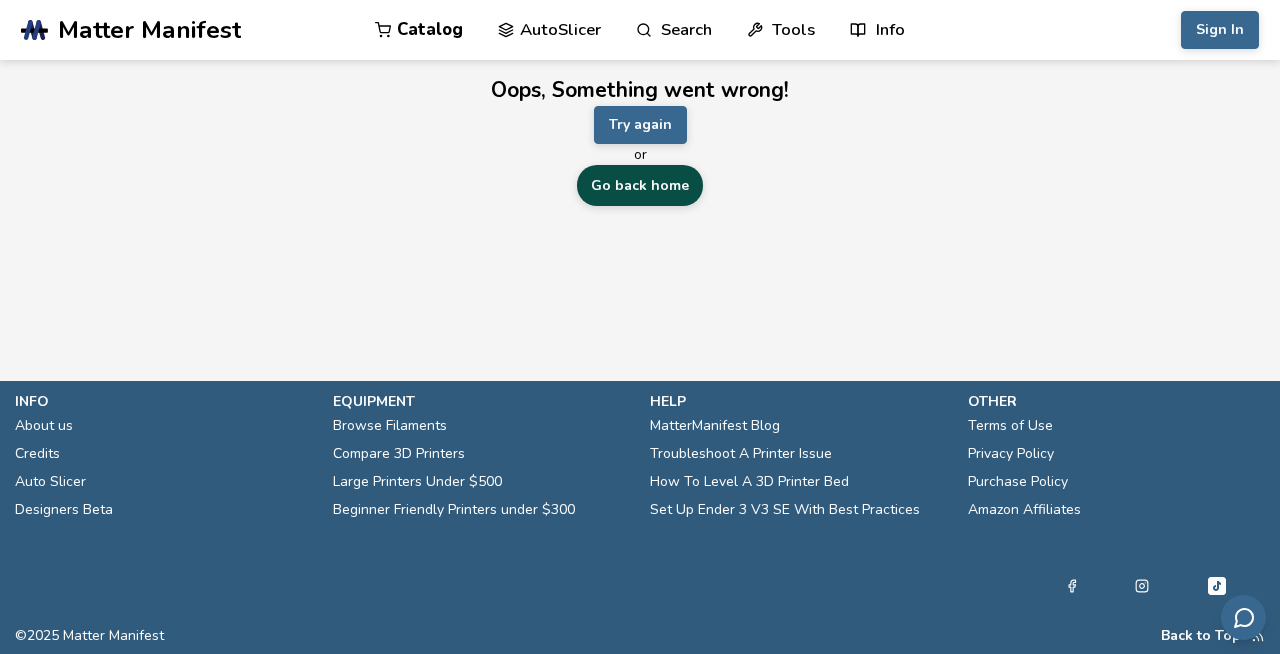 click on "Go back home" at bounding box center [640, 185] 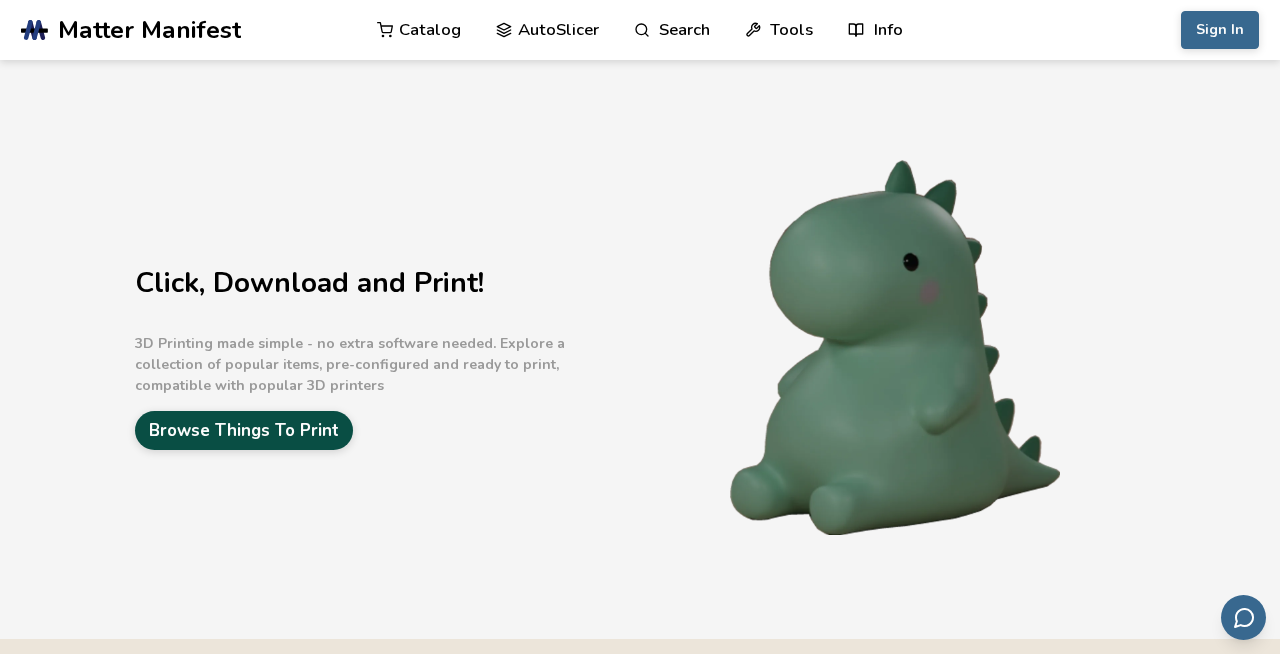 click on "Browse Things To Print" at bounding box center [244, 430] 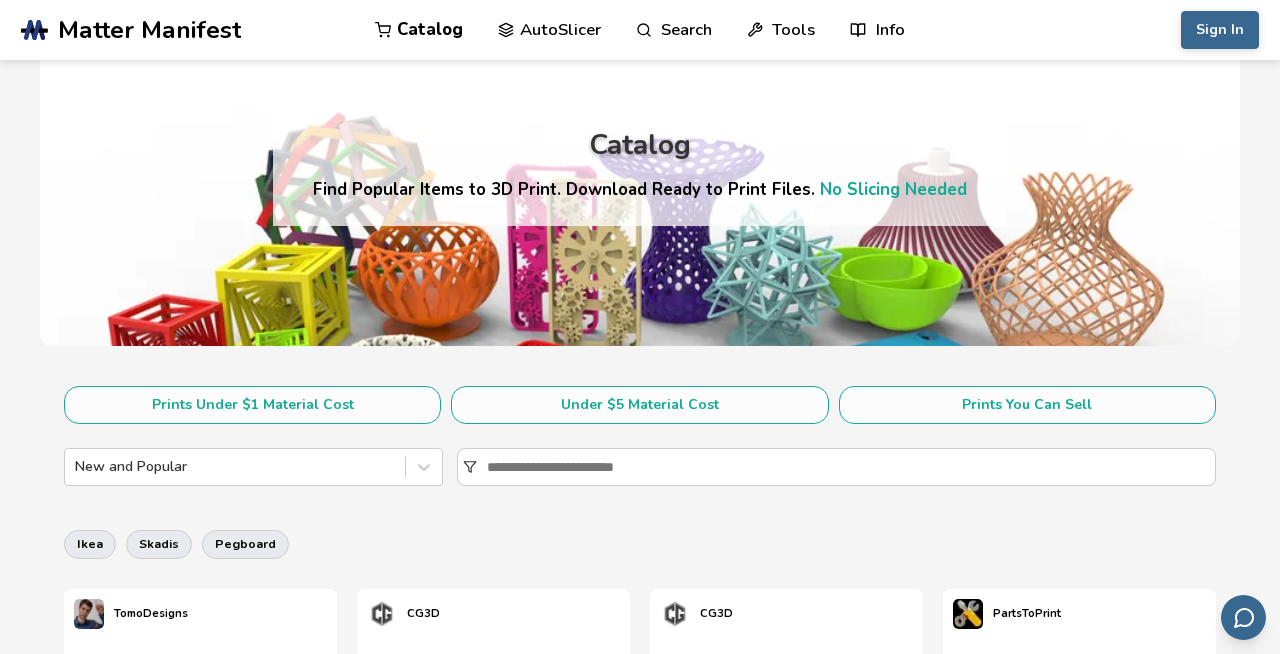 scroll, scrollTop: 124, scrollLeft: 0, axis: vertical 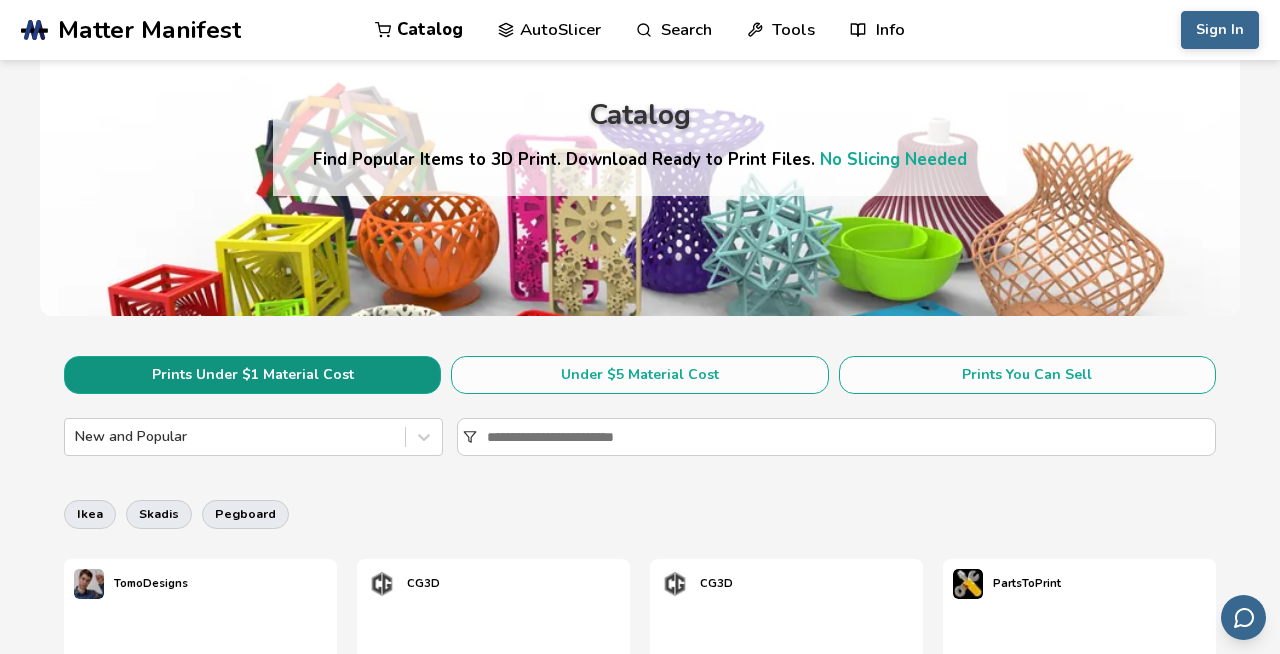 click on "Prints Under $1 Material Cost" at bounding box center (252, 375) 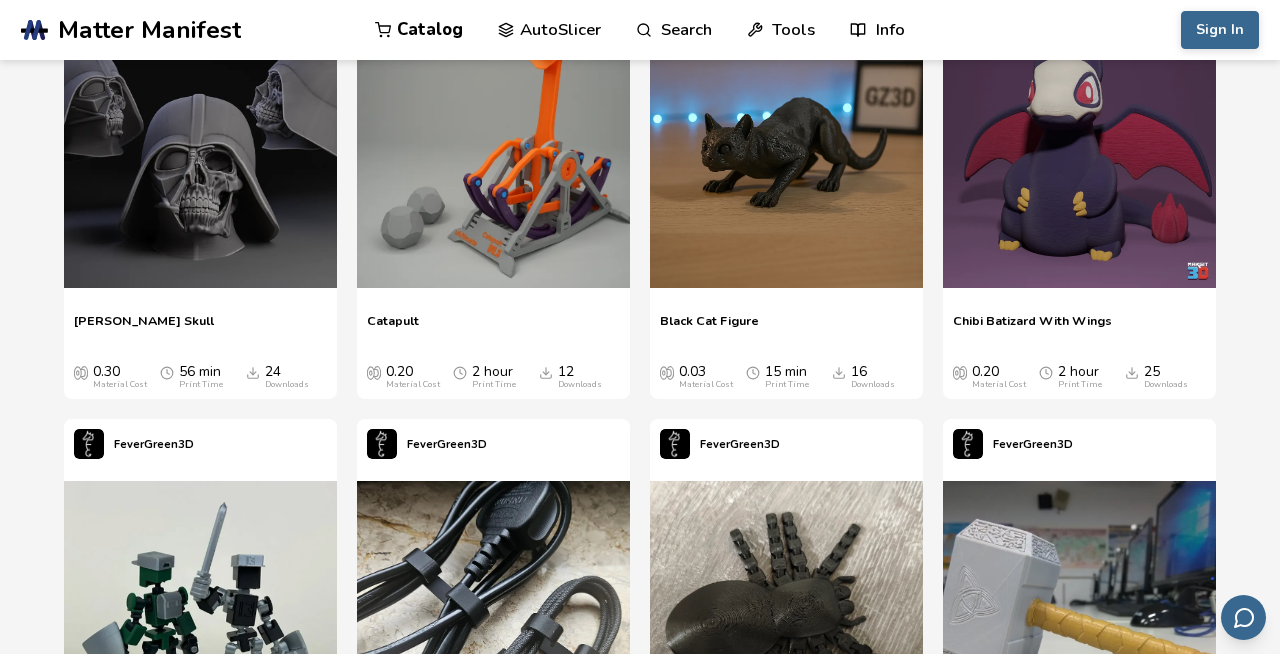 scroll, scrollTop: 8989, scrollLeft: 0, axis: vertical 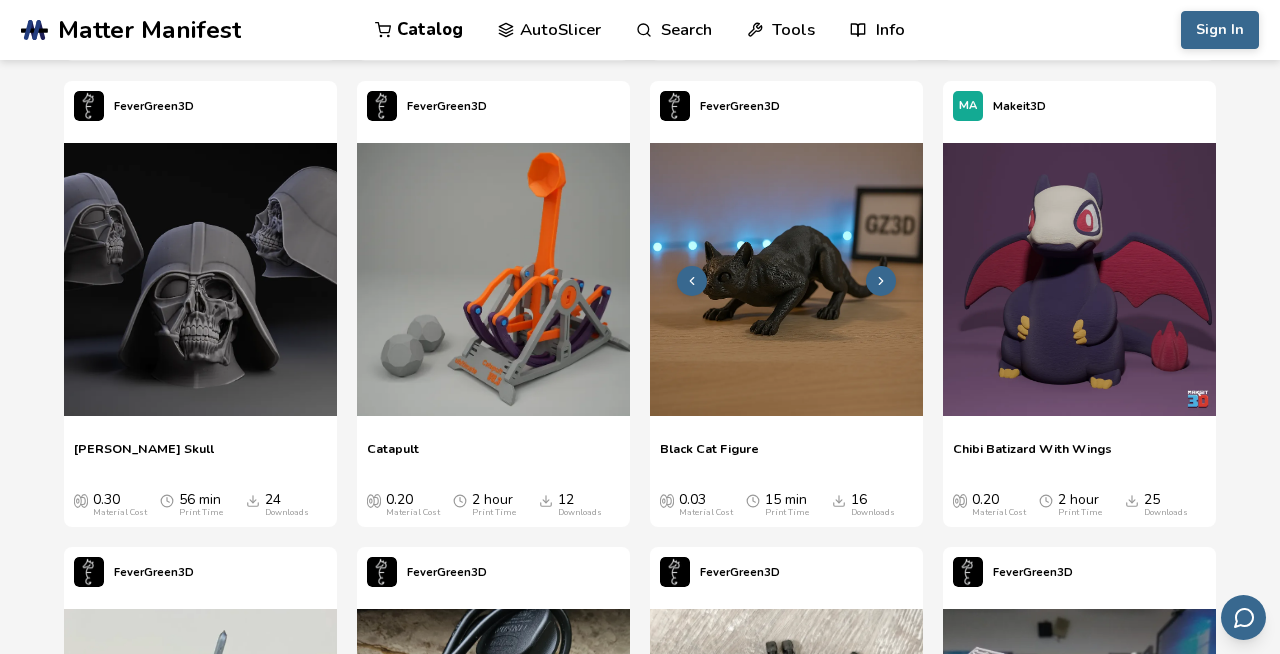 click at bounding box center [786, 279] 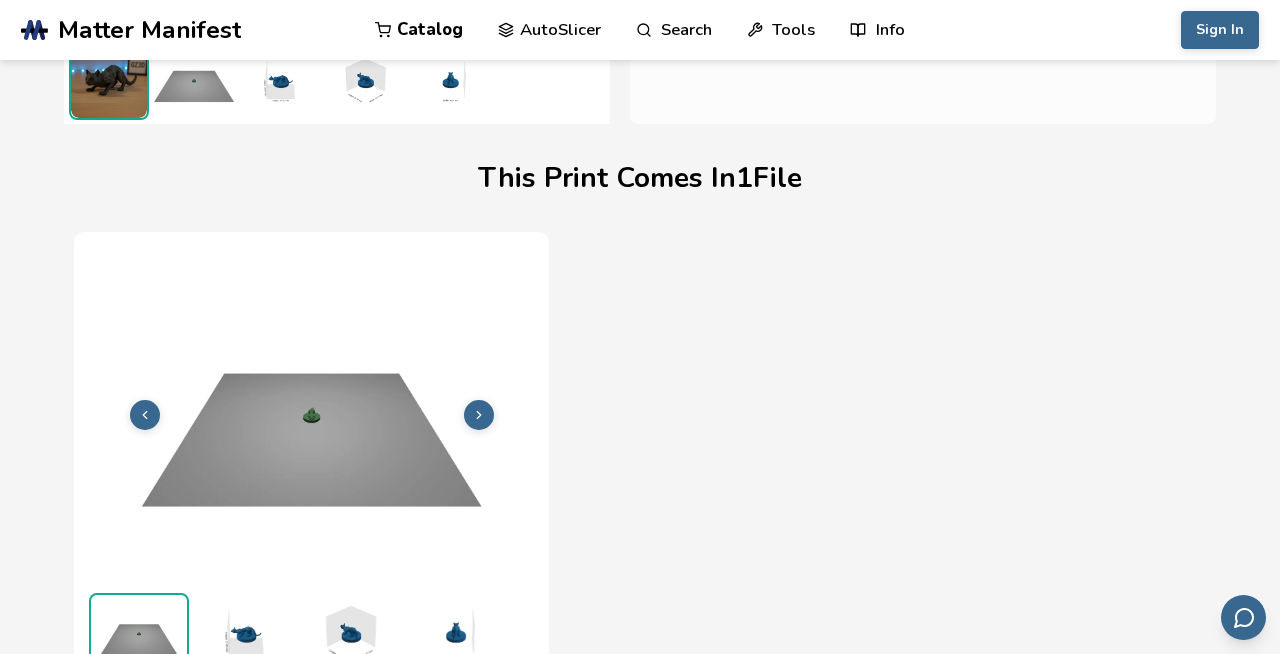 scroll, scrollTop: 553, scrollLeft: 0, axis: vertical 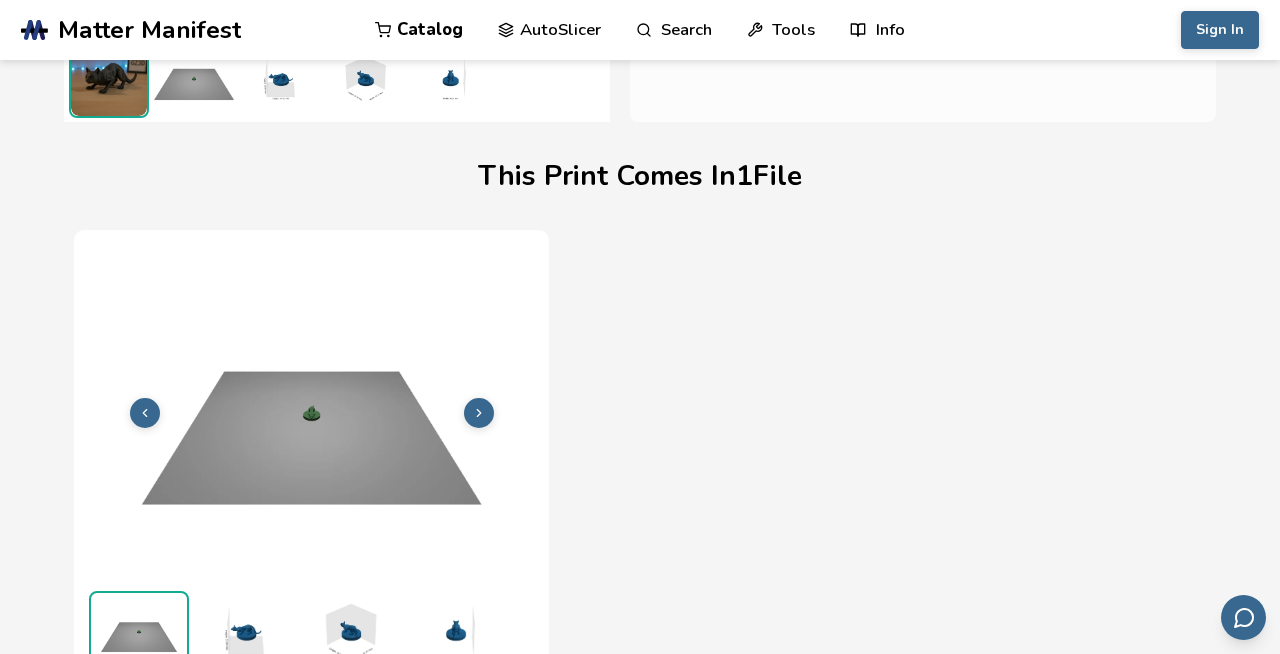 click at bounding box center [349, 631] 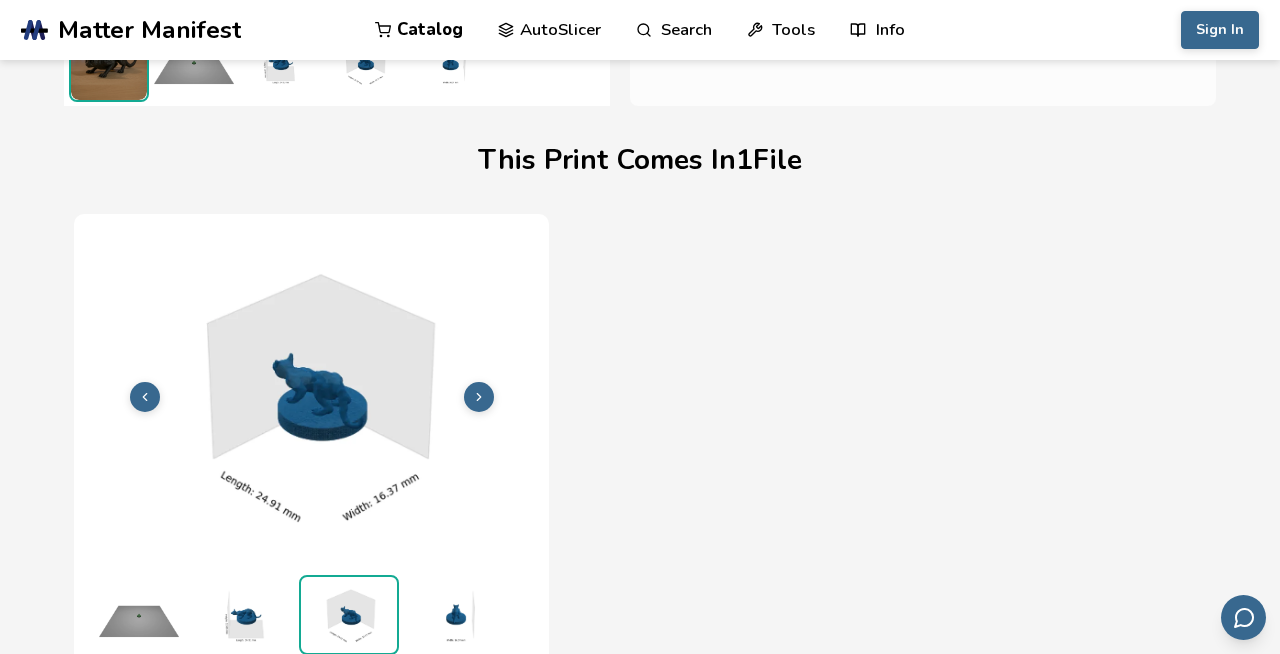 click at bounding box center [244, 615] 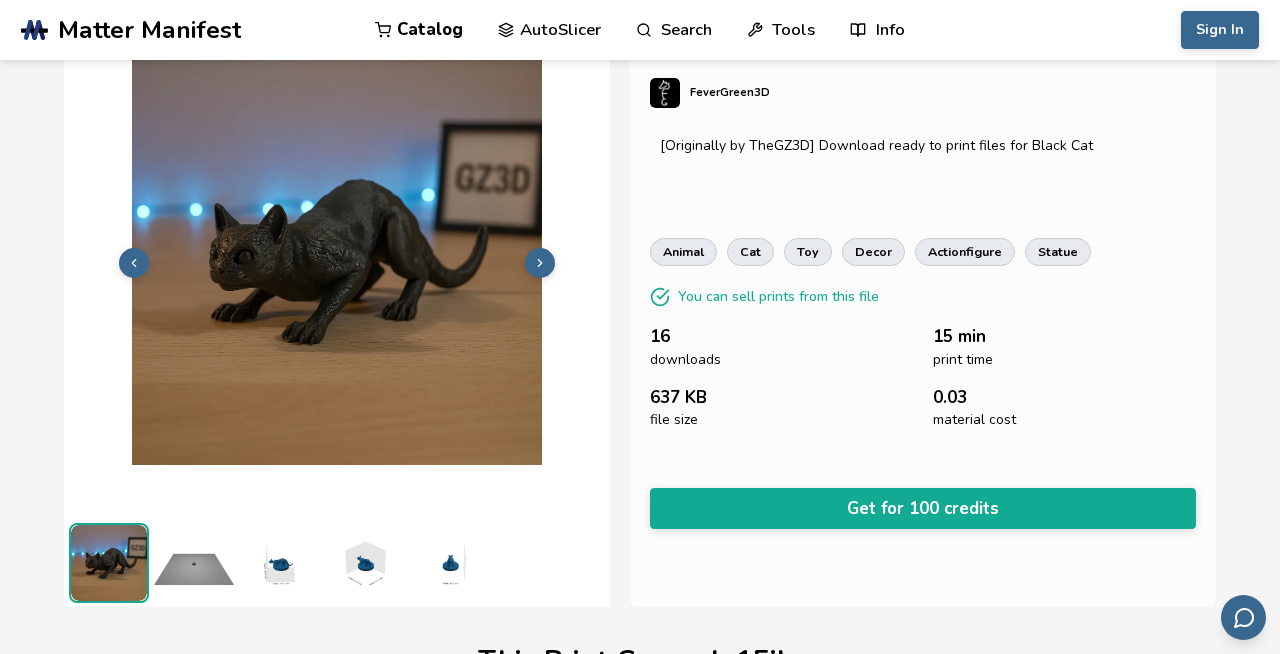 scroll, scrollTop: 43, scrollLeft: 0, axis: vertical 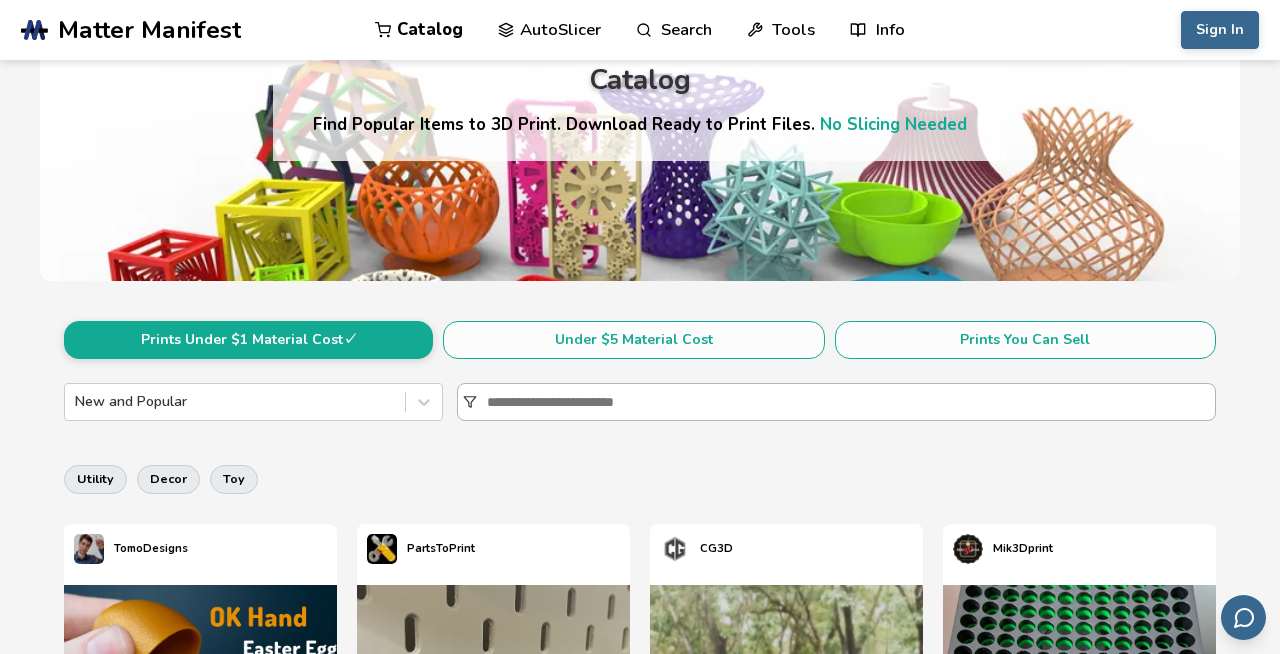 click at bounding box center [851, 402] 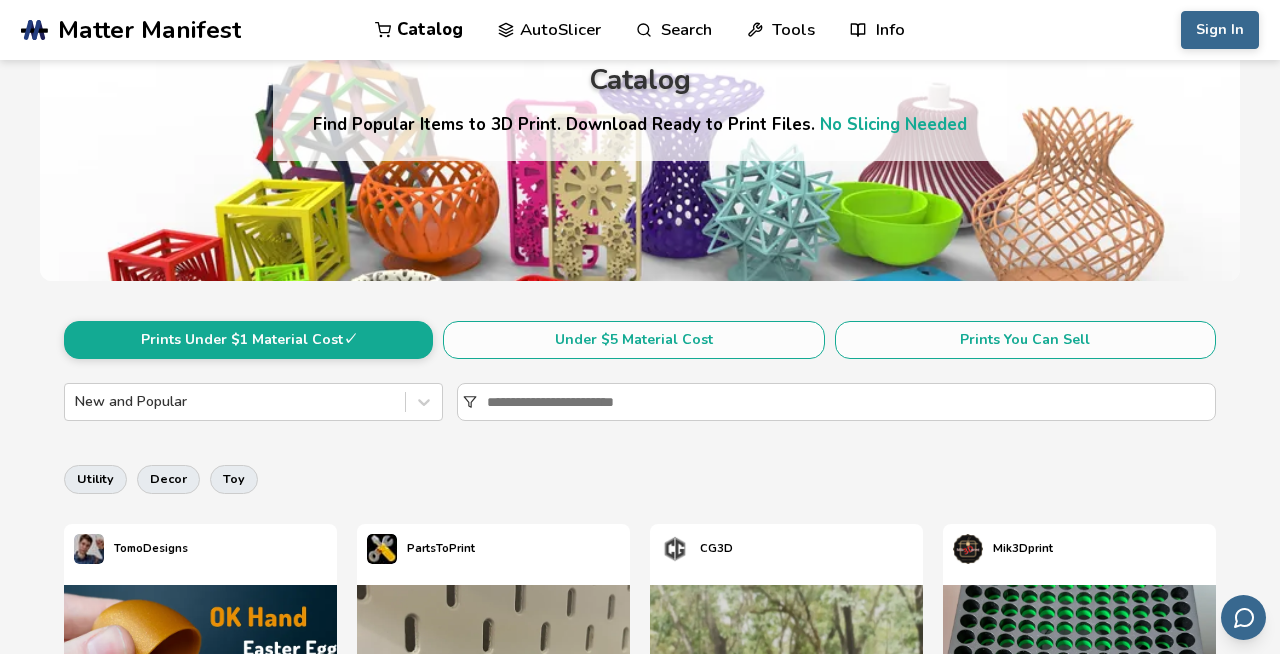 click on "utility decor toy" at bounding box center [640, 479] 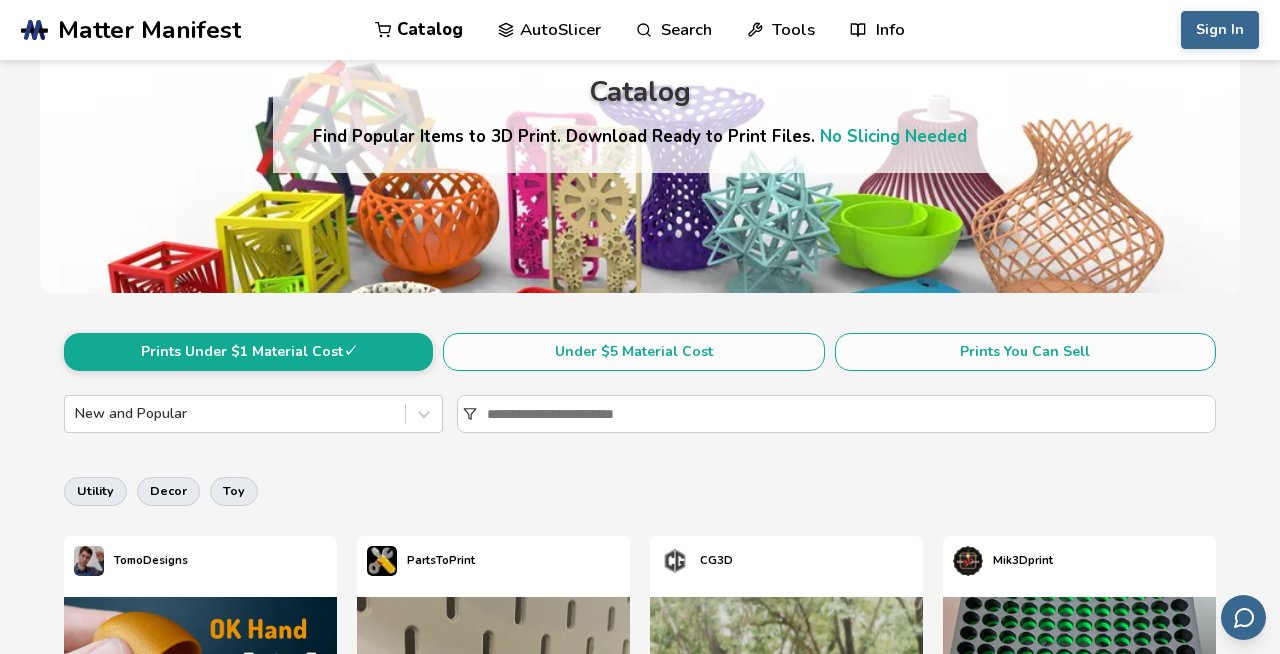 scroll, scrollTop: 149, scrollLeft: 0, axis: vertical 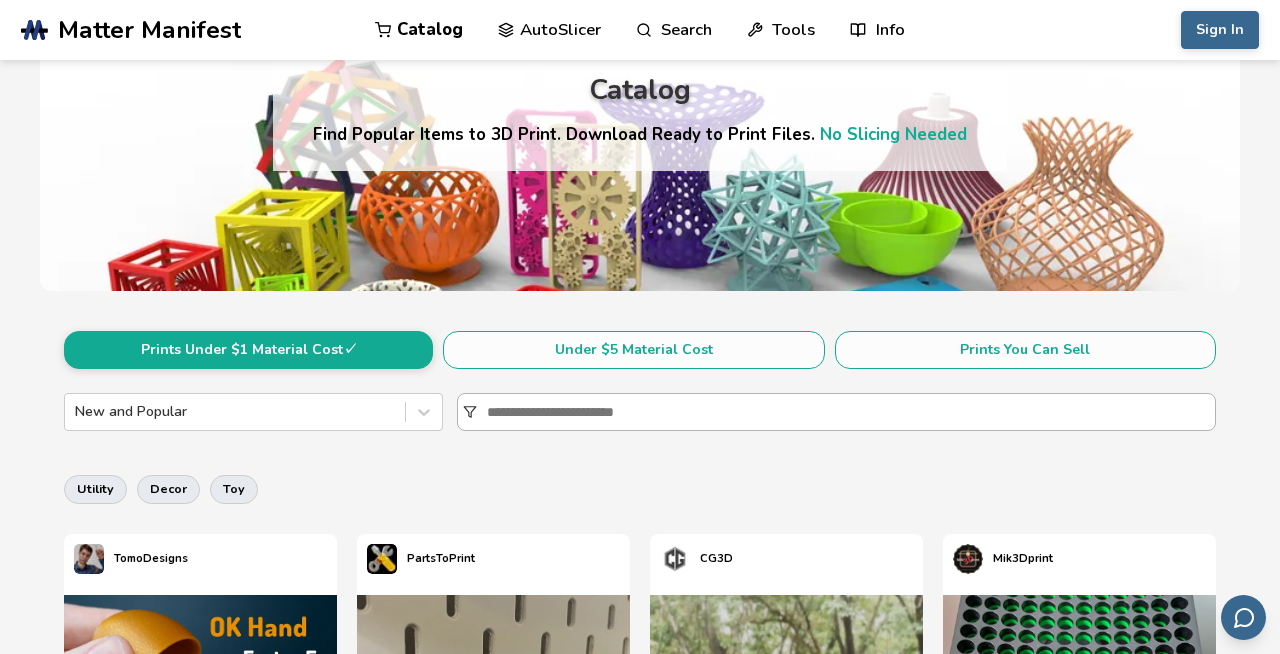 click at bounding box center (851, 412) 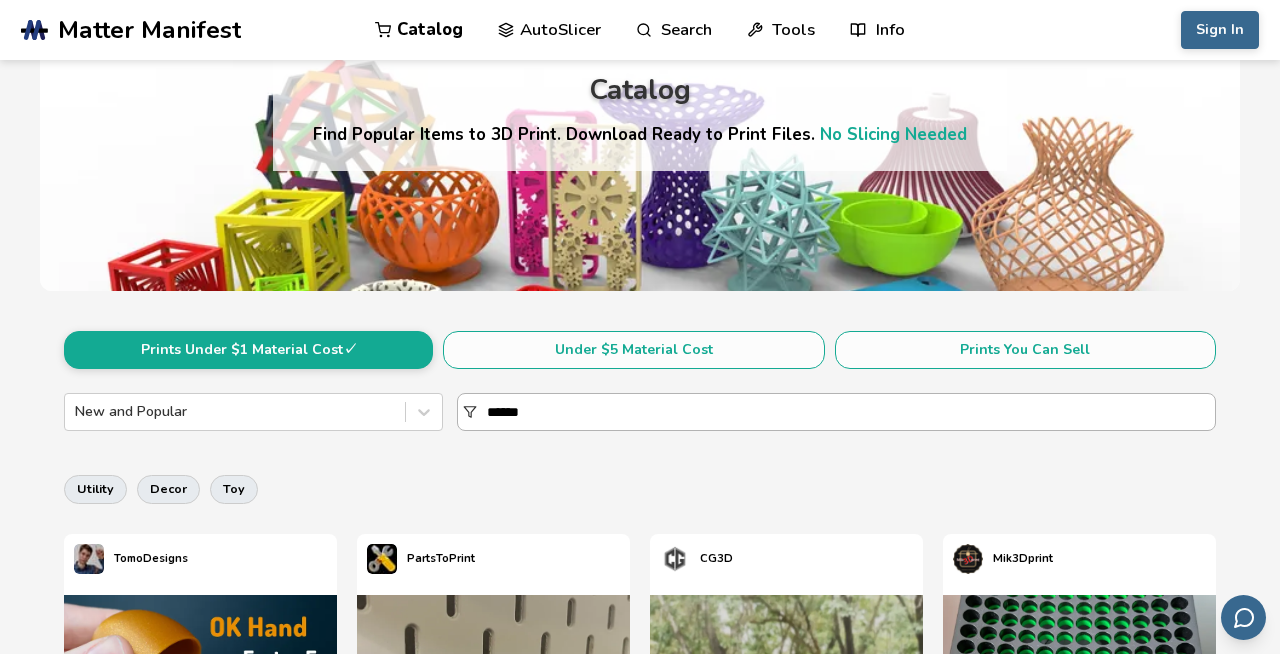 type on "*******" 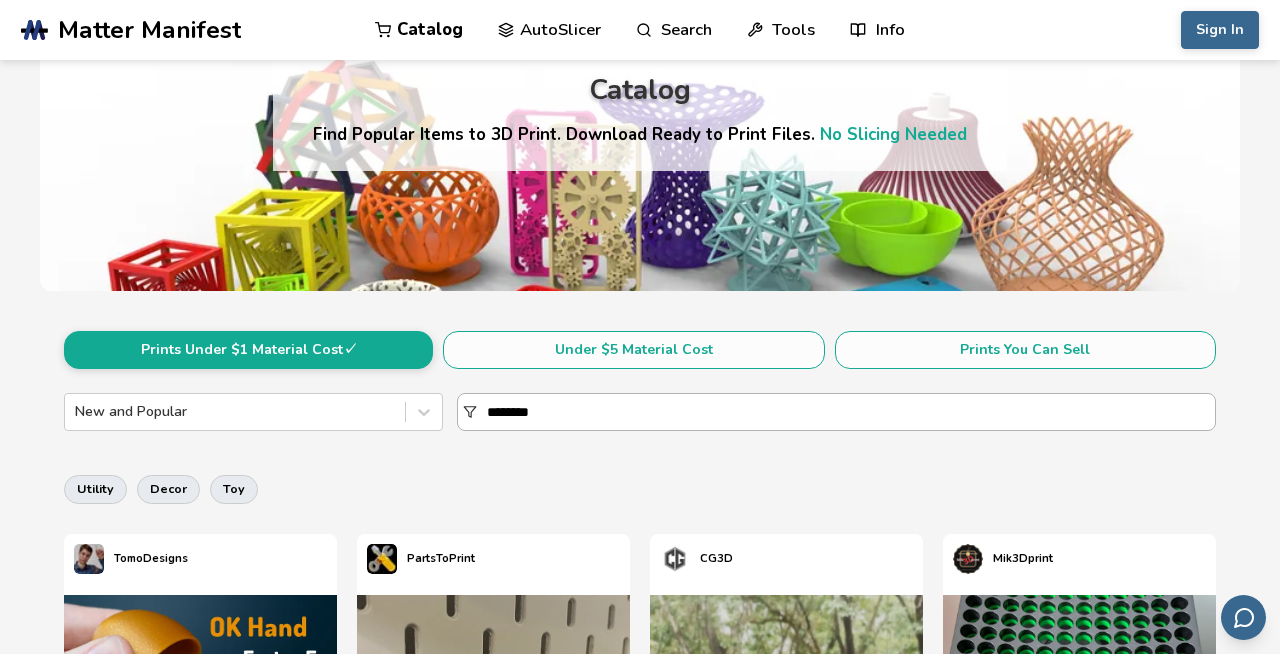 scroll, scrollTop: 0, scrollLeft: 0, axis: both 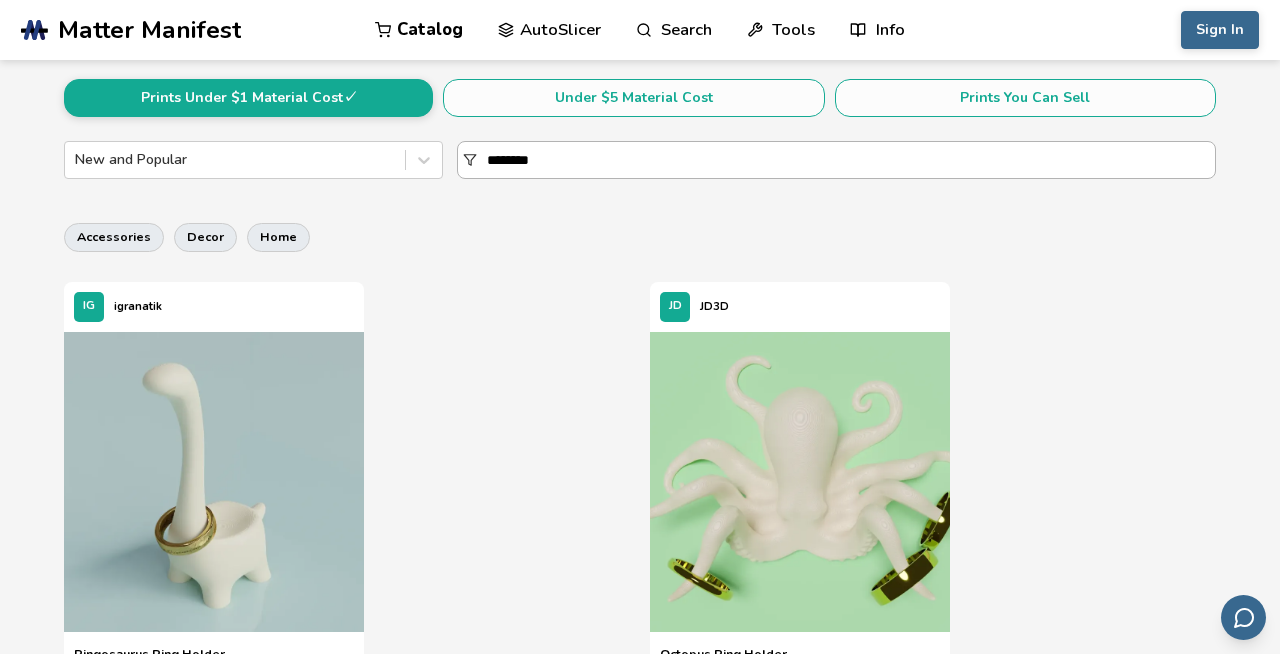 click on "********" at bounding box center (851, 160) 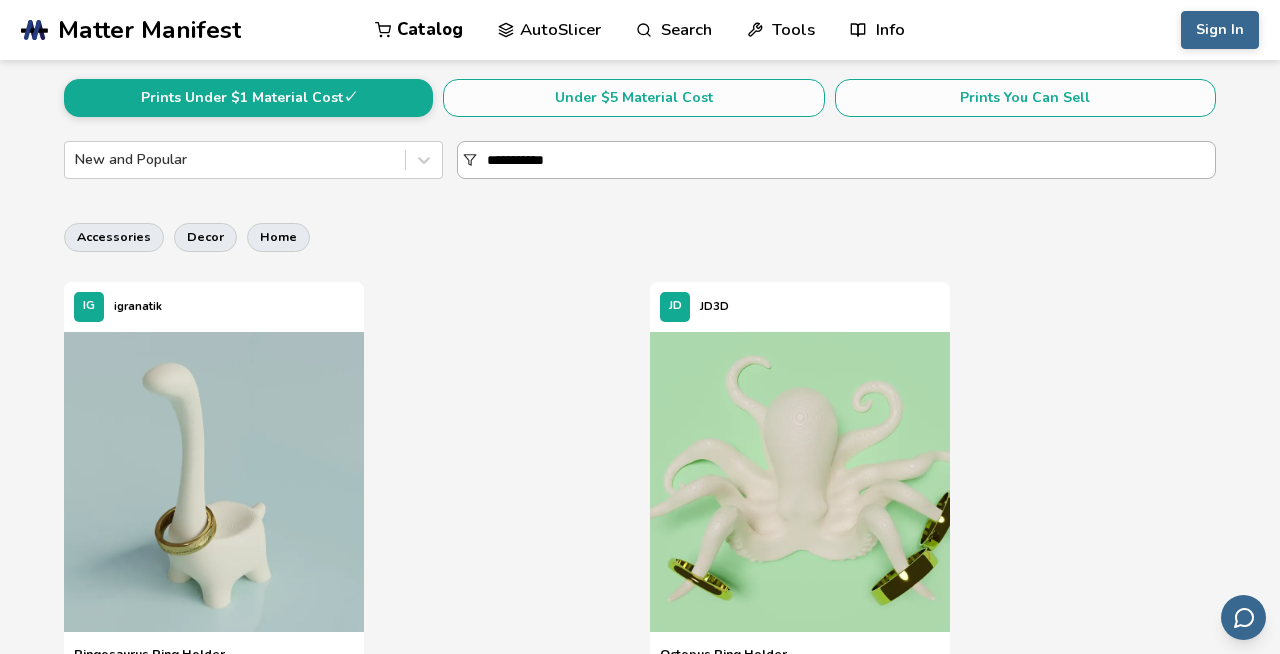 type on "**********" 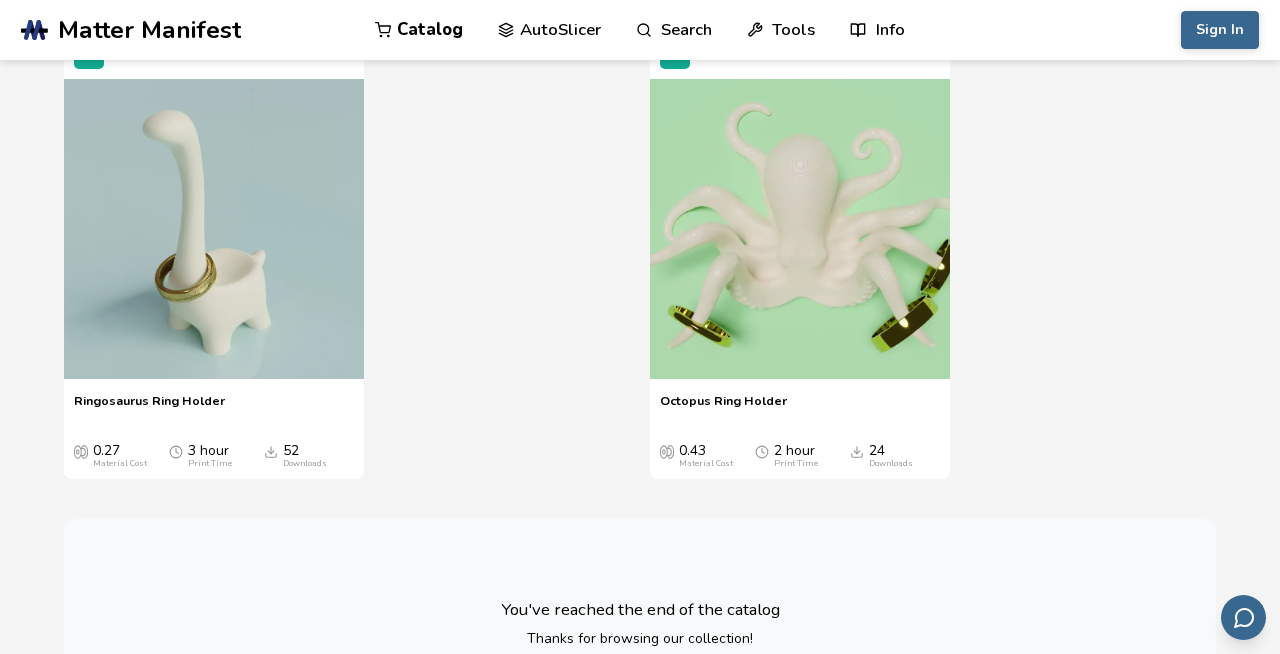 scroll, scrollTop: 658, scrollLeft: 0, axis: vertical 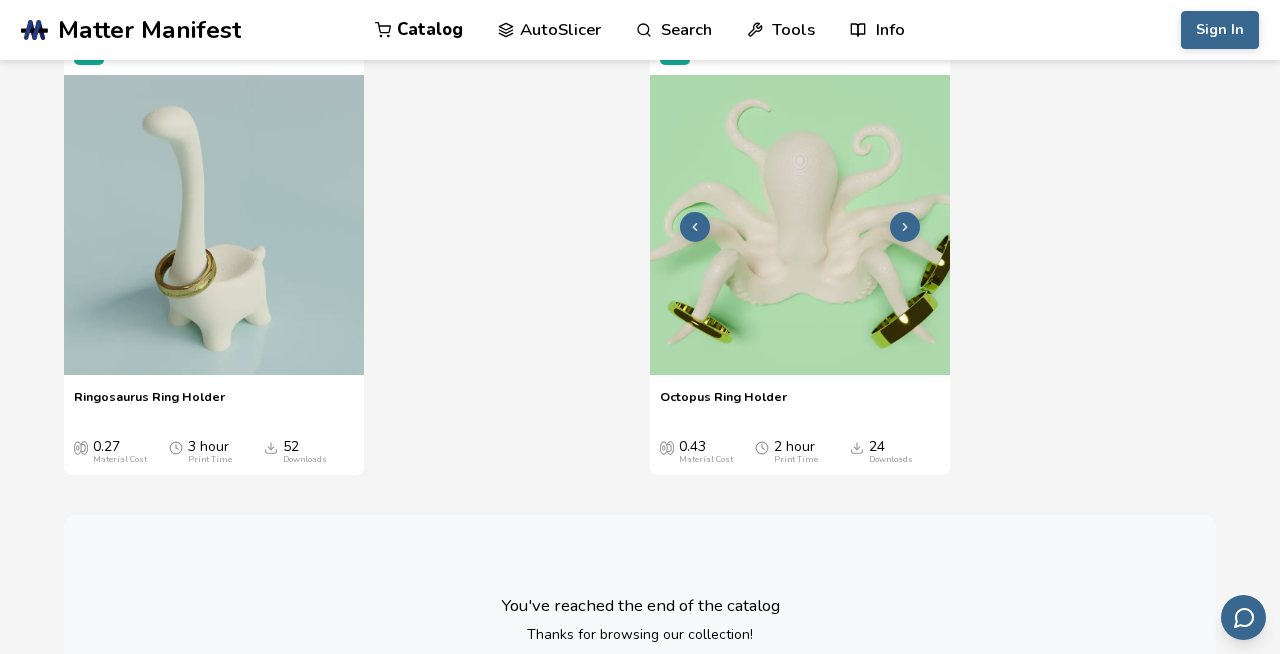 click at bounding box center (800, 225) 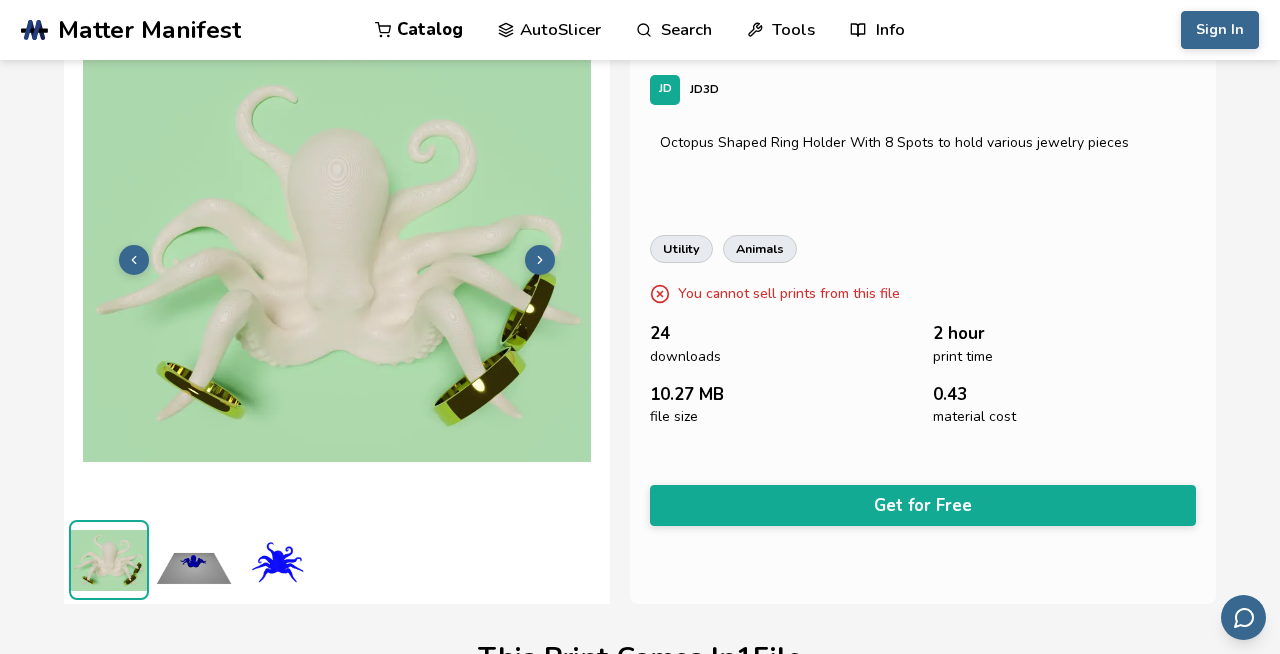 scroll, scrollTop: 75, scrollLeft: 0, axis: vertical 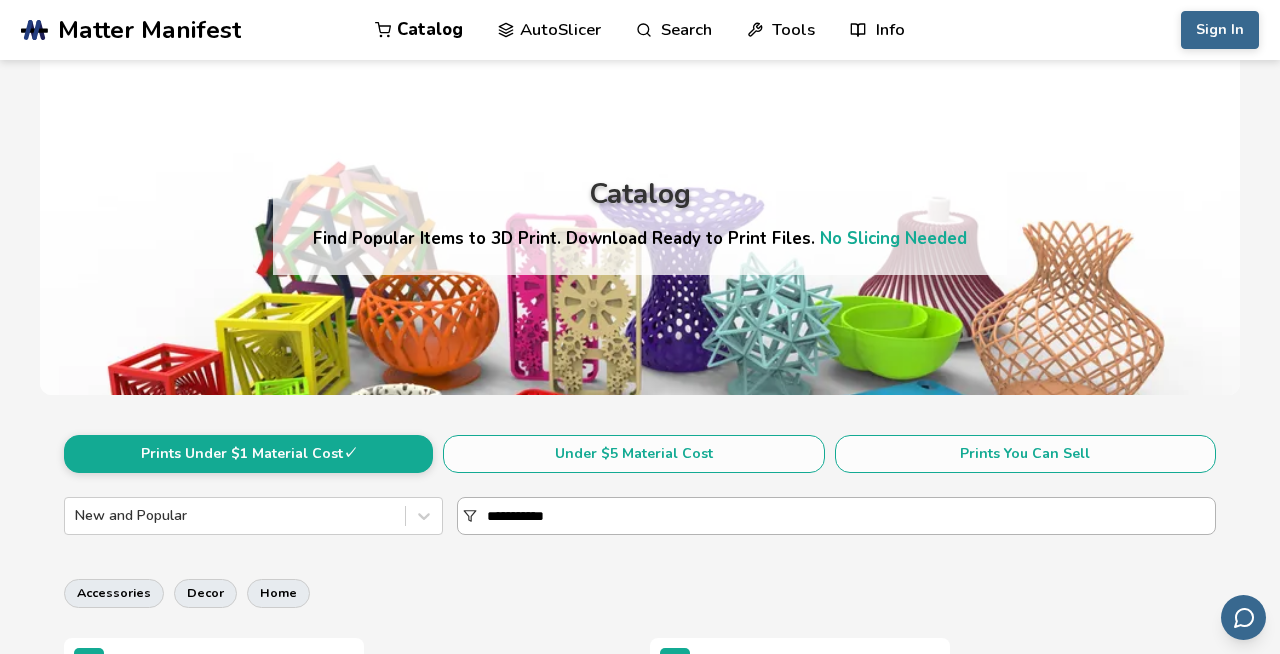 drag, startPoint x: 513, startPoint y: 519, endPoint x: 477, endPoint y: 519, distance: 36 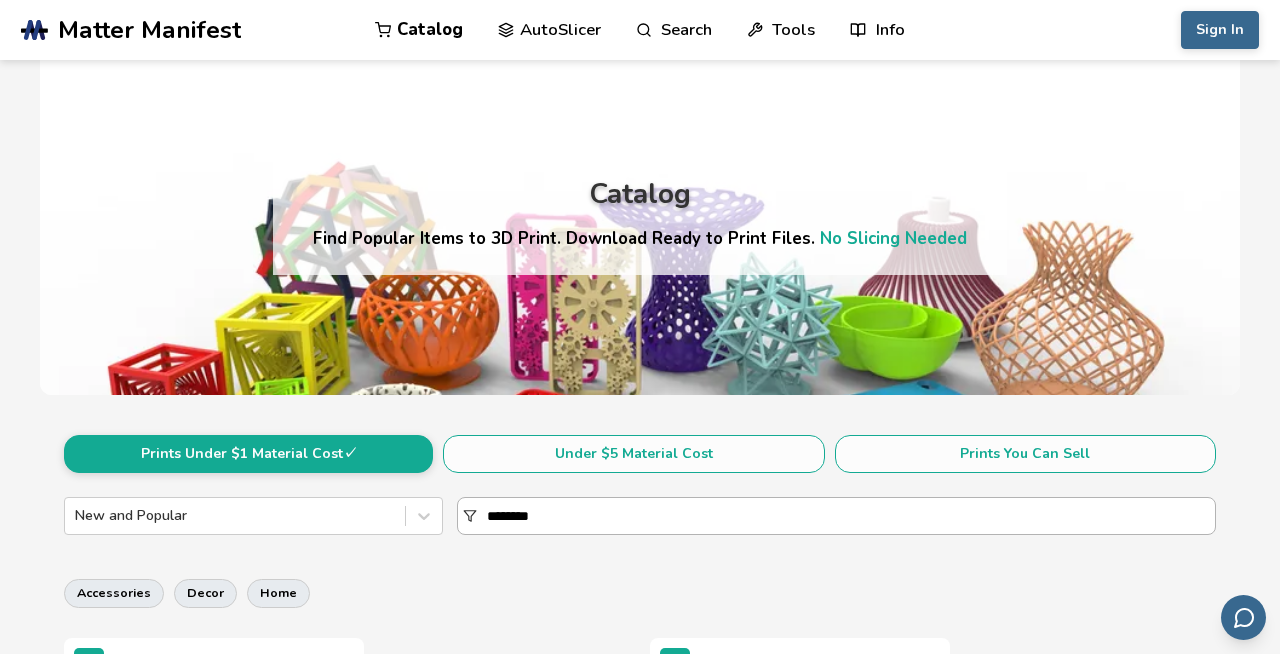 type on "*********" 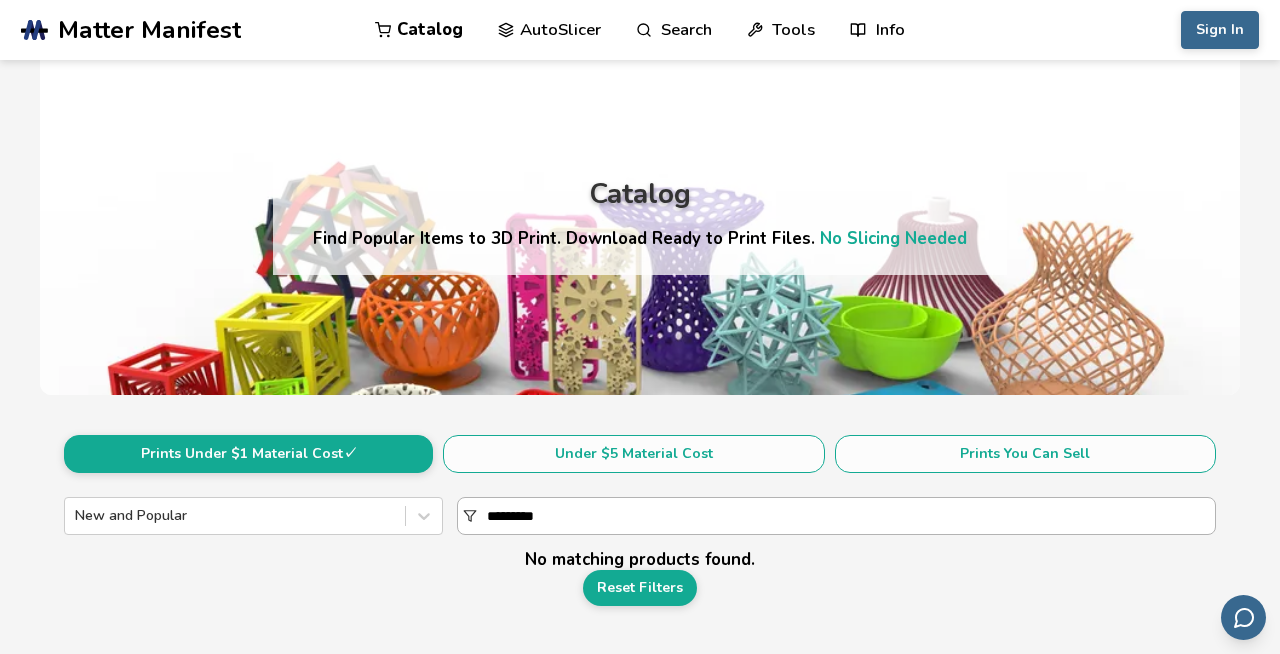 click on "*********" at bounding box center (851, 516) 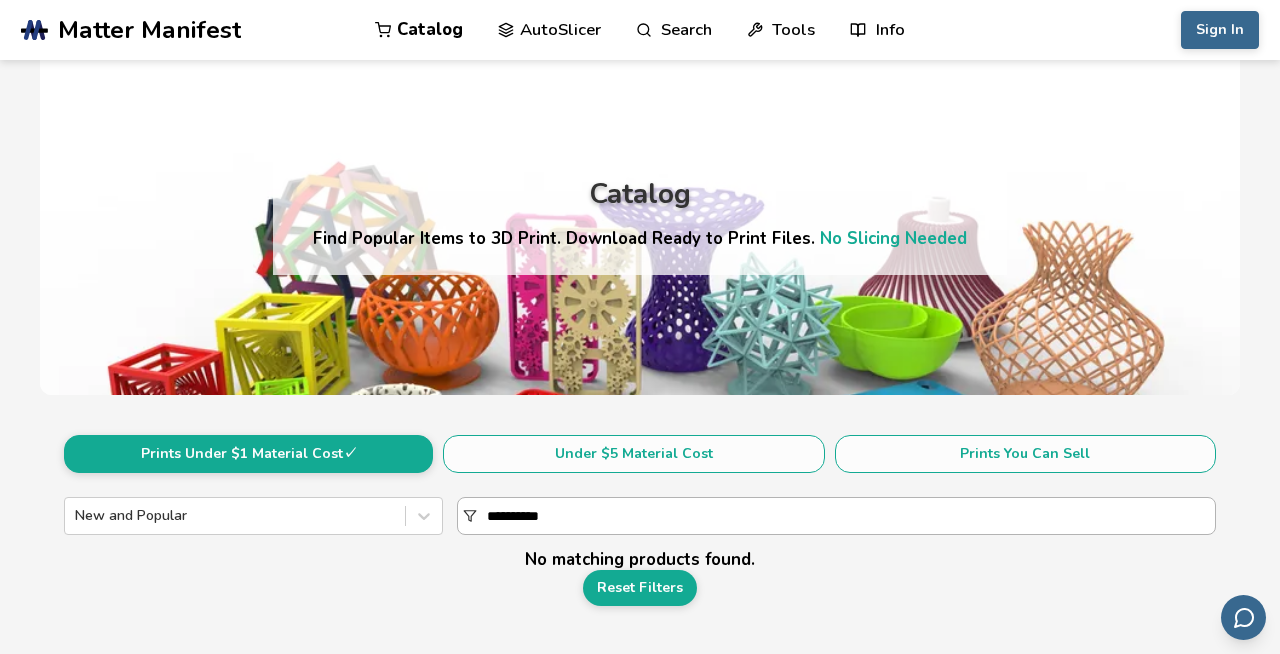 type on "**********" 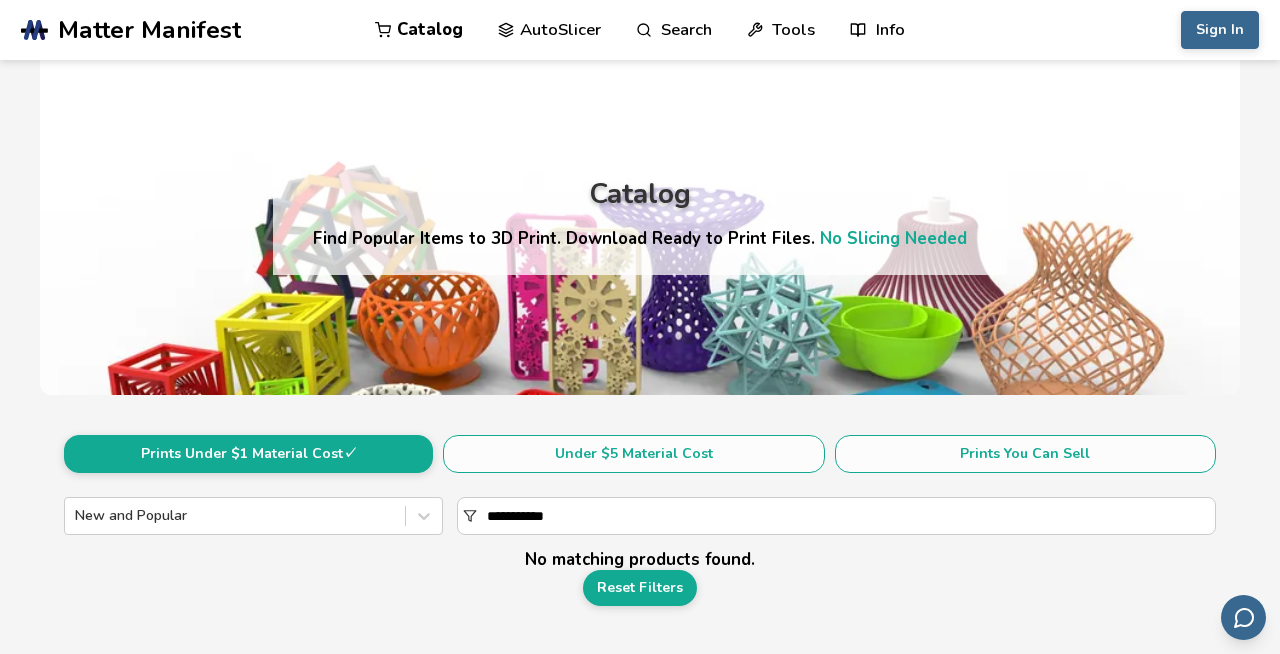 drag, startPoint x: 558, startPoint y: 521, endPoint x: 510, endPoint y: 494, distance: 55.072678 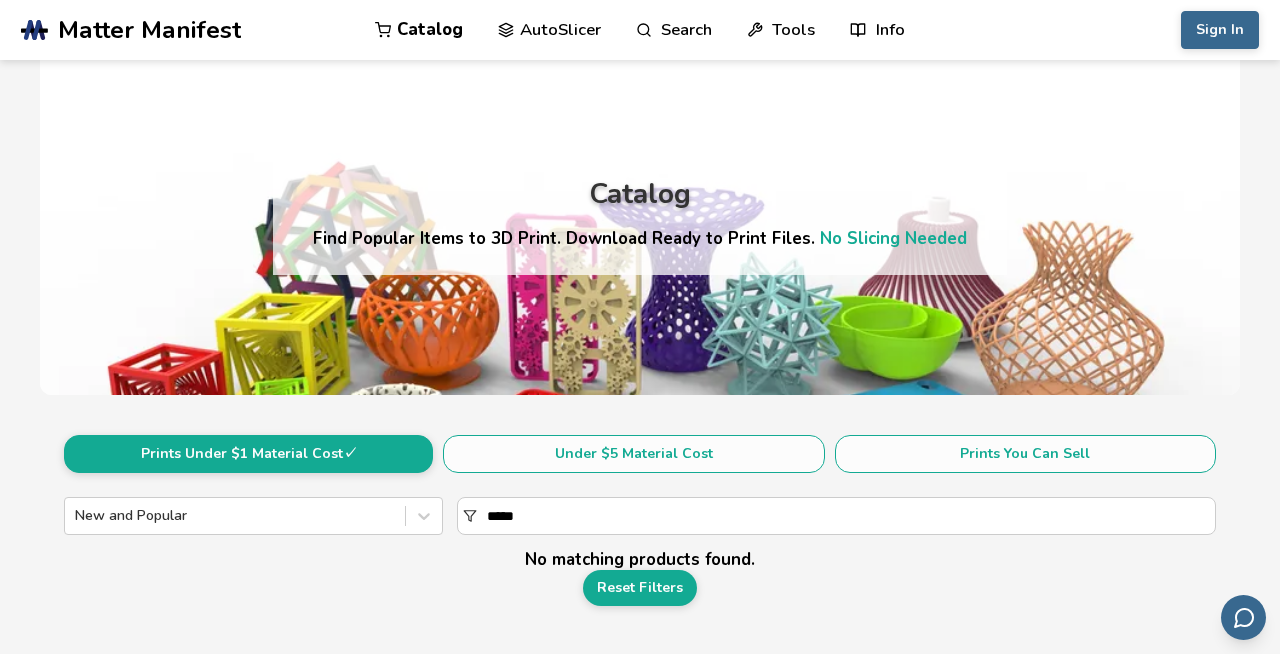type on "******" 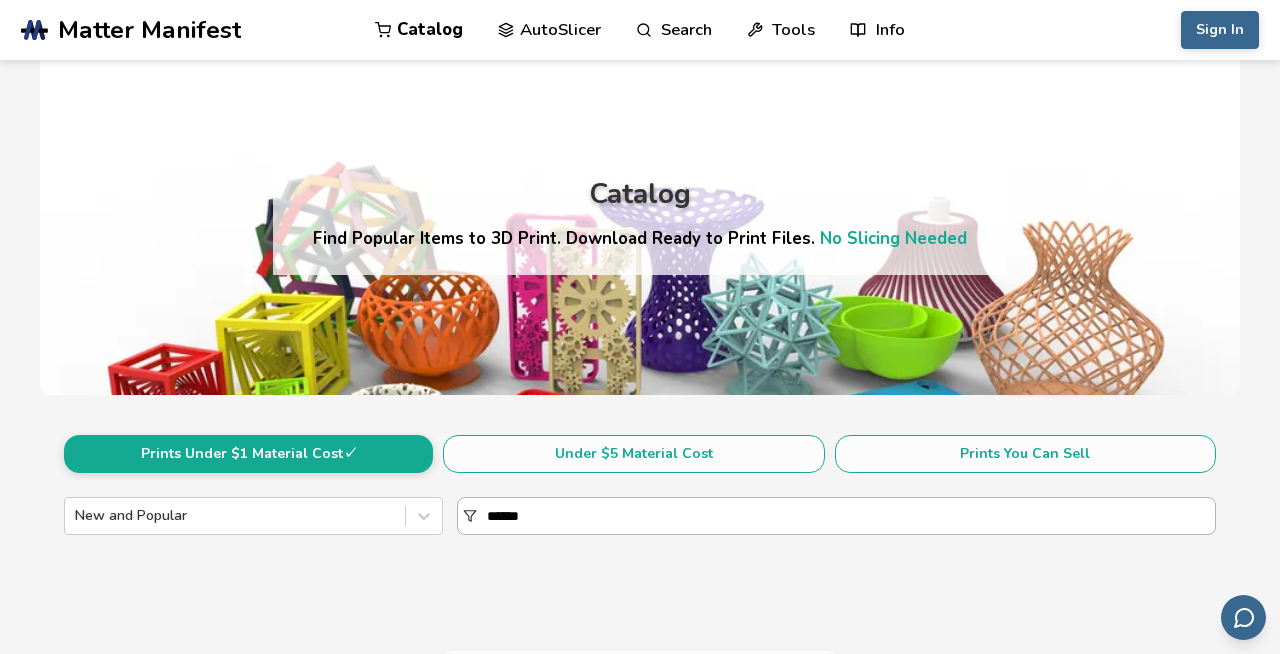click on "******" at bounding box center (851, 516) 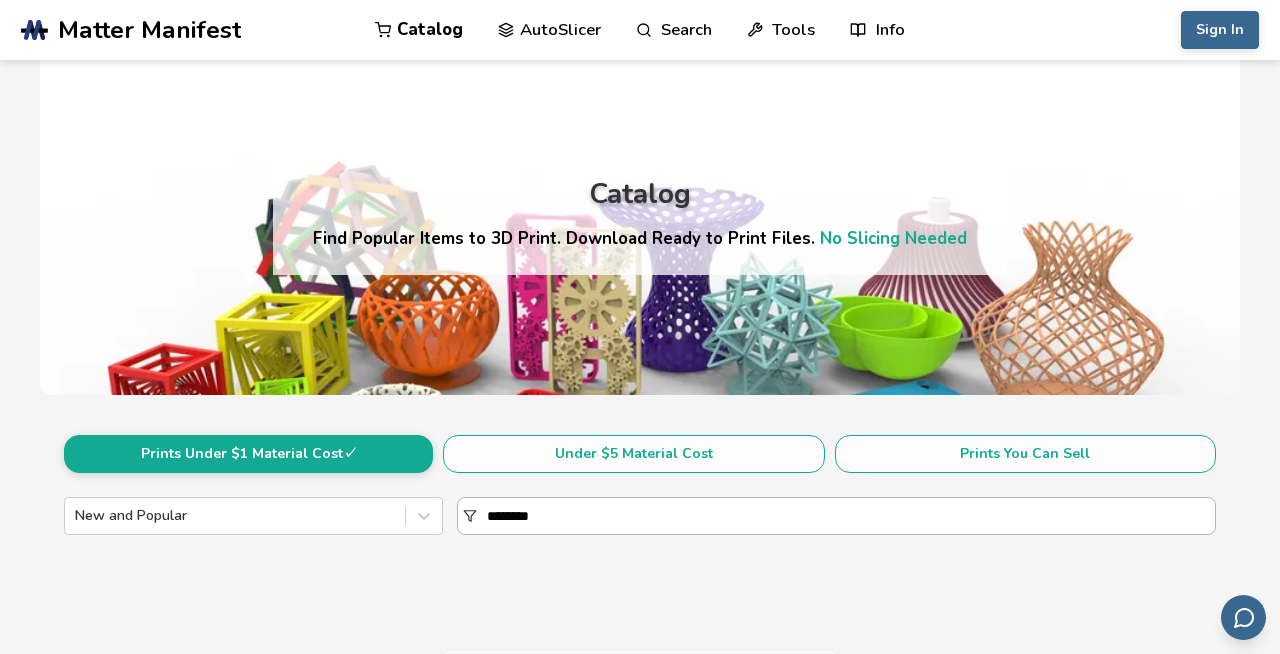 type on "*******" 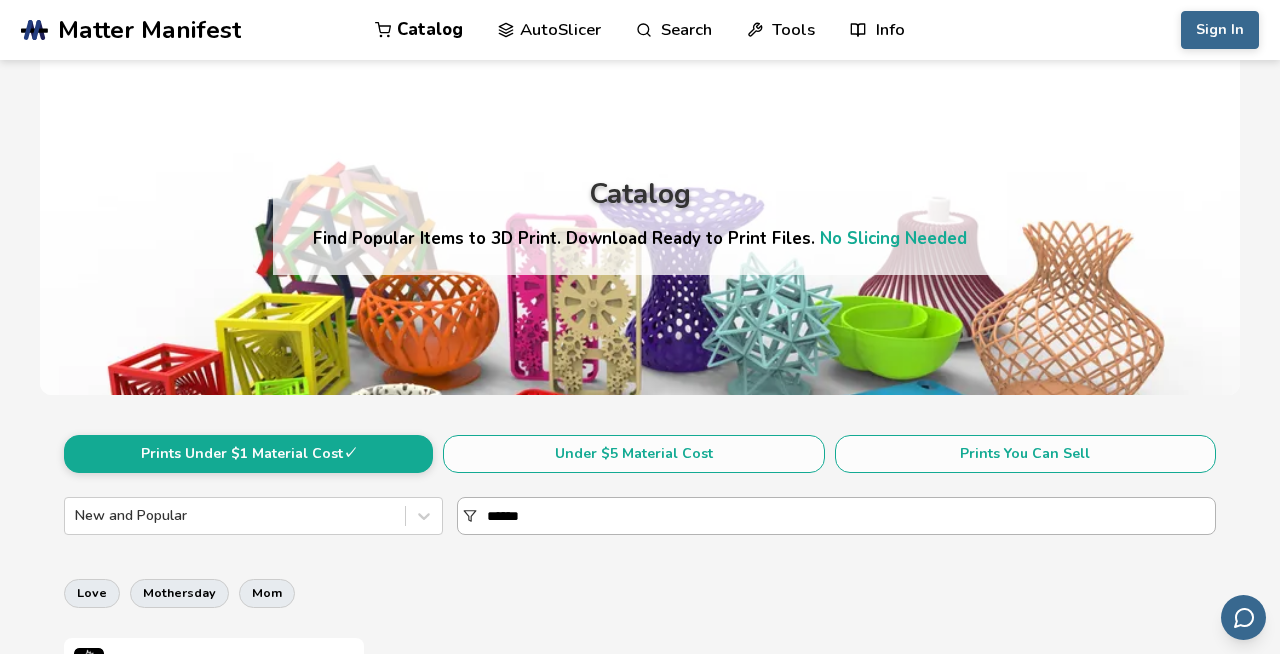click on "******" at bounding box center [851, 516] 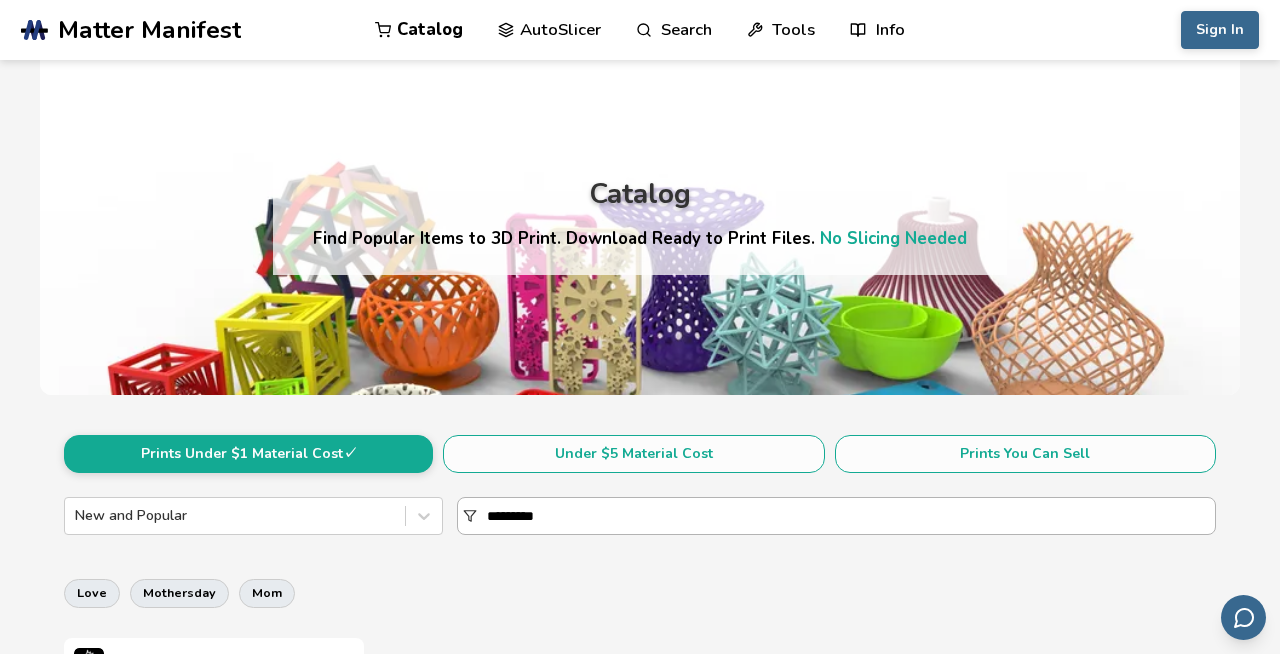 type on "**********" 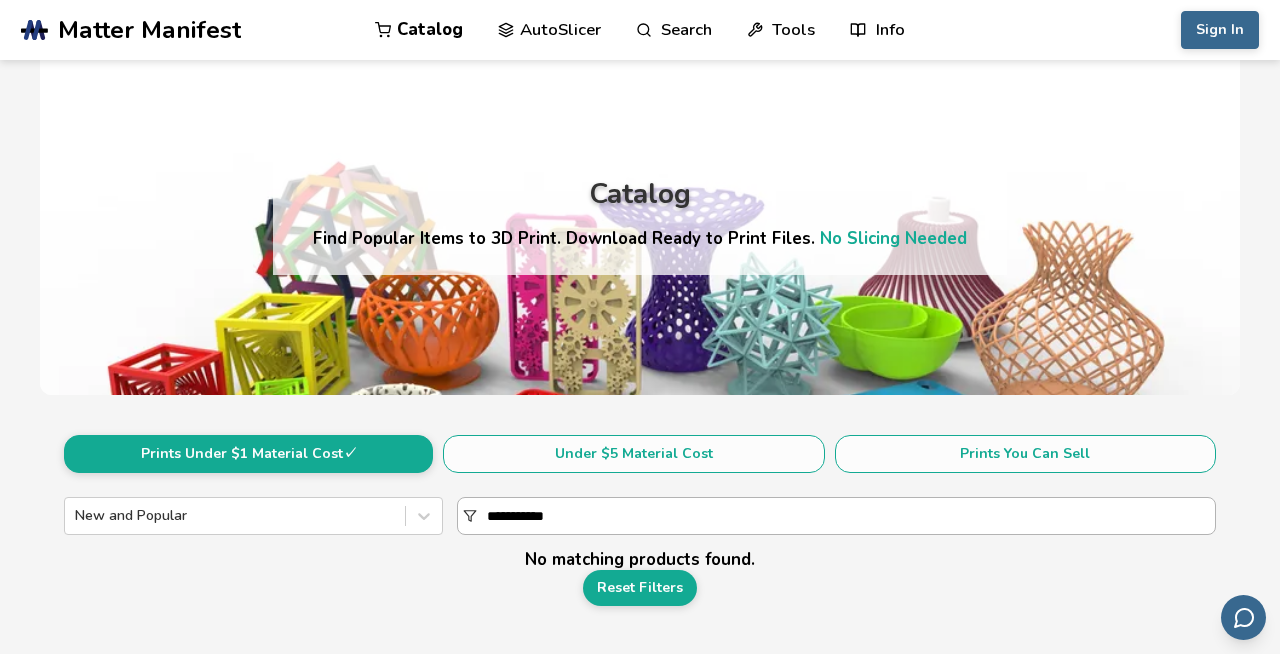 click on "**********" at bounding box center (851, 516) 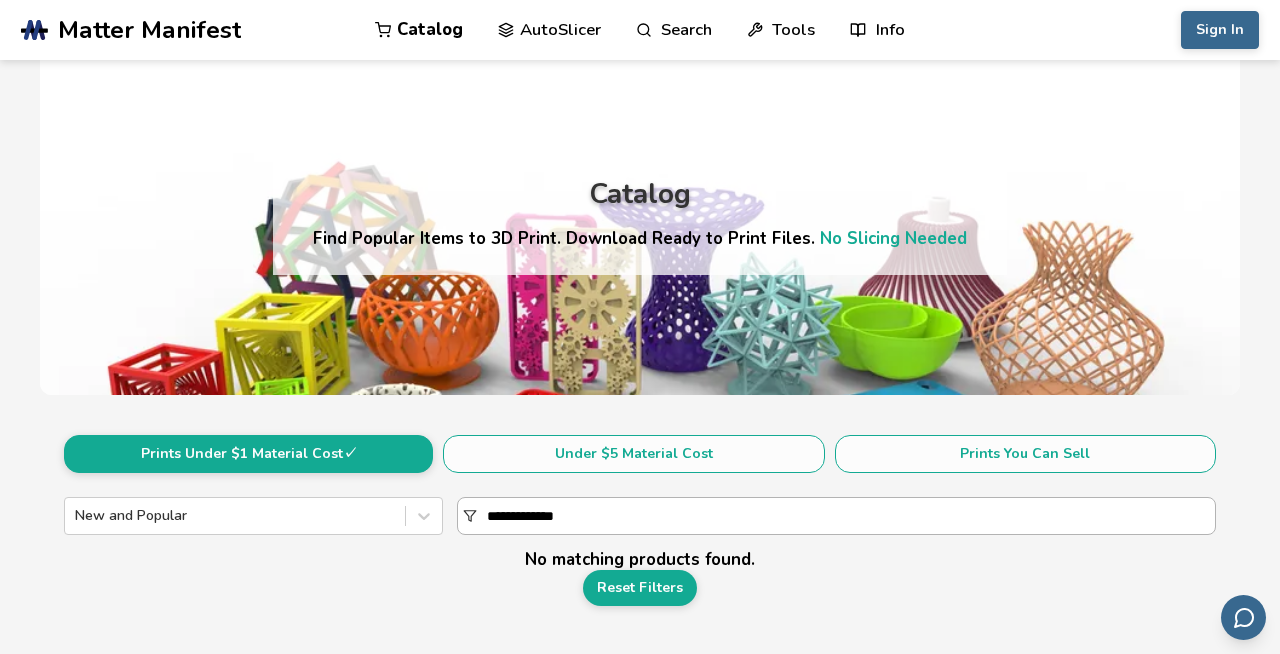 type on "**********" 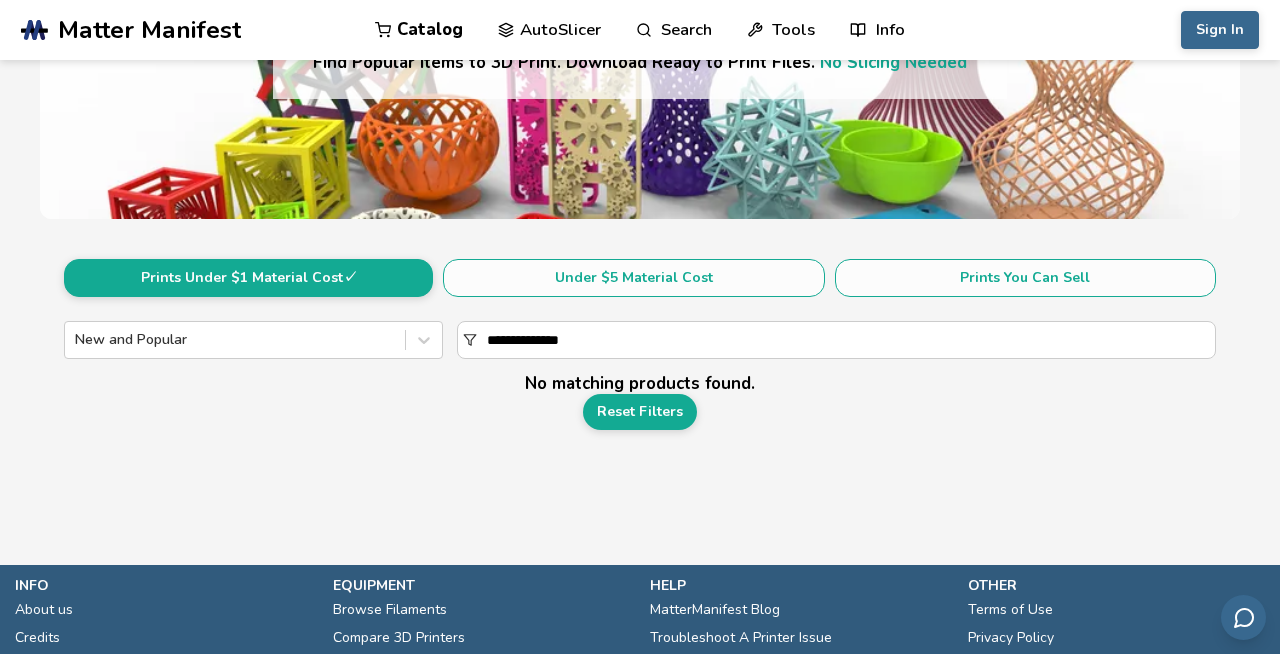 scroll, scrollTop: 261, scrollLeft: 0, axis: vertical 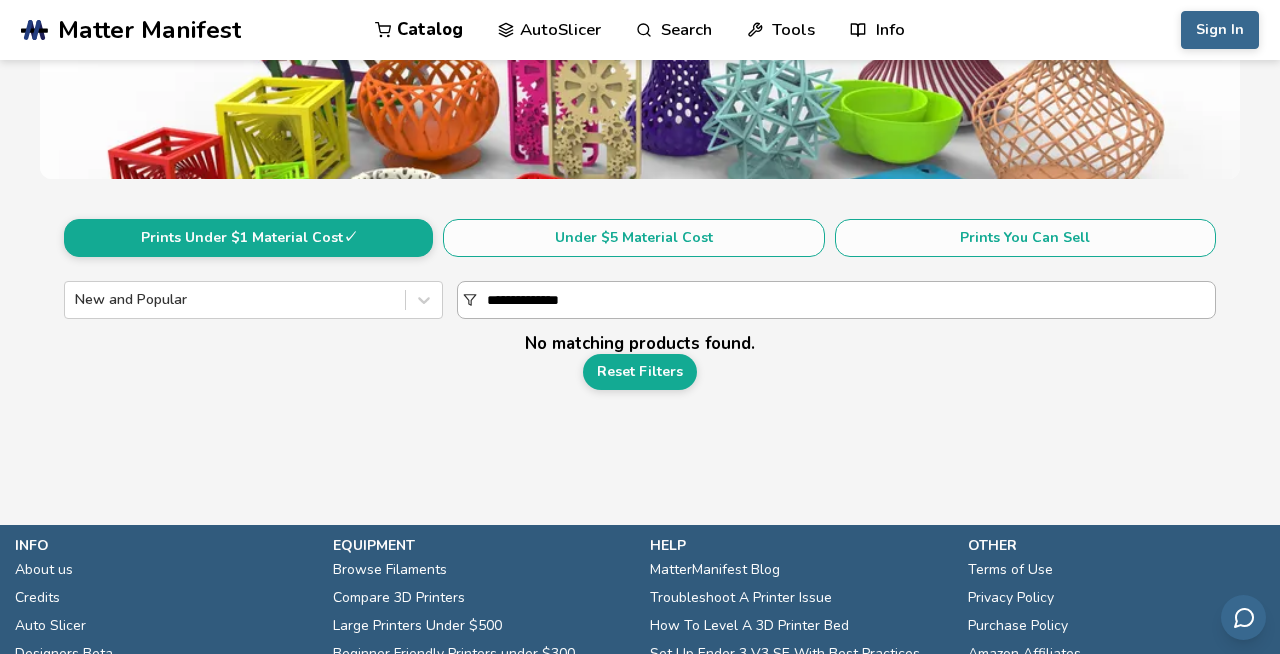 drag, startPoint x: 583, startPoint y: 295, endPoint x: 538, endPoint y: 296, distance: 45.01111 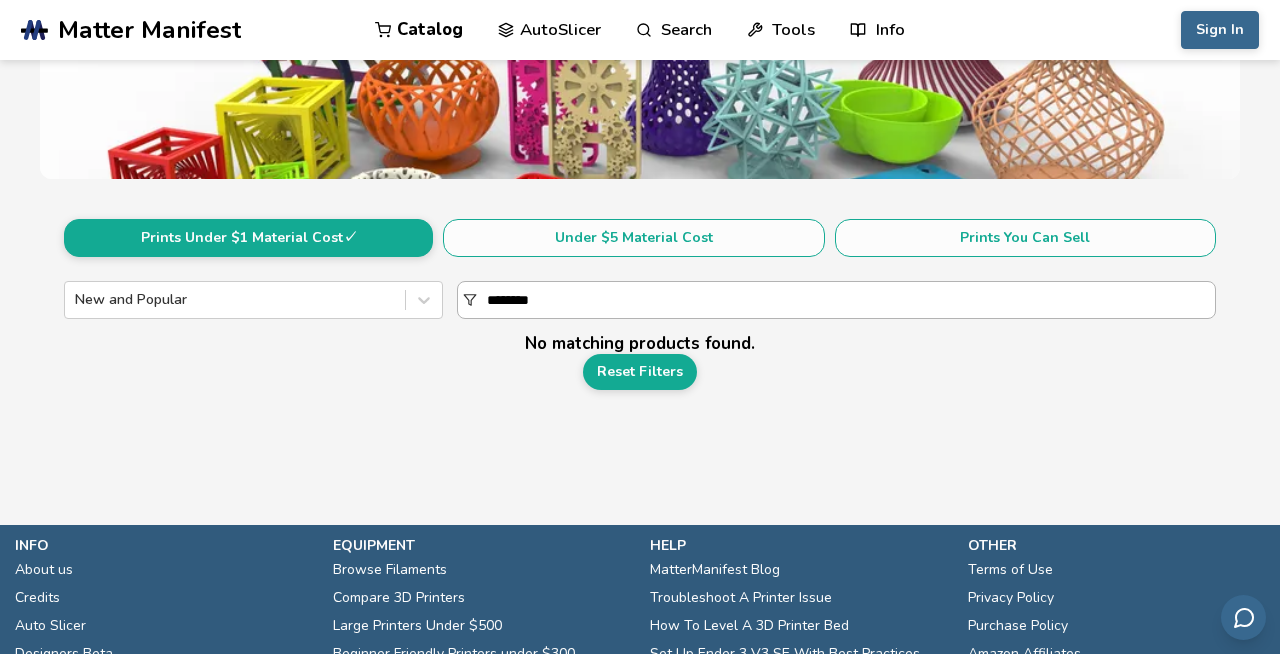type on "*******" 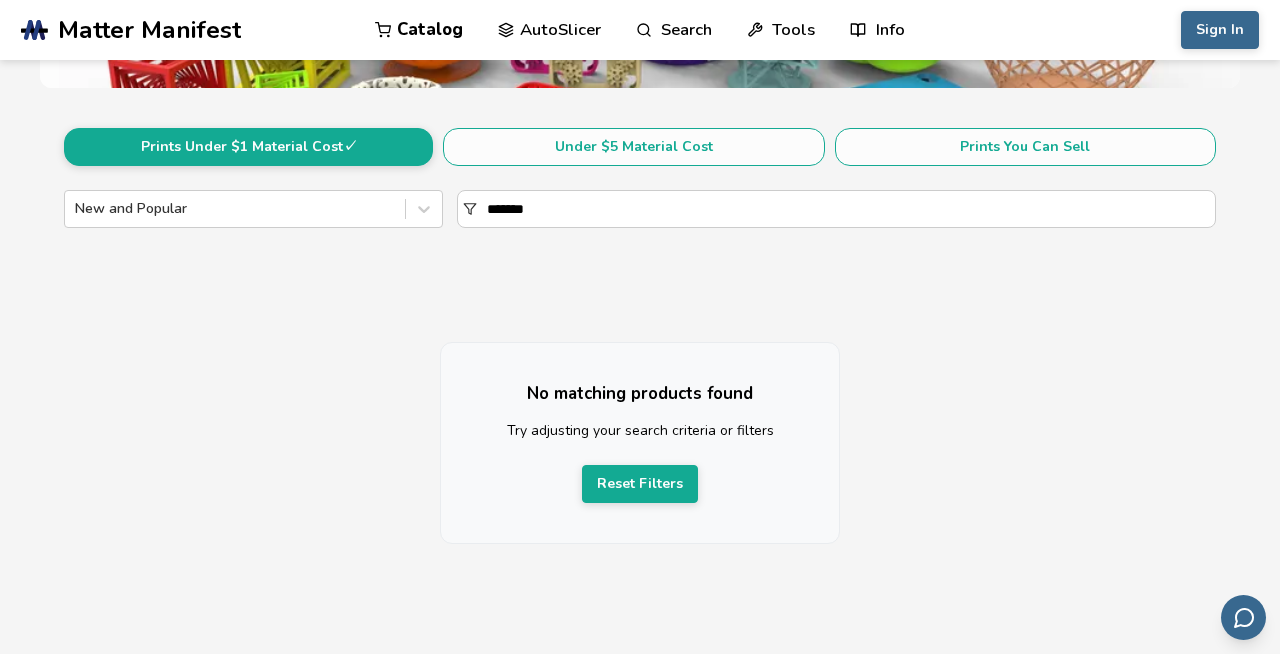 scroll, scrollTop: 369, scrollLeft: 0, axis: vertical 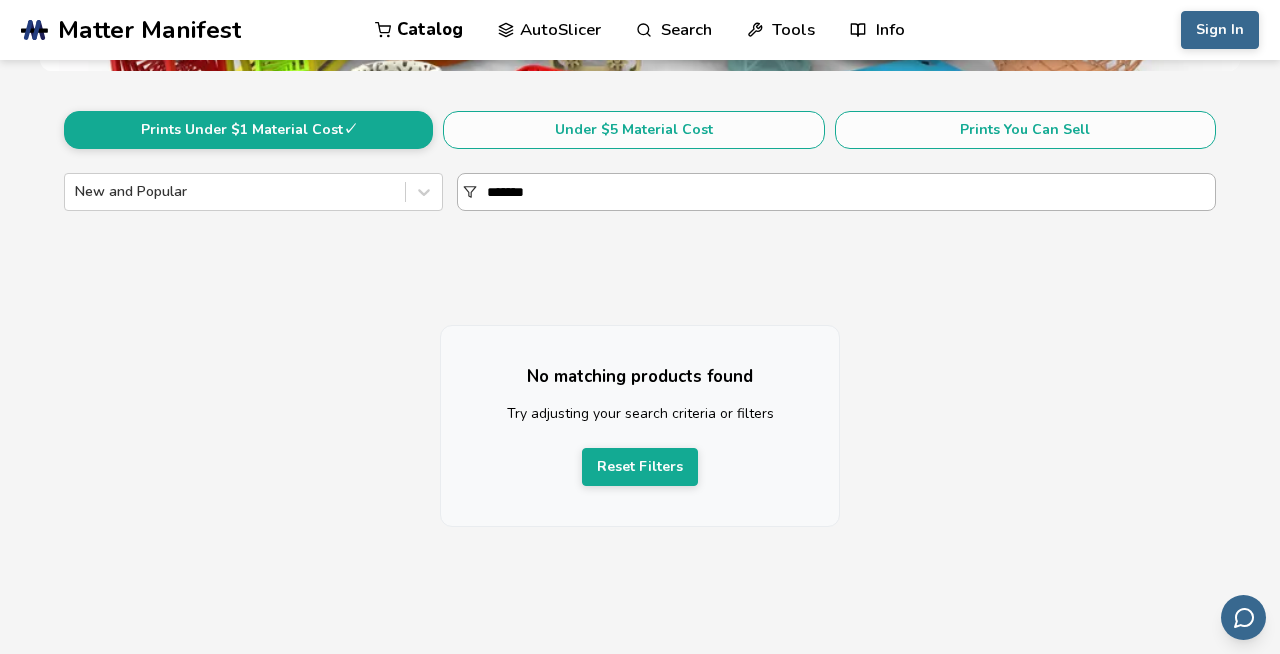 drag, startPoint x: 554, startPoint y: 194, endPoint x: 484, endPoint y: 189, distance: 70.178345 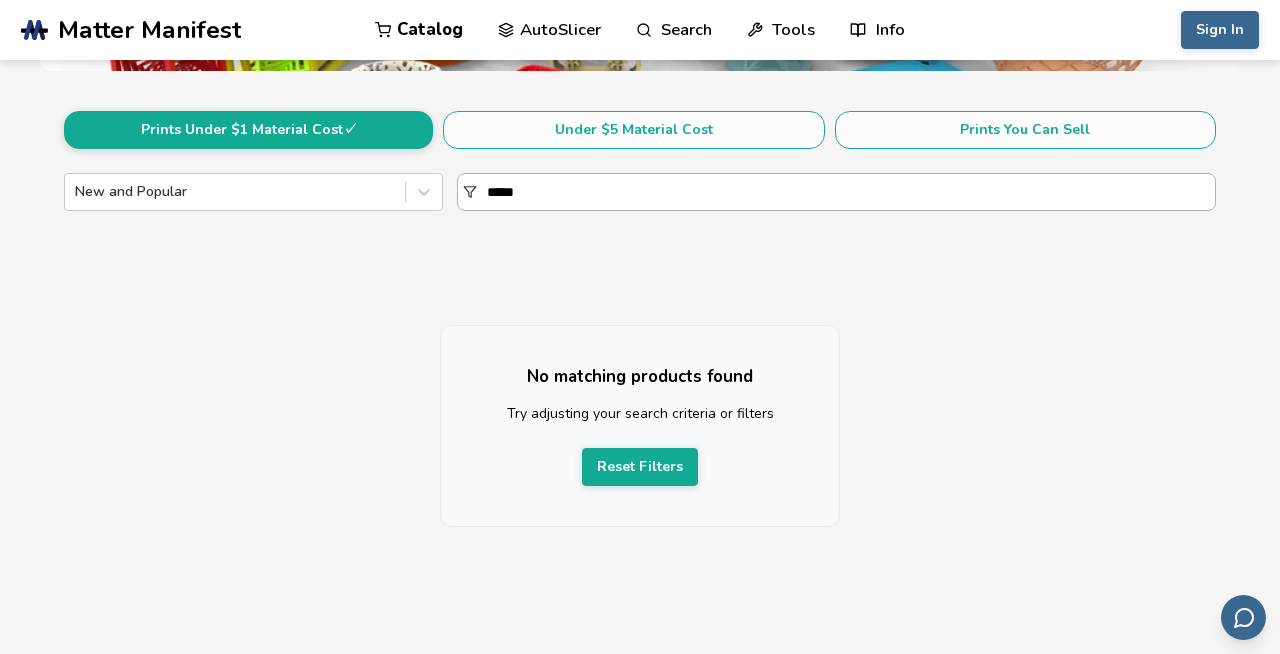 type on "******" 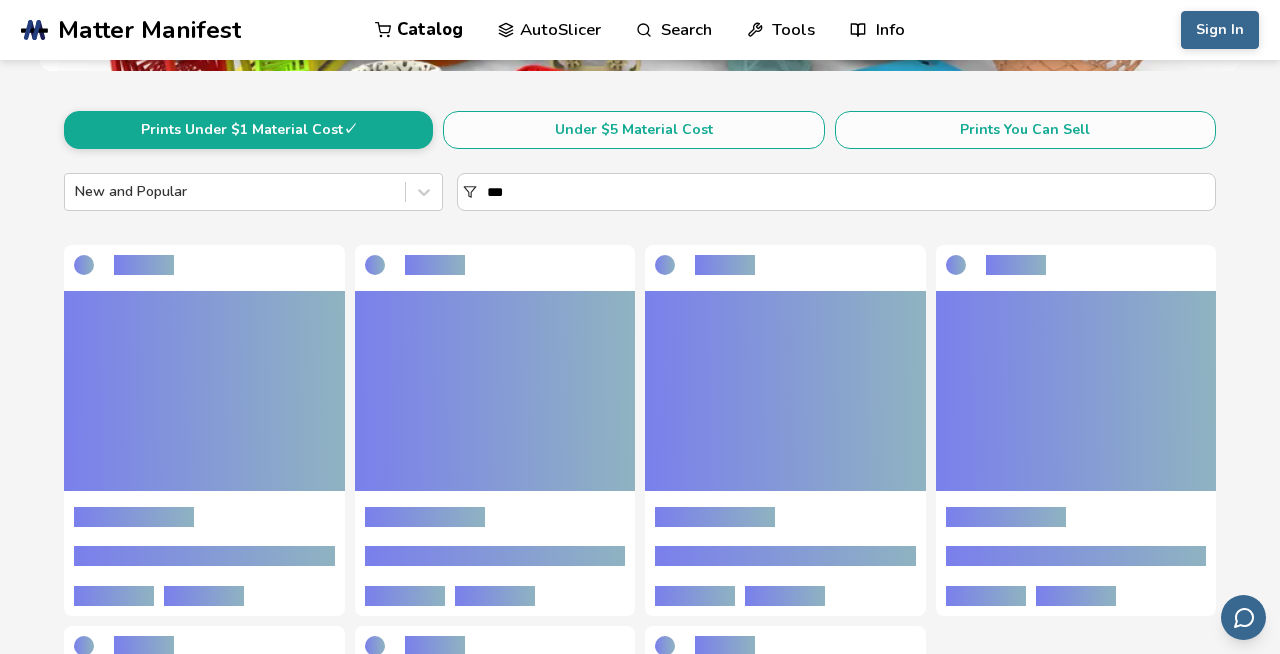scroll, scrollTop: 0, scrollLeft: 0, axis: both 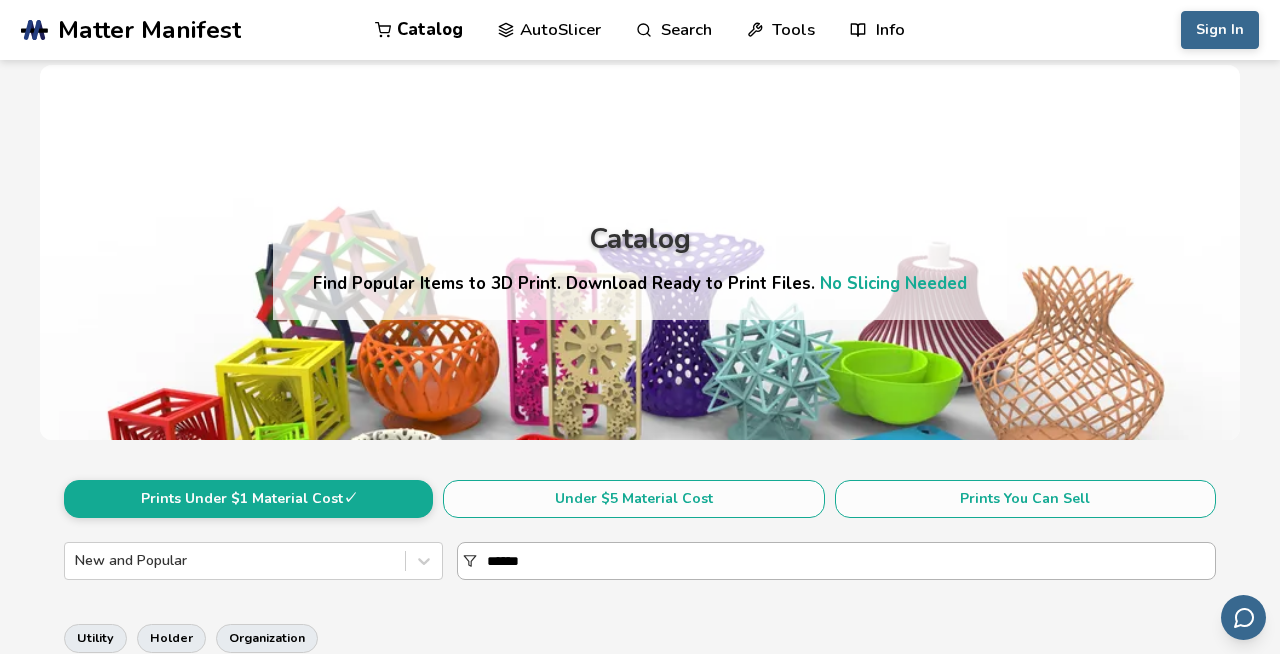 click on "******" at bounding box center (851, 561) 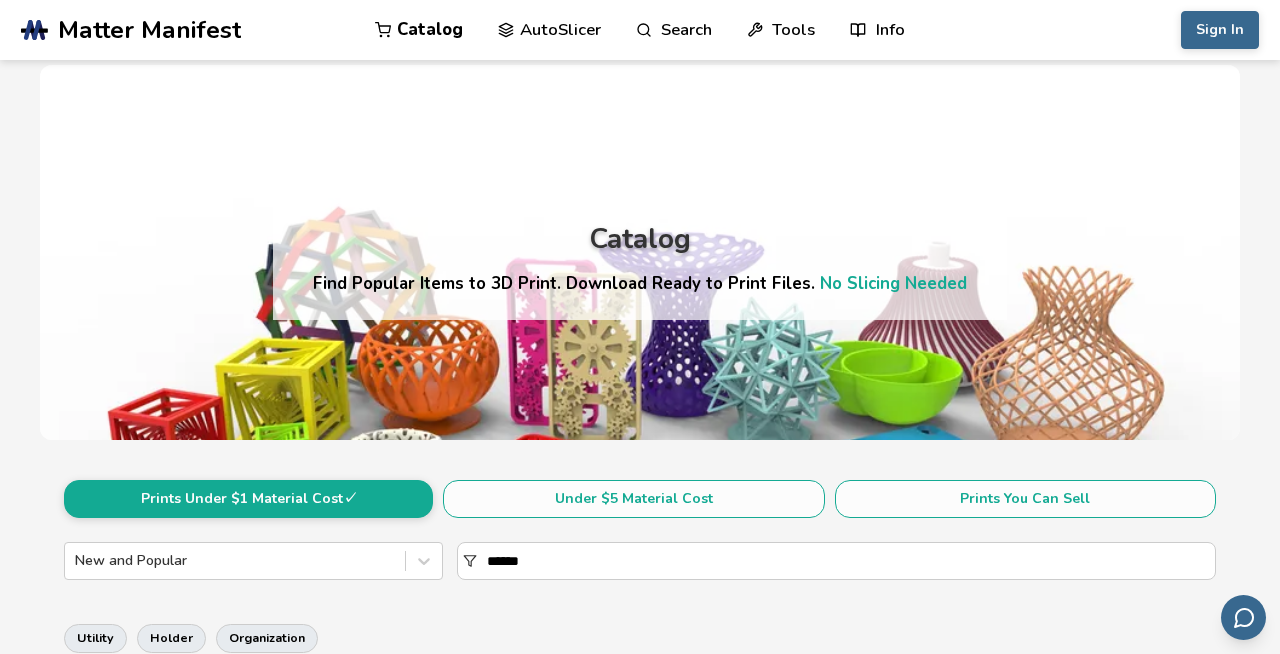 drag, startPoint x: 553, startPoint y: 577, endPoint x: 512, endPoint y: 531, distance: 61.6198 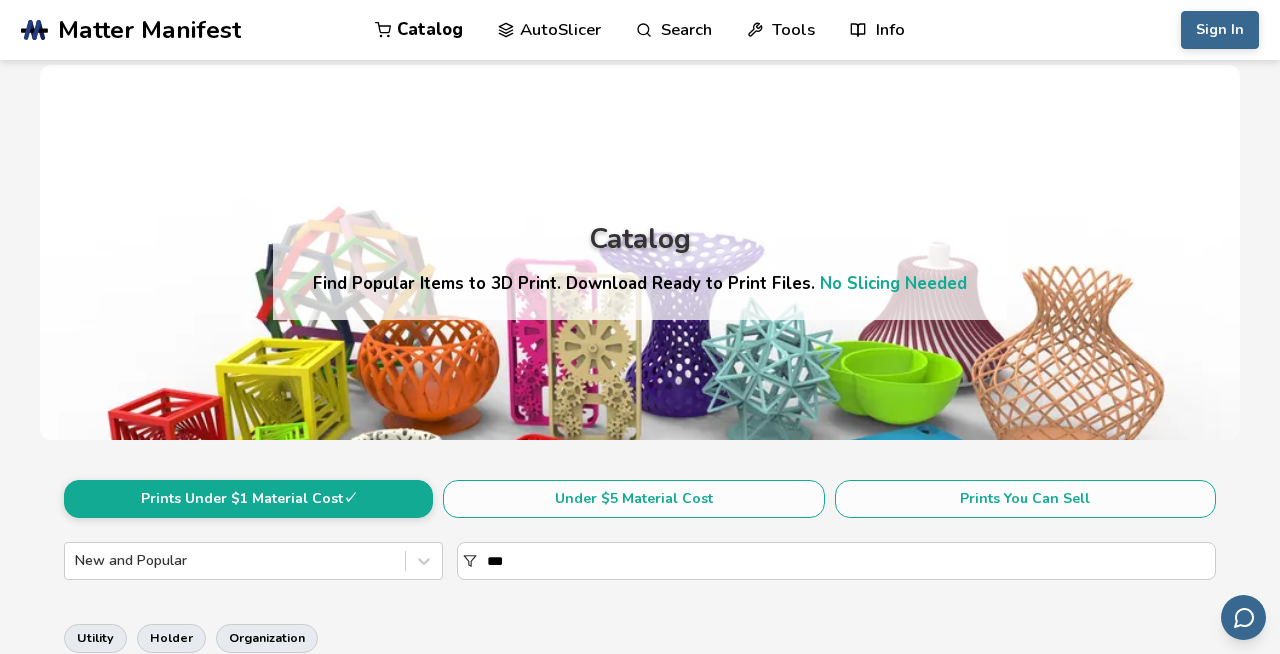 type on "****" 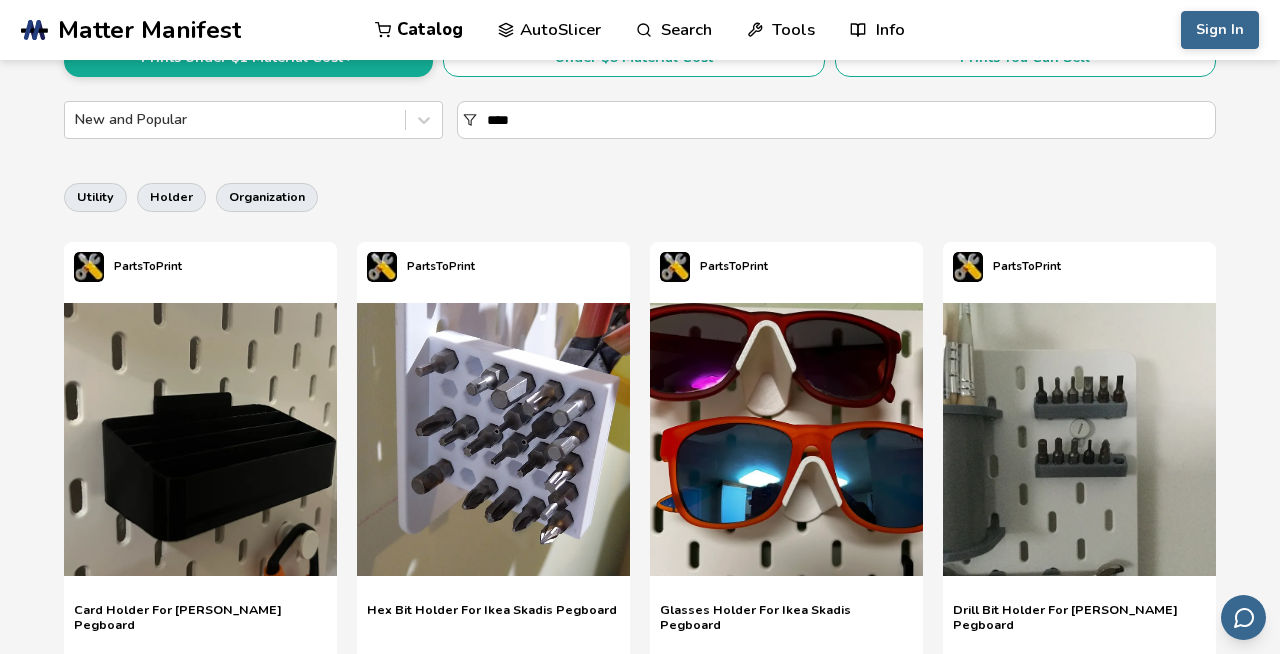 scroll, scrollTop: 517, scrollLeft: 0, axis: vertical 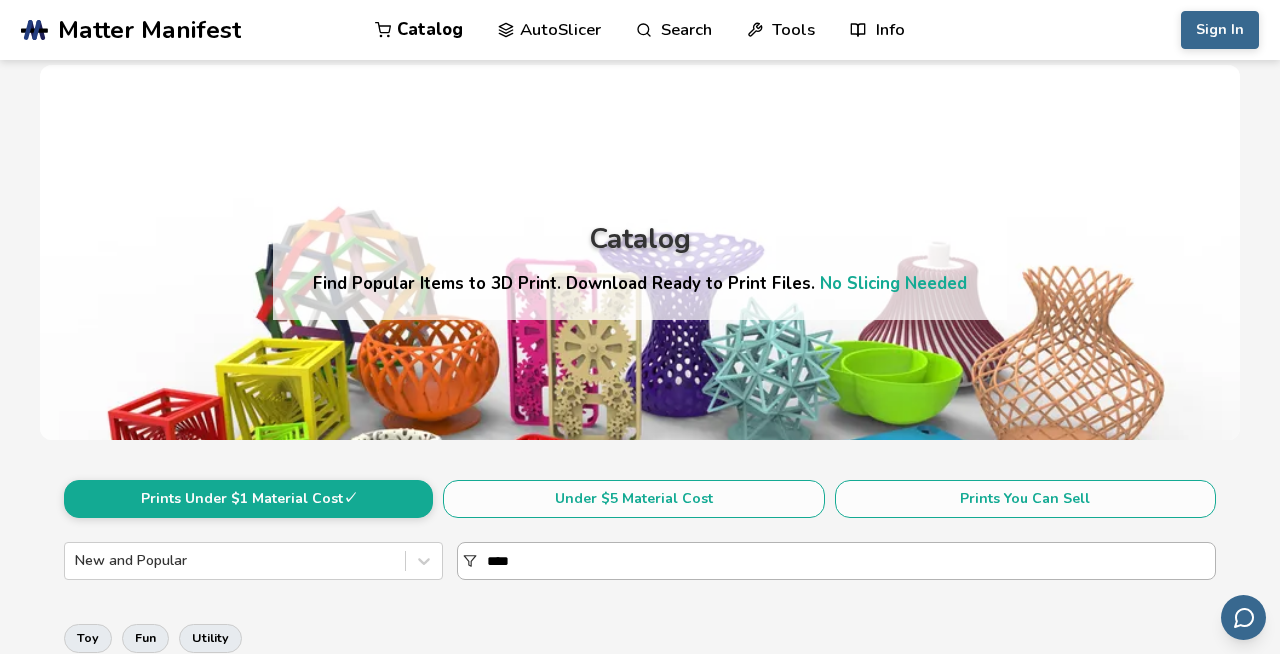 click on "****" at bounding box center [851, 561] 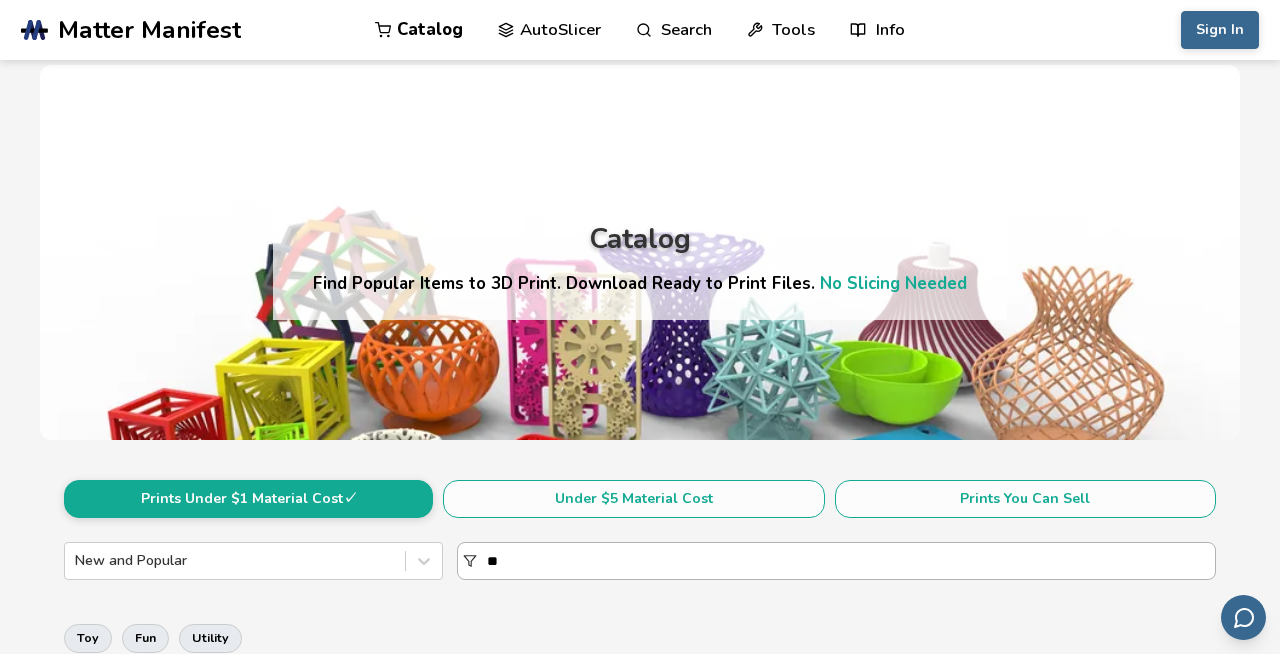 type on "*" 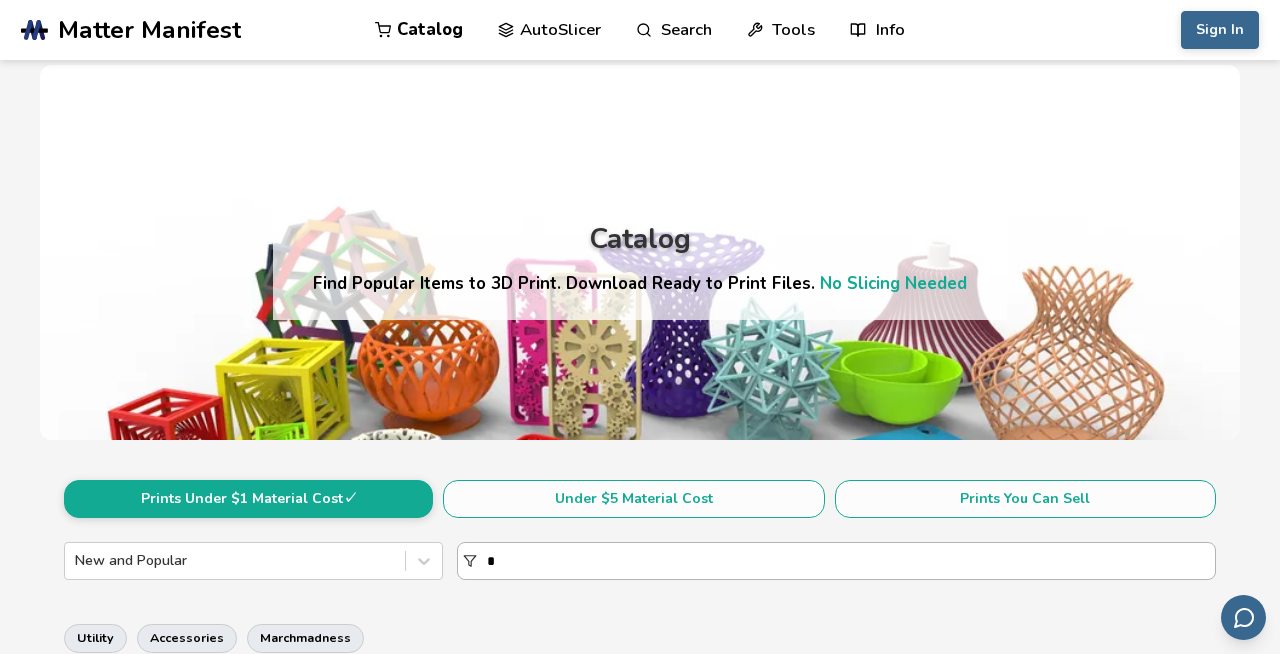 click on "*" at bounding box center [851, 561] 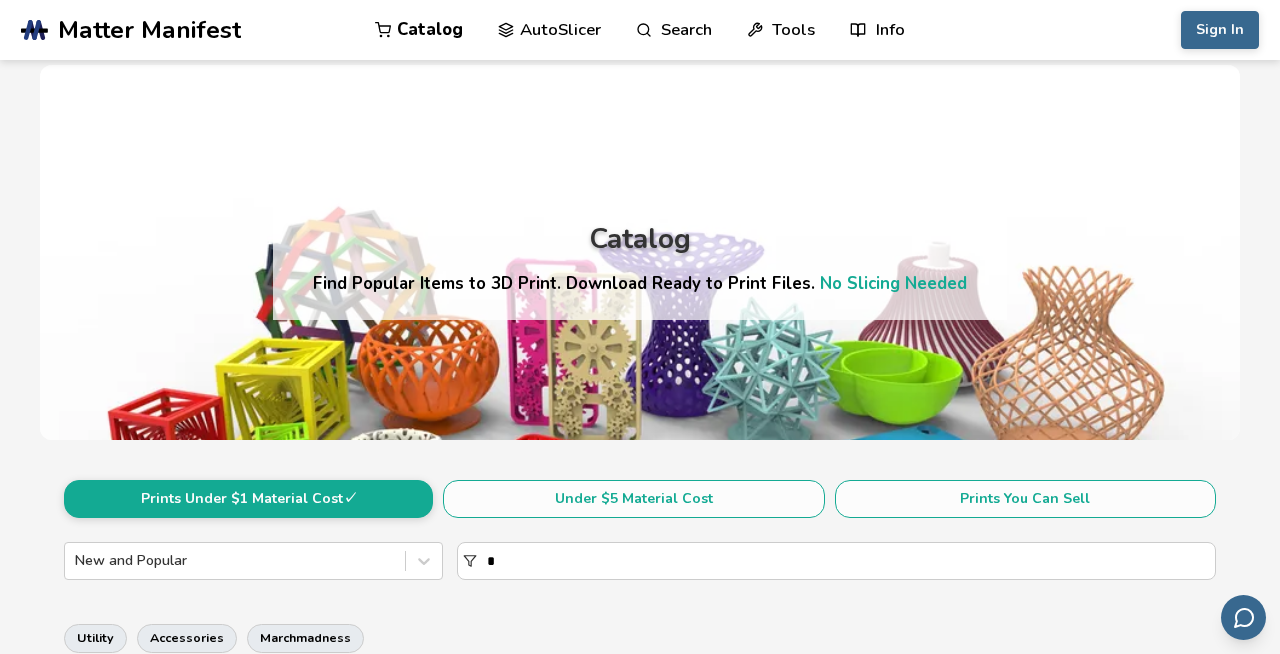 scroll, scrollTop: 0, scrollLeft: 0, axis: both 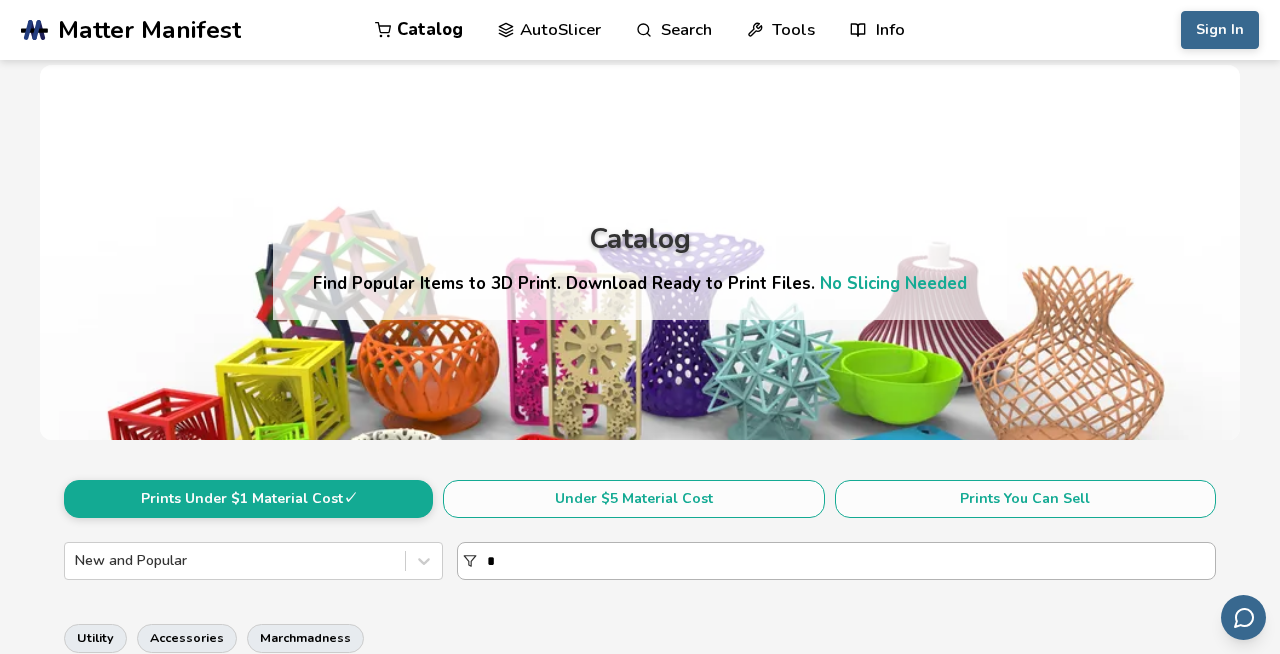 click on "*" at bounding box center (851, 561) 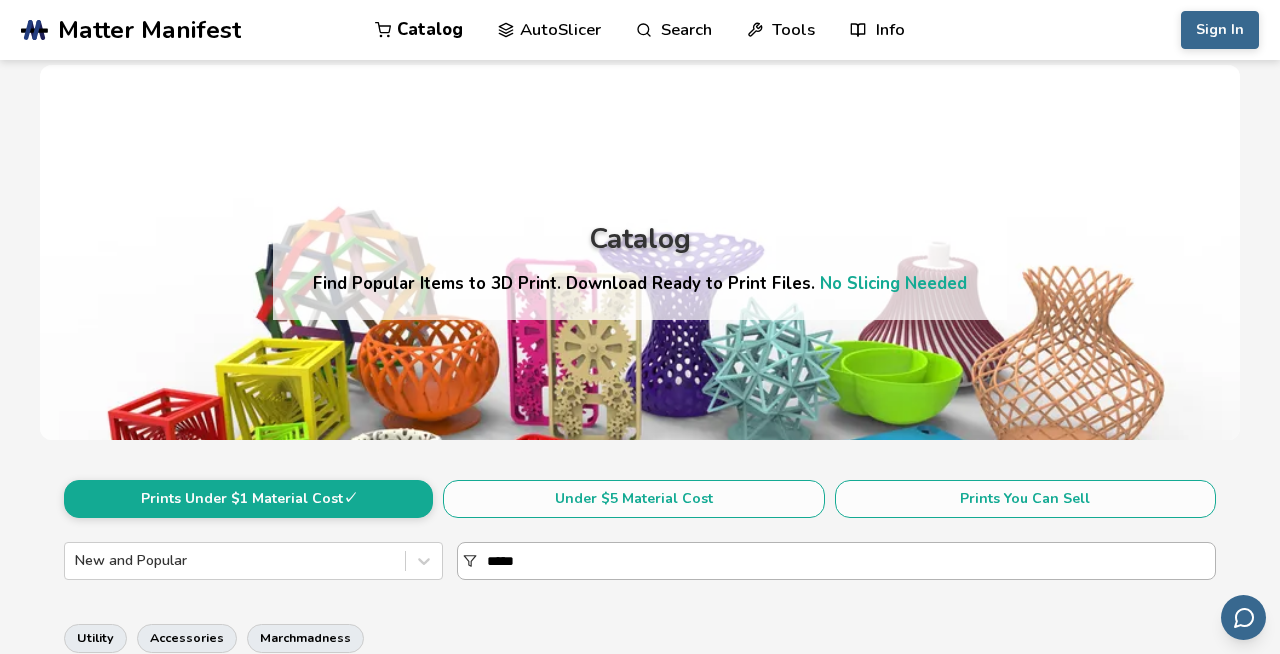 type on "******" 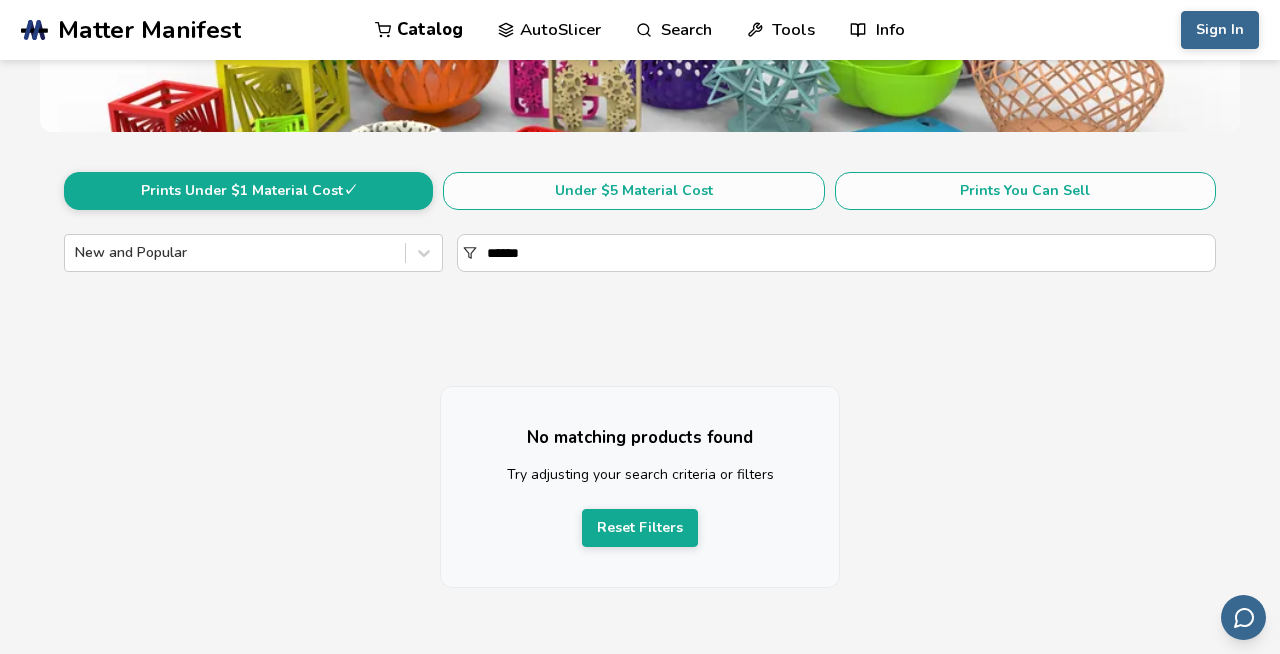 scroll, scrollTop: 353, scrollLeft: 0, axis: vertical 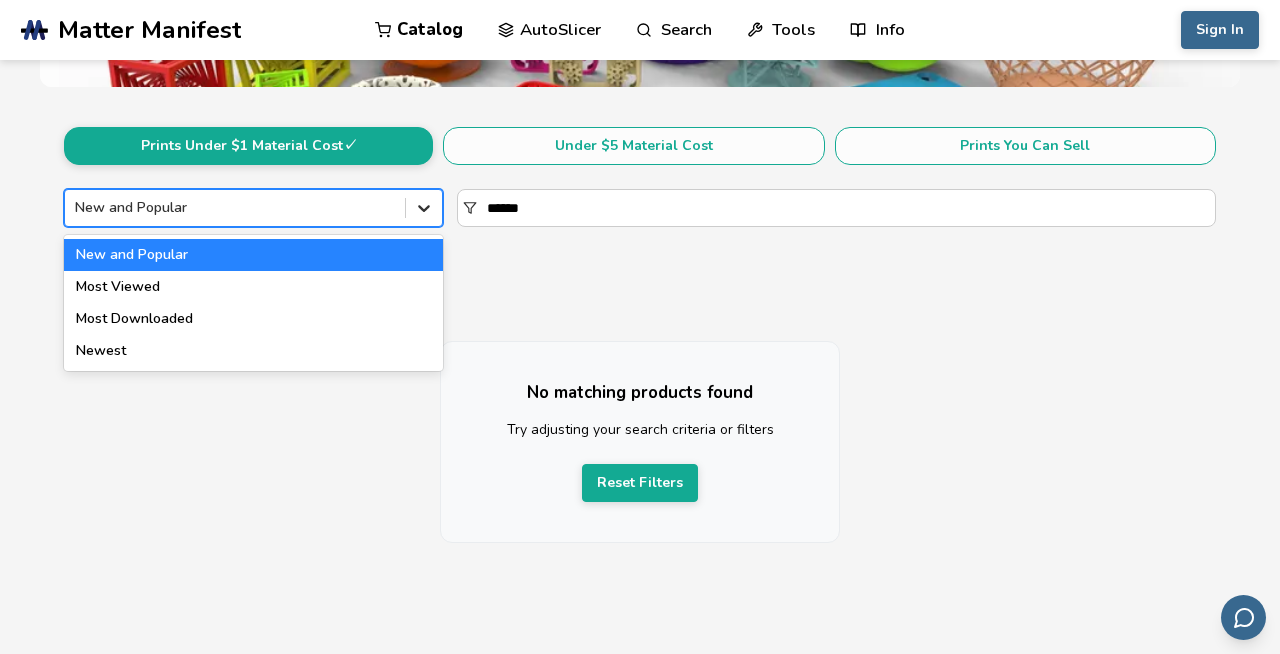click 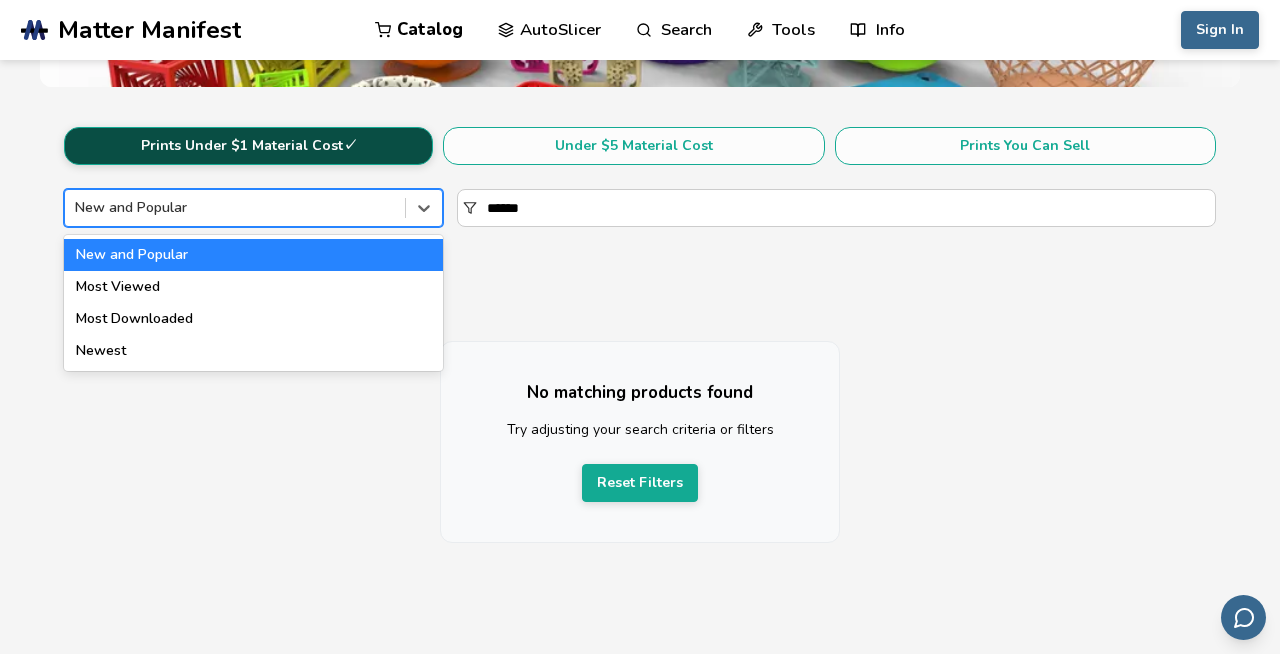 click on "Prints Under $1 Material Cost  ✓" at bounding box center (248, 146) 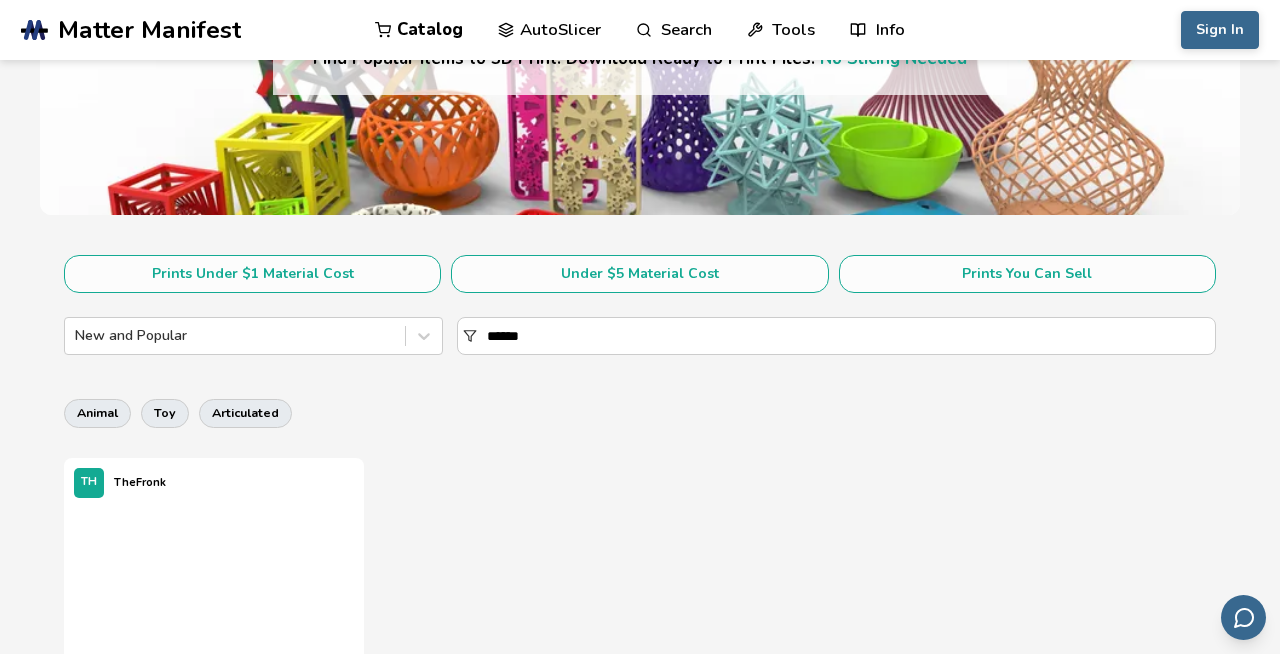 scroll, scrollTop: 228, scrollLeft: 0, axis: vertical 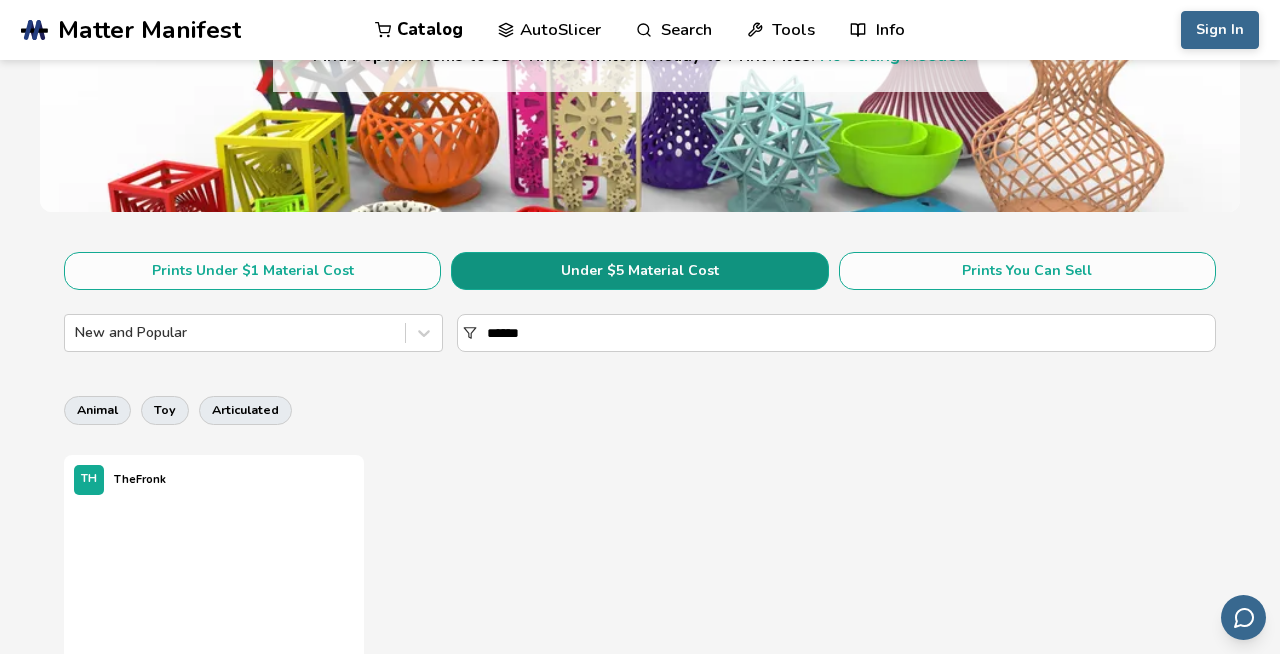 drag, startPoint x: 545, startPoint y: 336, endPoint x: 503, endPoint y: 283, distance: 67.62396 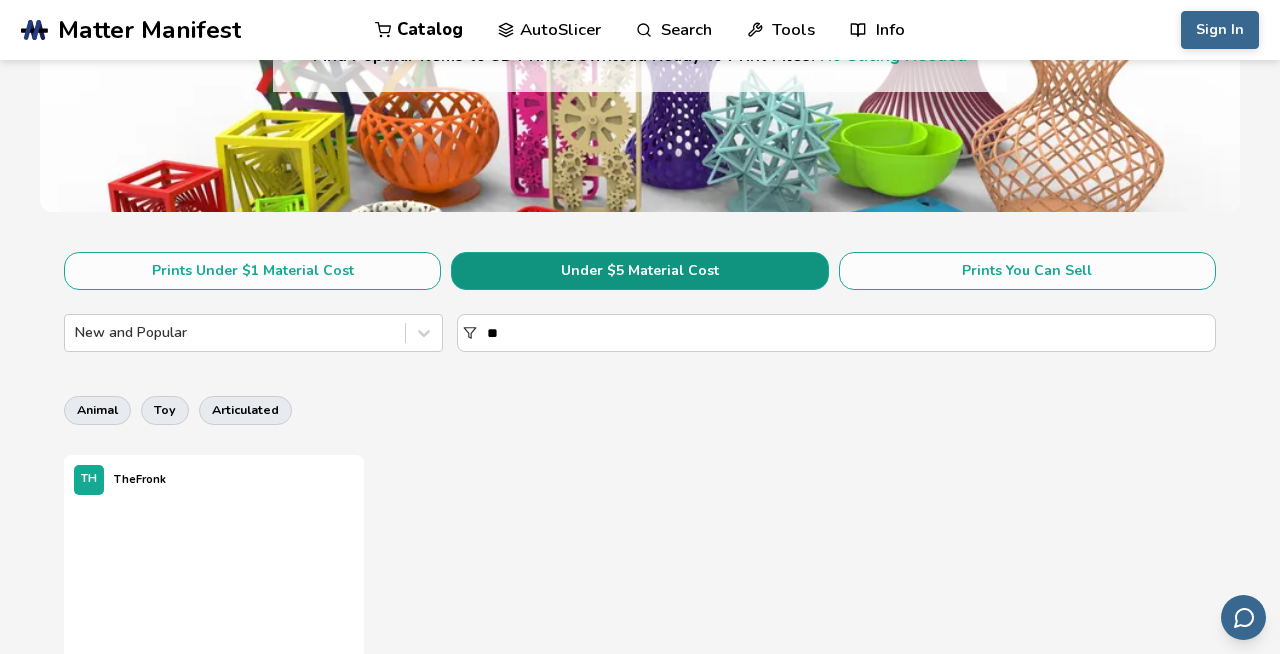 type on "***" 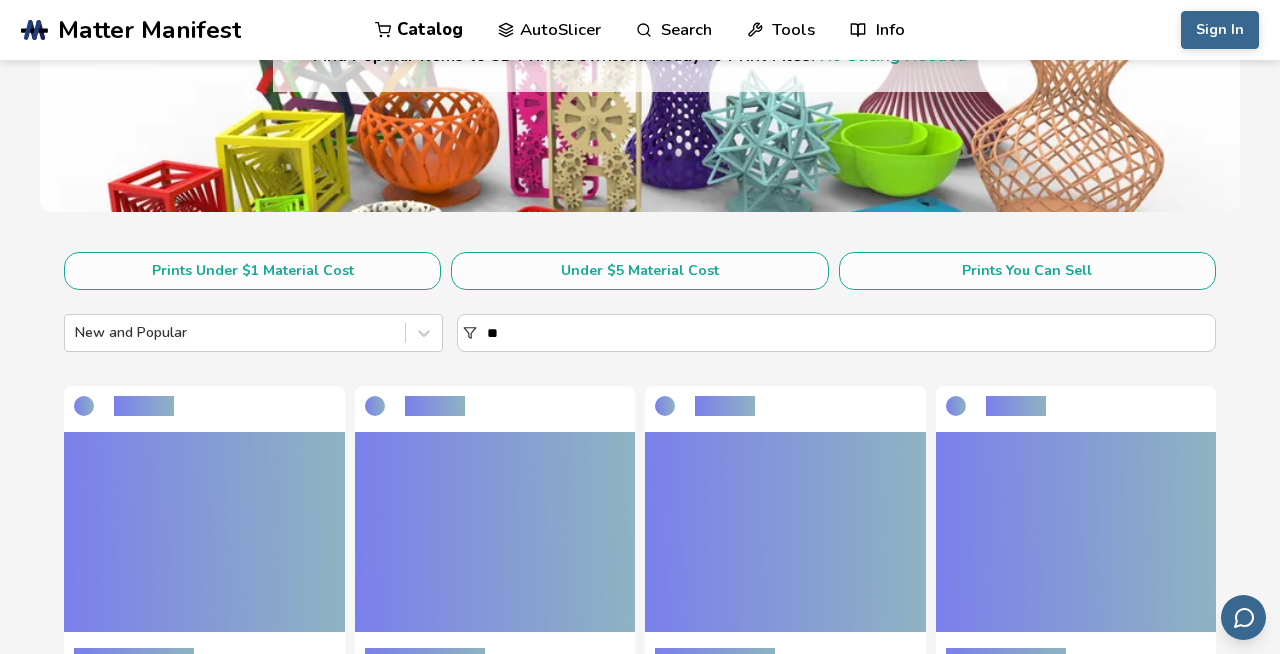 scroll, scrollTop: 0, scrollLeft: 0, axis: both 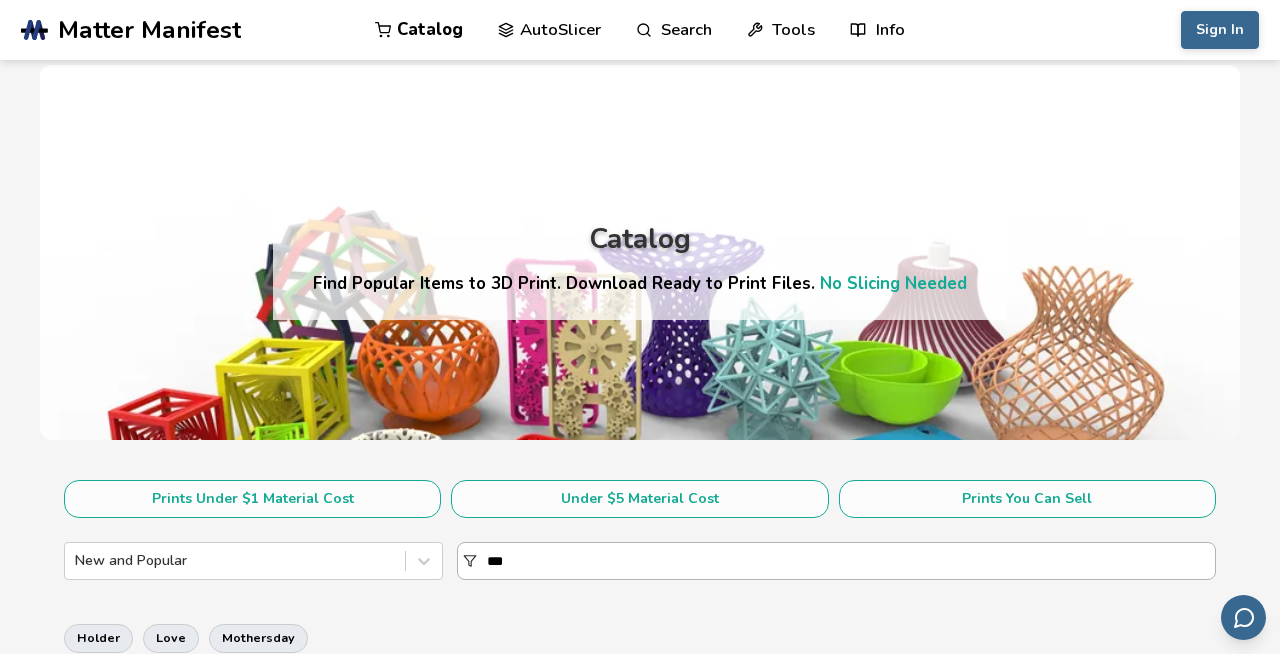 click on "***" at bounding box center [851, 561] 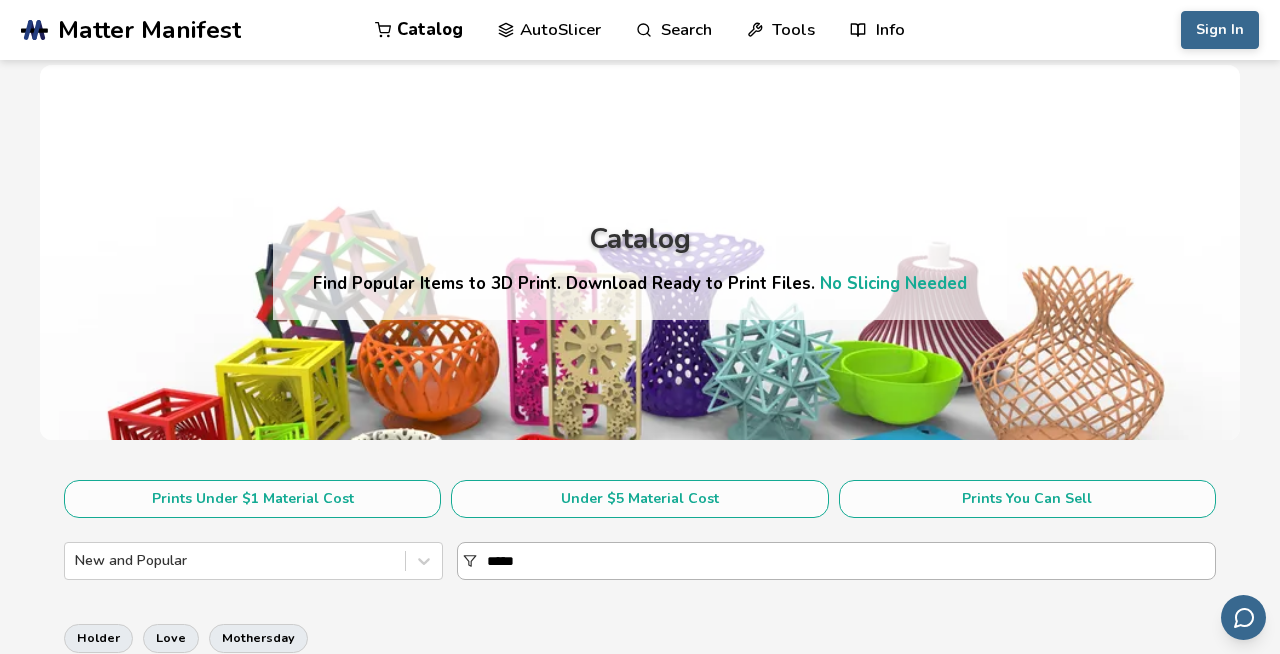 type on "******" 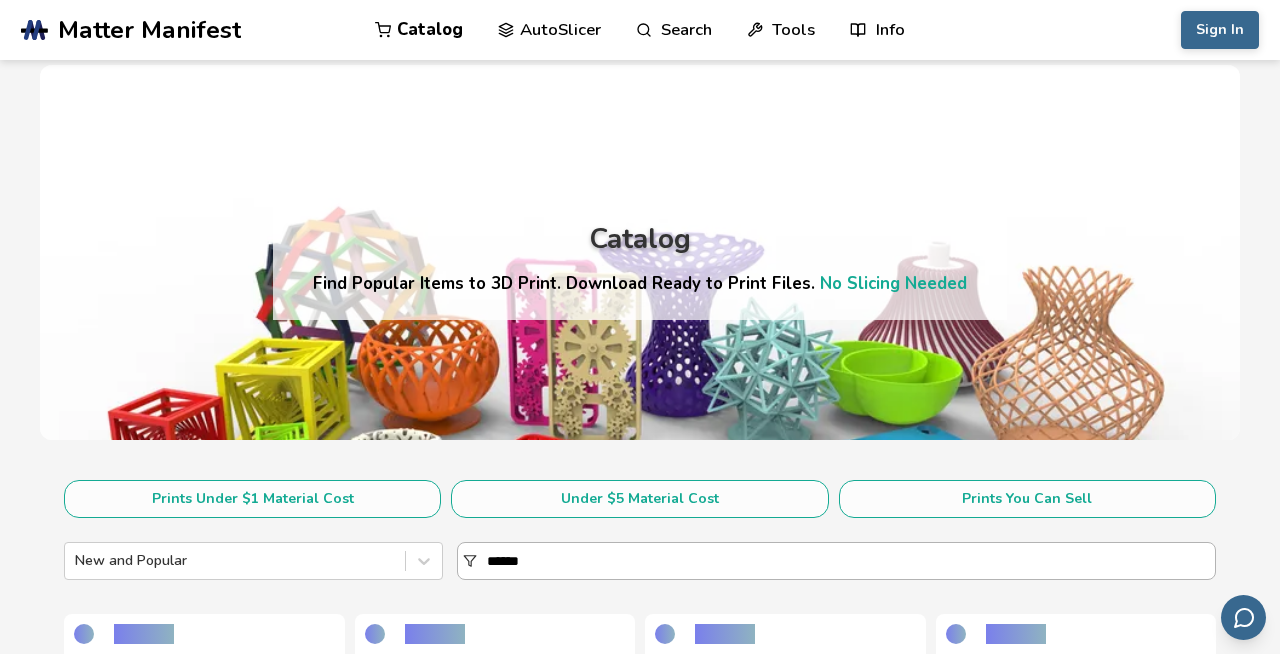 click on "******" at bounding box center [851, 561] 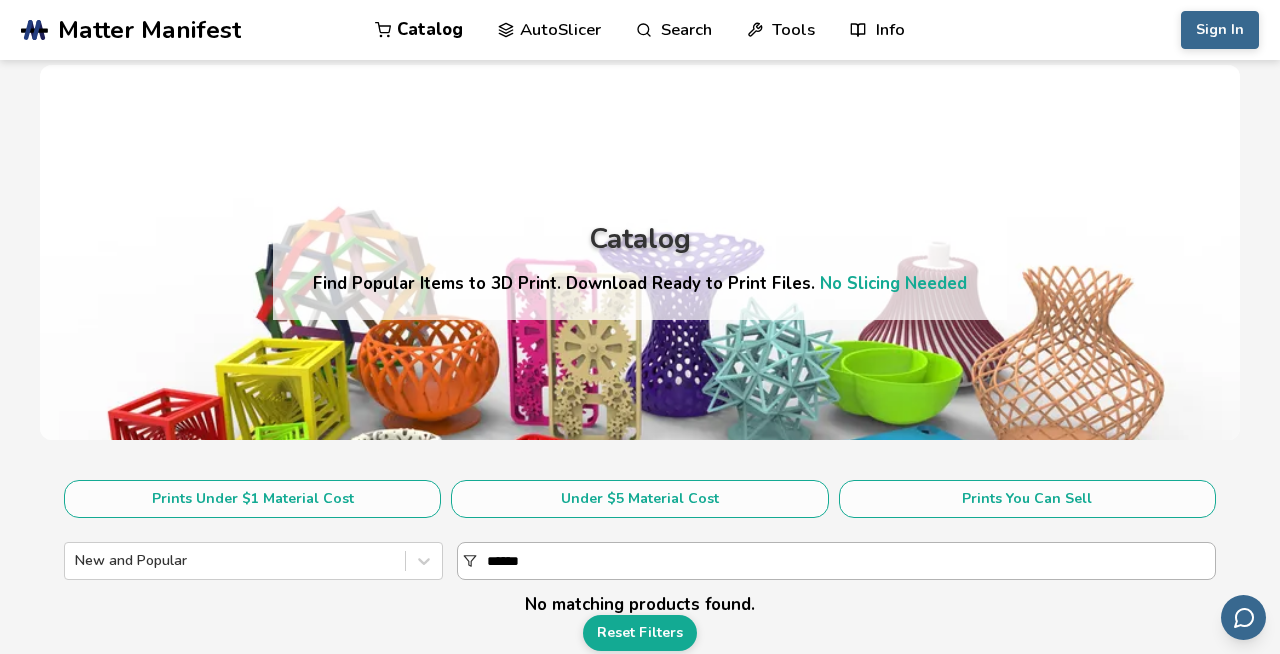 type on "*******" 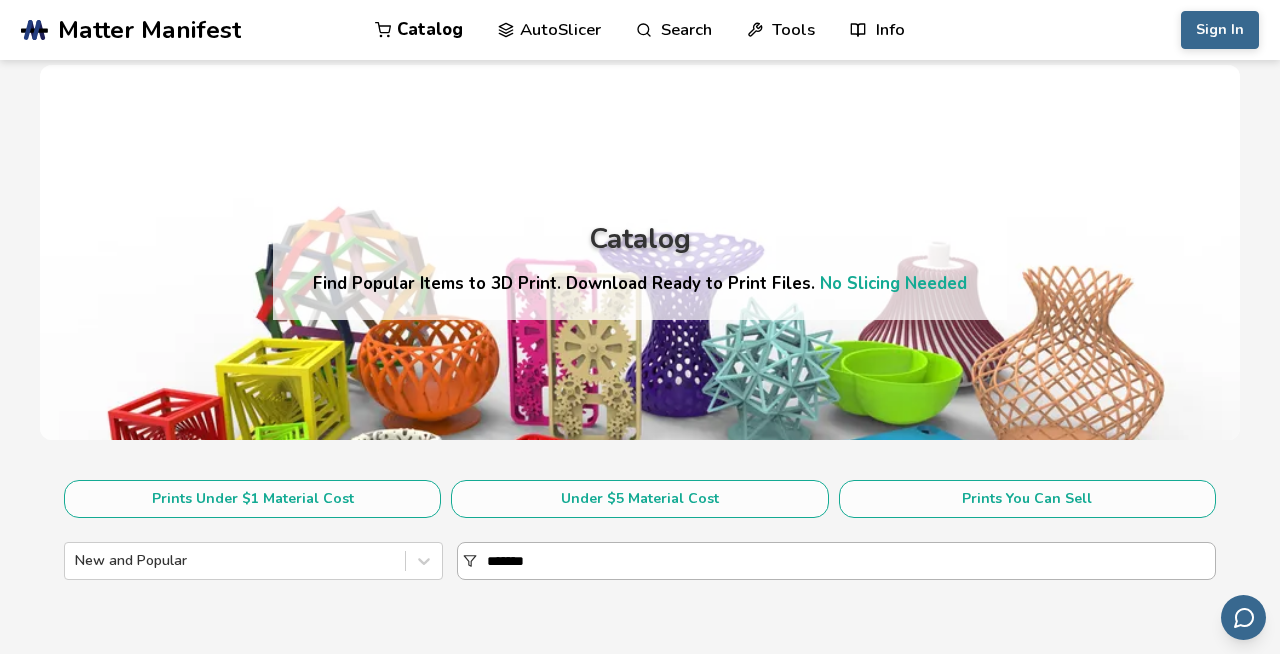 click on "*******" at bounding box center [851, 561] 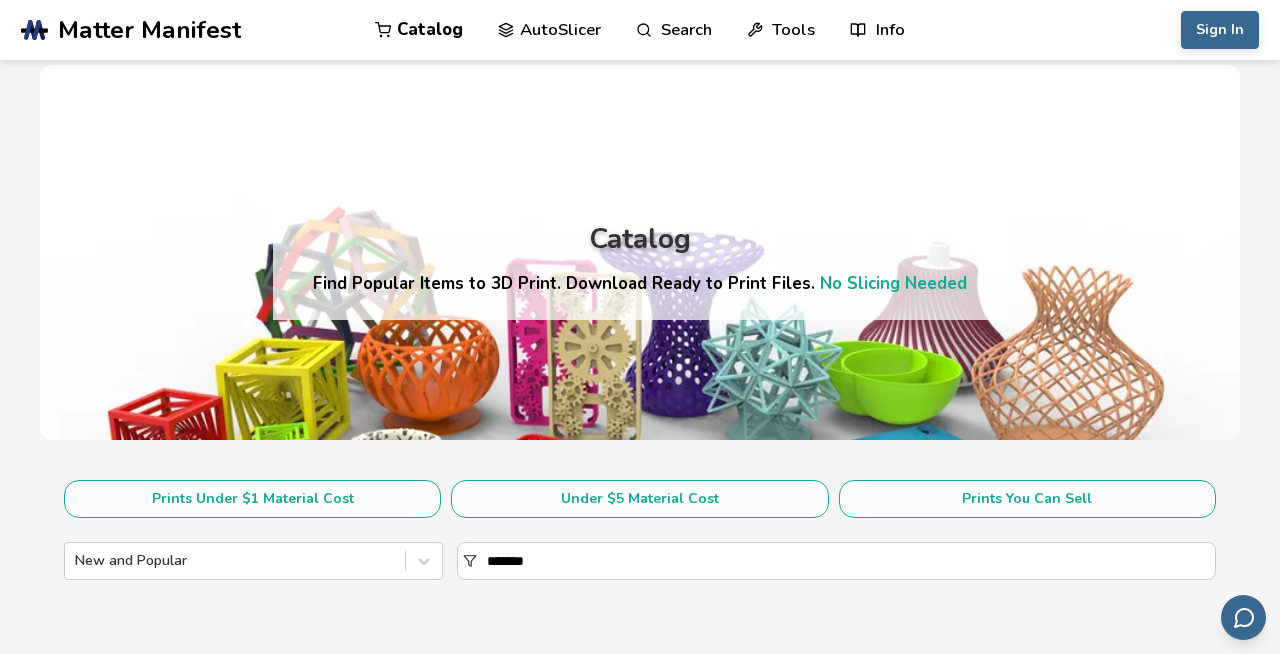 click on "Prints Under $1 Material Cost  Under $5 Material Cost  Prints You Can Sell  New and Popular ******* No matching products found Try adjusting your search criteria or filters Reset Filters" at bounding box center (640, 718) 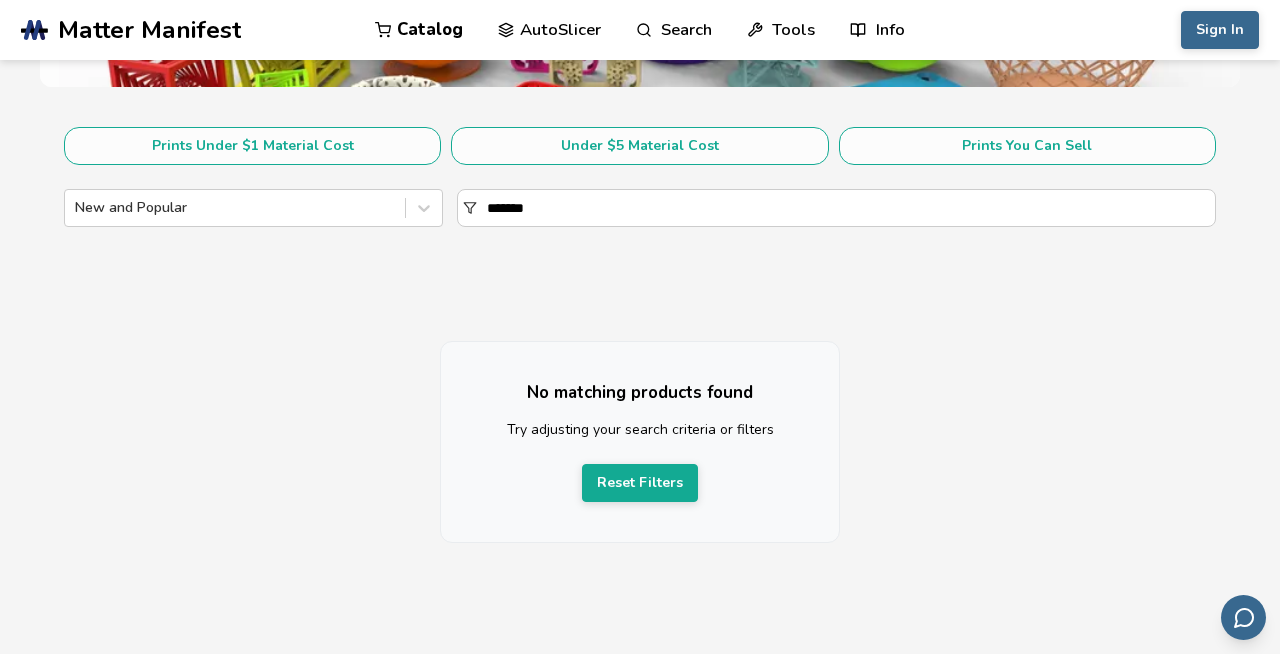 scroll, scrollTop: 345, scrollLeft: 0, axis: vertical 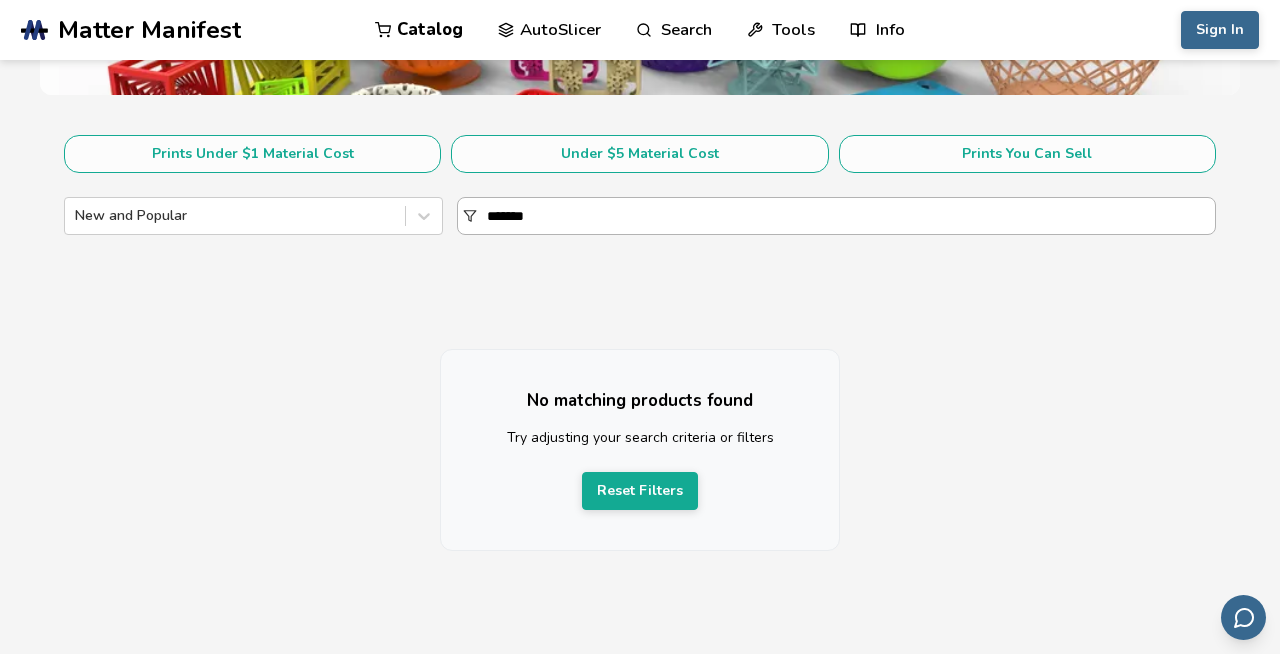 click on "*******" at bounding box center [851, 216] 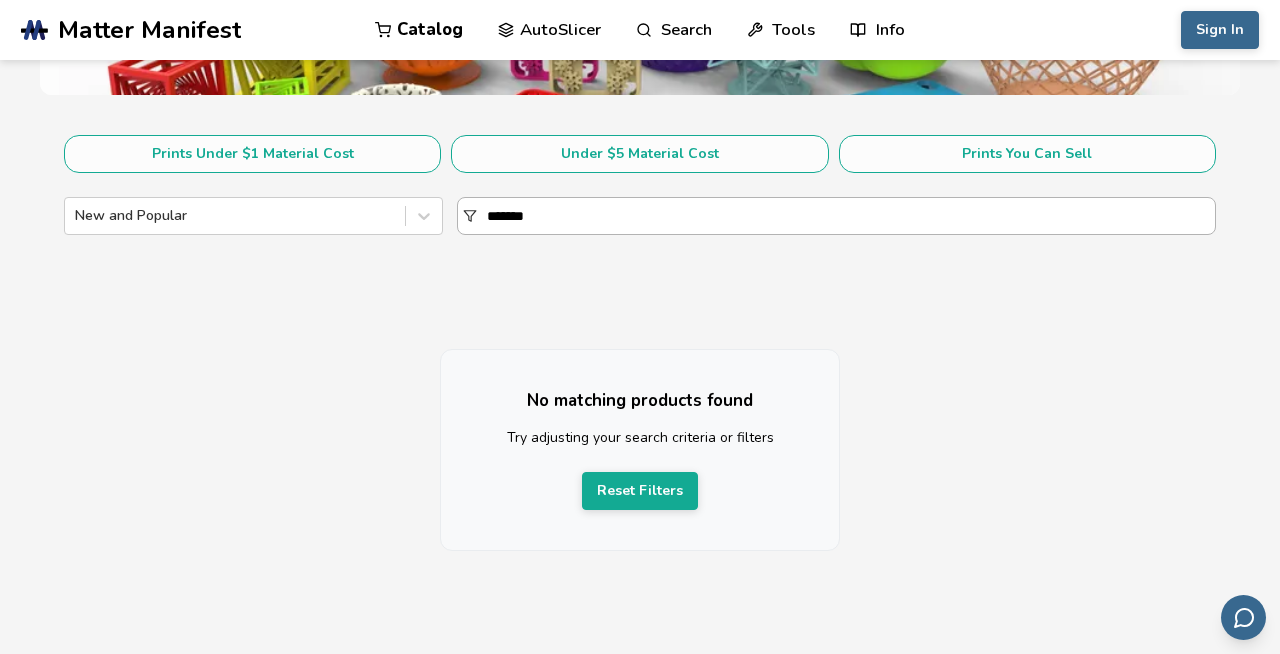 type on "**********" 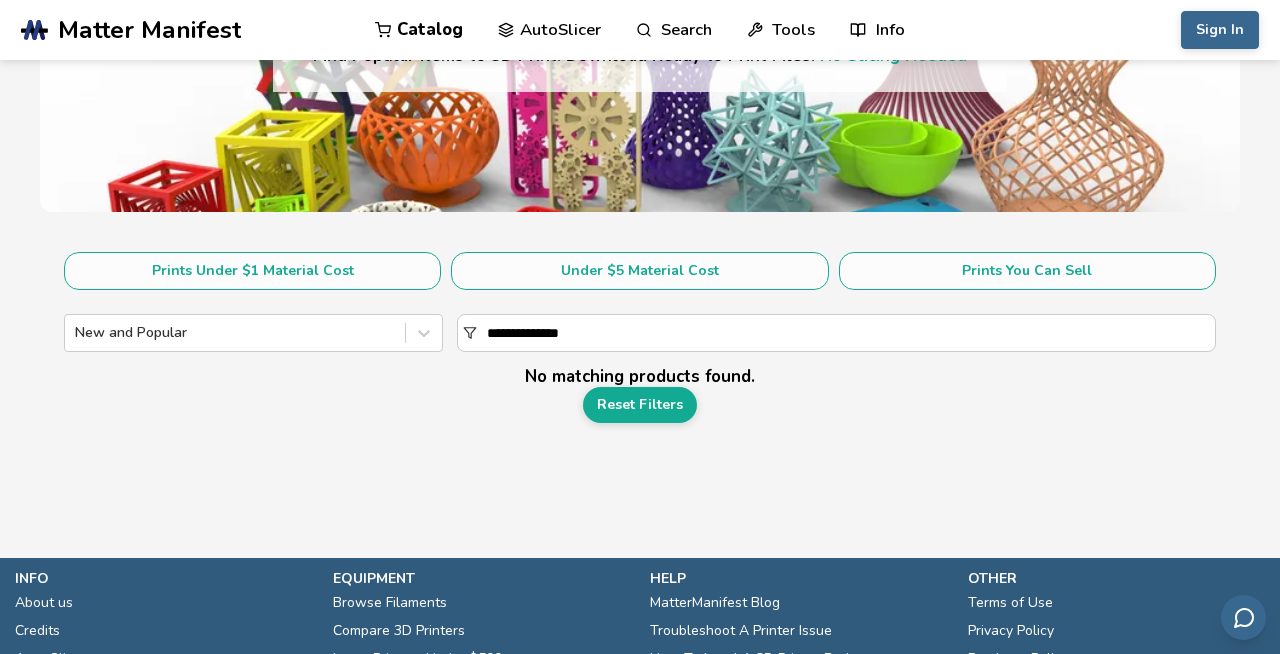 scroll, scrollTop: 254, scrollLeft: 0, axis: vertical 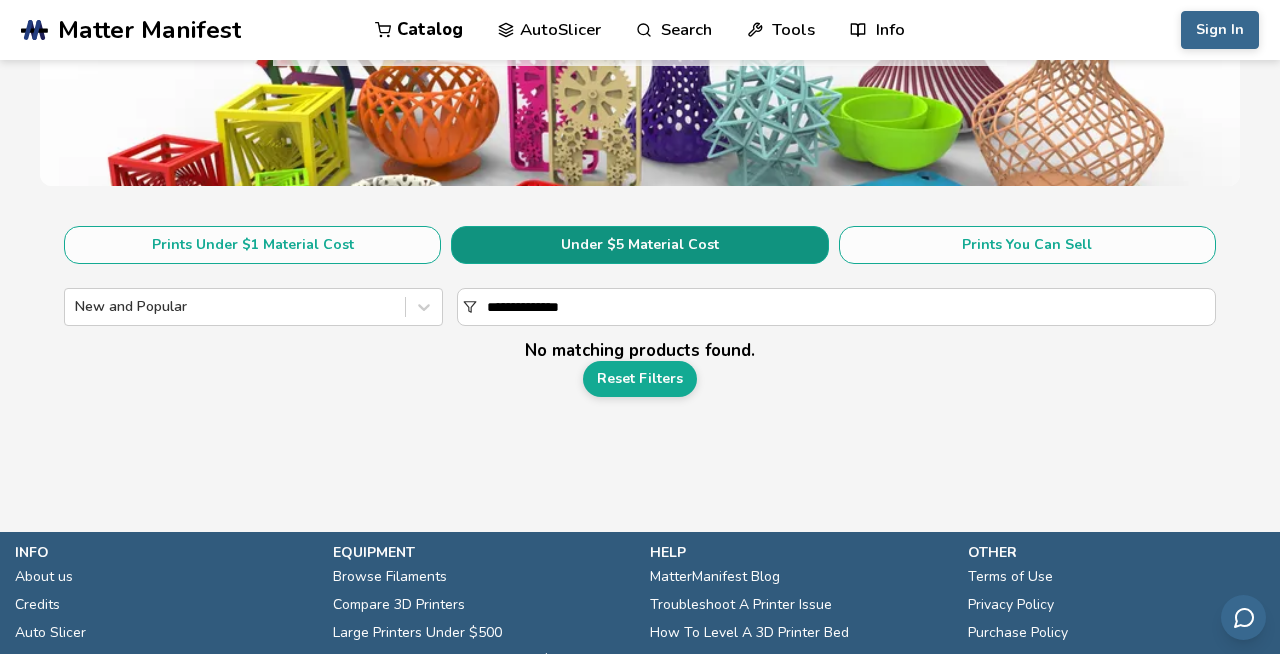drag, startPoint x: 613, startPoint y: 311, endPoint x: 582, endPoint y: 249, distance: 69.31811 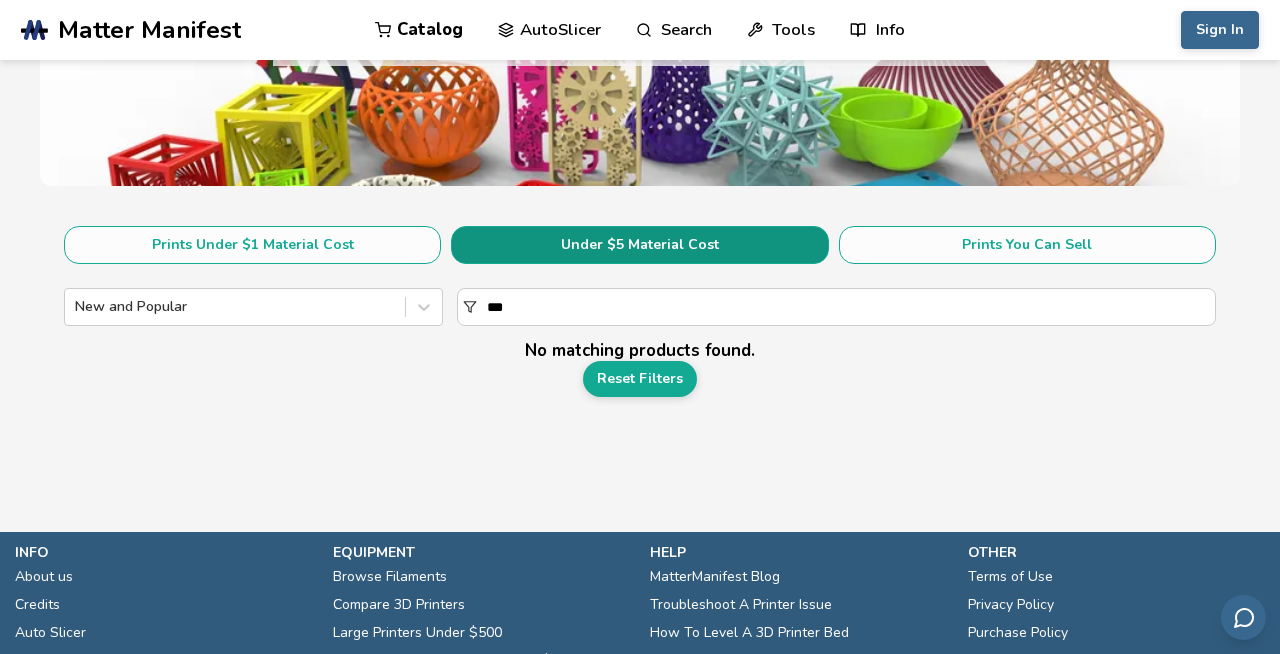 type on "****" 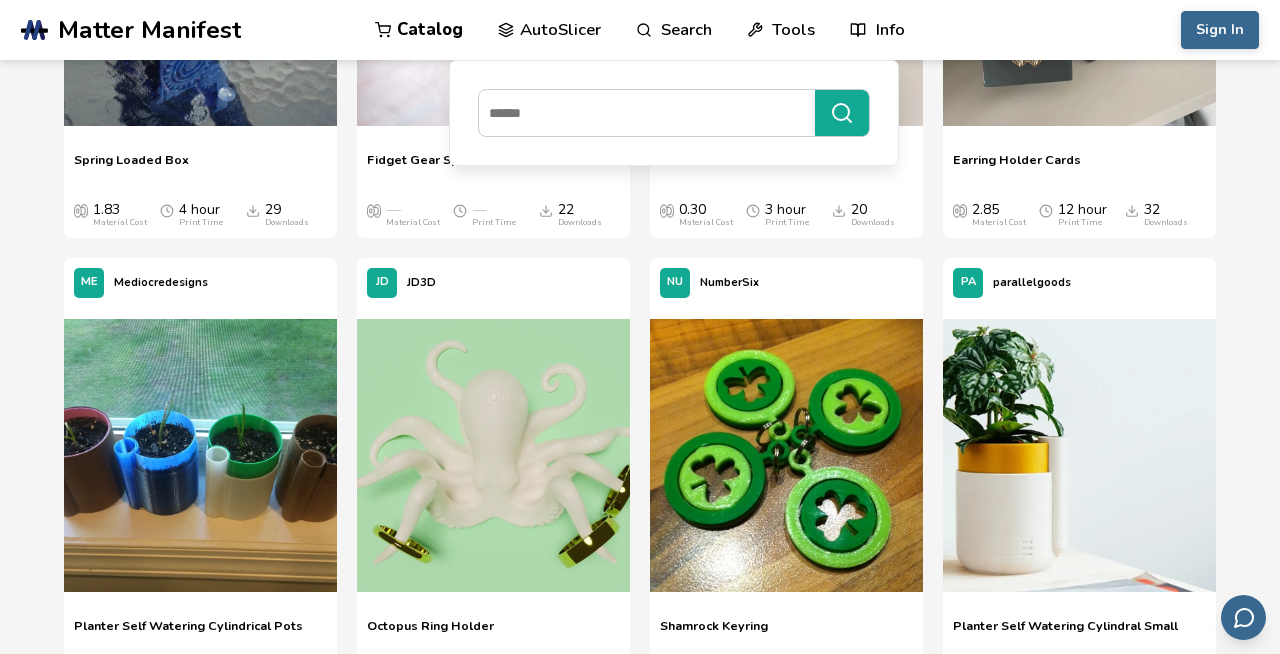 scroll, scrollTop: 1827, scrollLeft: 0, axis: vertical 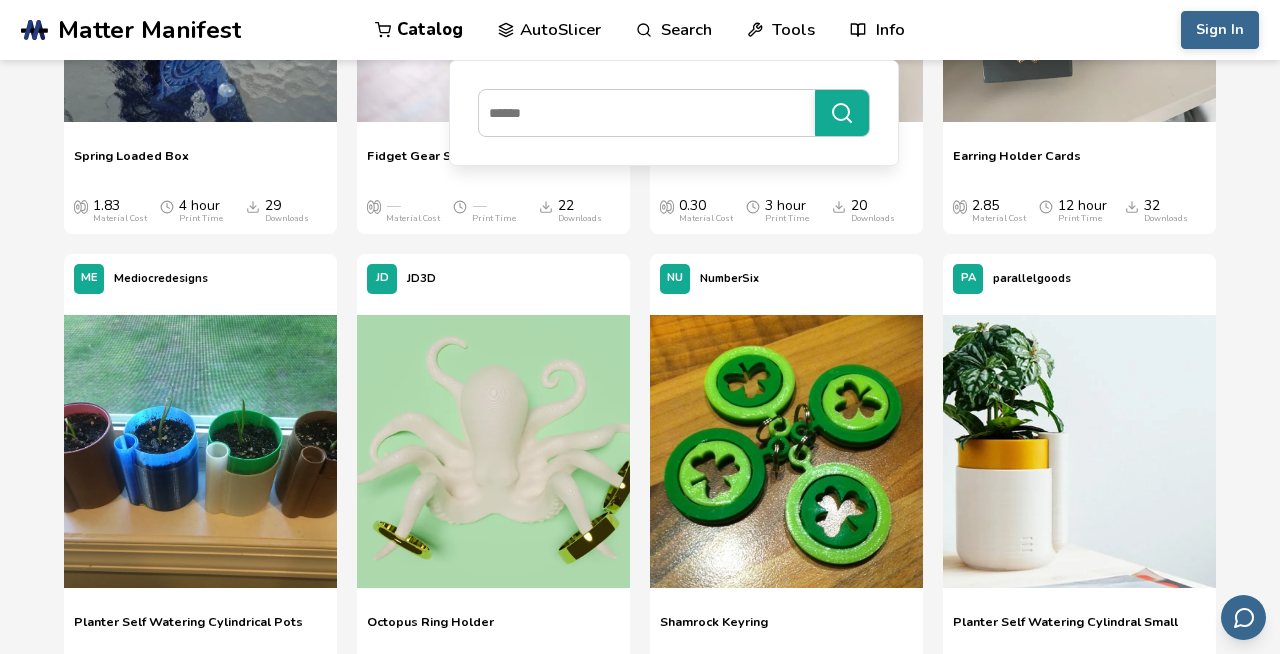 click on "Prints Under $1 Material Cost  Under $5 Material Cost  Prints You Can Sell  New and Popular **** toy fun utility JA Jaatinen3D Ringchaku Spinning Fidget Toy Ringchaku Spinning Fidget Toy — Material Cost 42 min Print Time 67 Downloads HI hitcha Print In Place Ball Bearing Print In Place Ball Bearing 0.20 Material Cost 2 hour Print Time 75 Downloads OW OwenTF Fidget Ring (6 Different Sizes) Fidget Ring (6 Different Sizes) 0.43 Material Cost 4 hour Print Time 75 Downloads KI kimengineers Hair tie storing dinosaur Hair tie storing dinosaur 0.98 Material Cost 3 hour Print Time 53 Downloads _G _gimpelginster Print in Place Expanding Ring Mechanism Print in Place Expanding Ring Mechanism 0.75 Material Cost 3 hour Print Time 49 Downloads IG igranatik Ringosaurus Ring Holder Ringosaurus Ring Holder 0.27 Material Cost 3 hour Print Time 52 Downloads FeverGreen3D Guitar String Winder Guitar String Winder 0.15 Material Cost 47 min Print Time 20 Downloads EM Emptiness_Between_The_Stars Self Watering Pot Self Watering Pot" at bounding box center (640, 44) 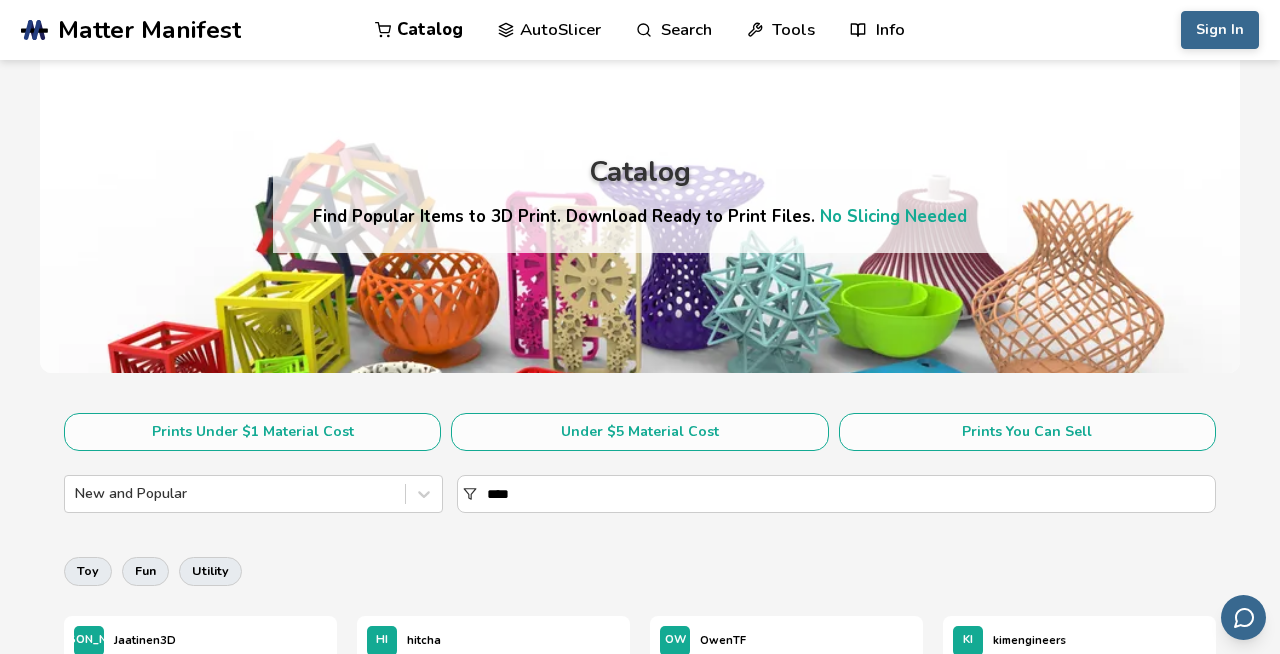 scroll, scrollTop: 68, scrollLeft: 0, axis: vertical 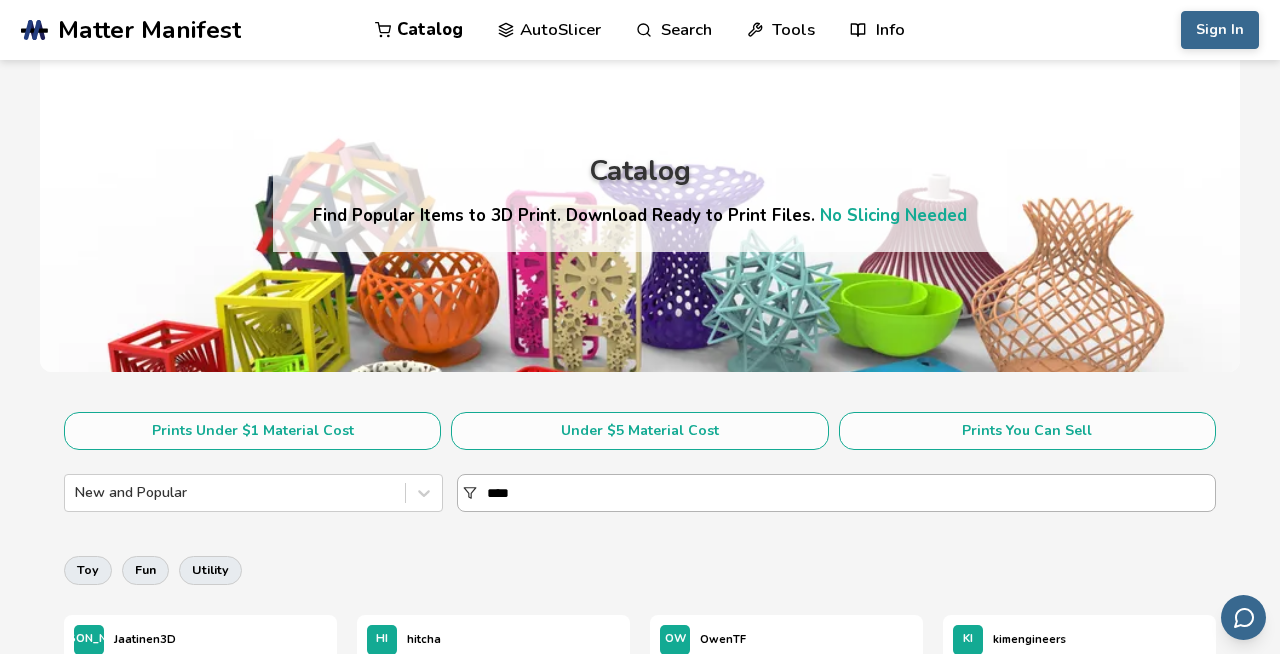 click on "****" at bounding box center [851, 493] 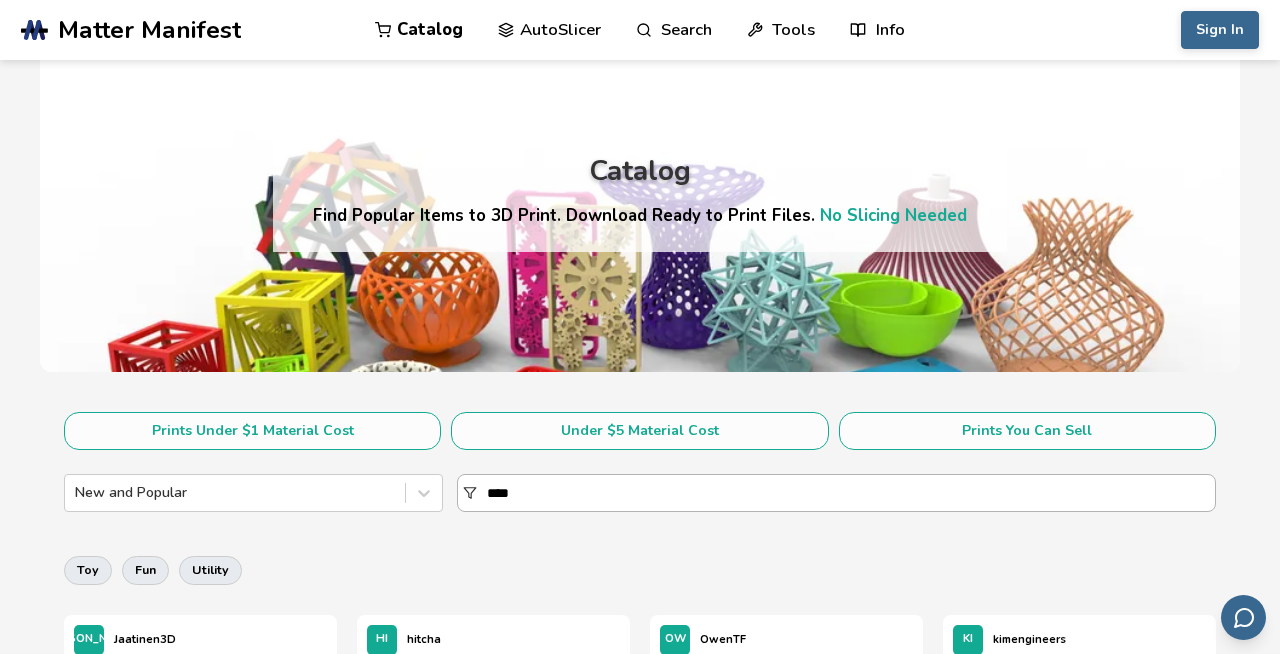 drag, startPoint x: 880, startPoint y: 497, endPoint x: 871, endPoint y: 475, distance: 23.769728 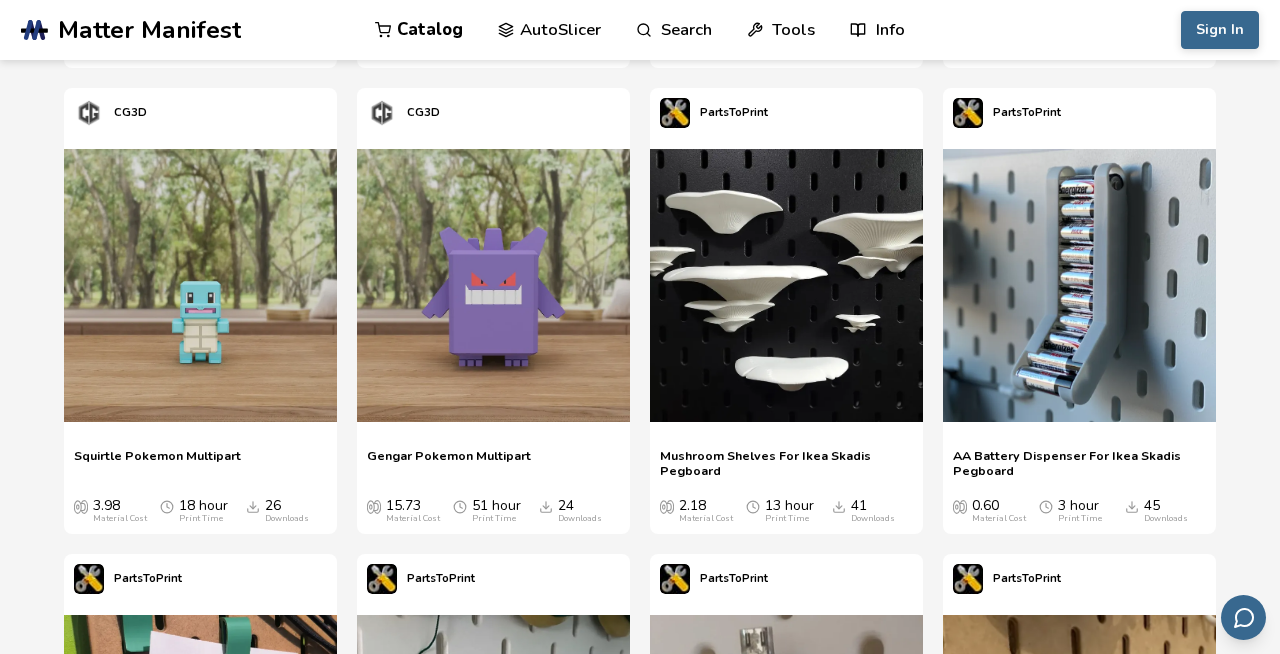 scroll, scrollTop: 1074, scrollLeft: 0, axis: vertical 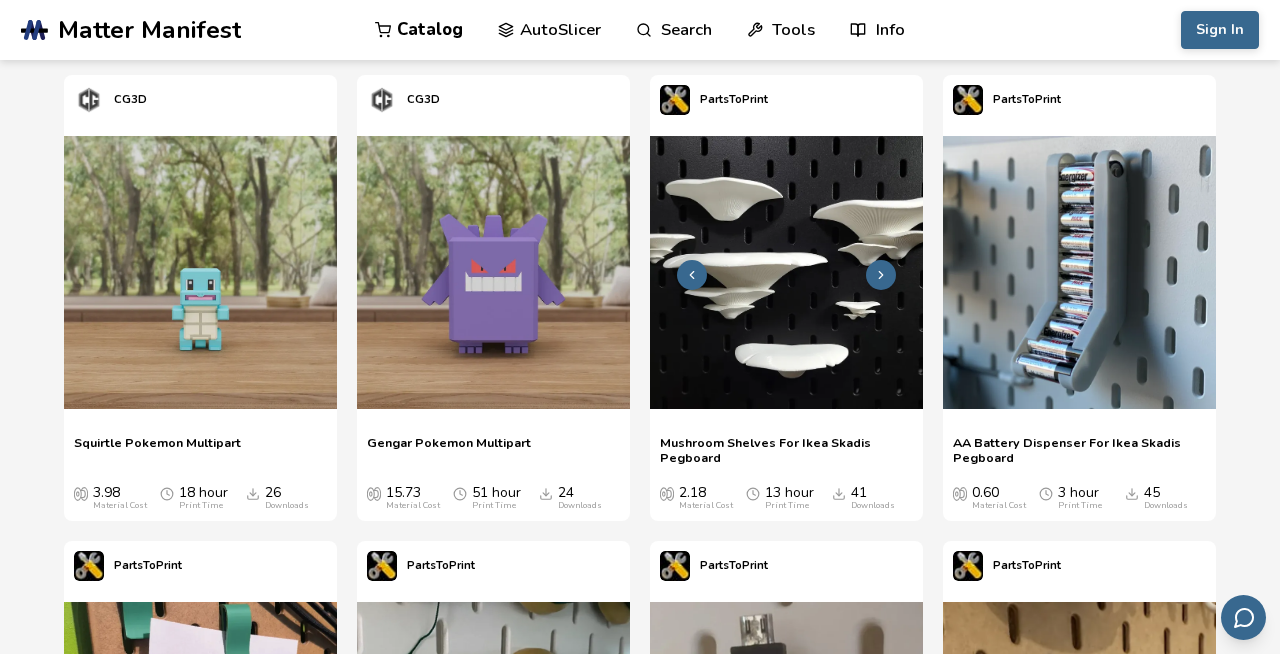 click at bounding box center [786, 272] 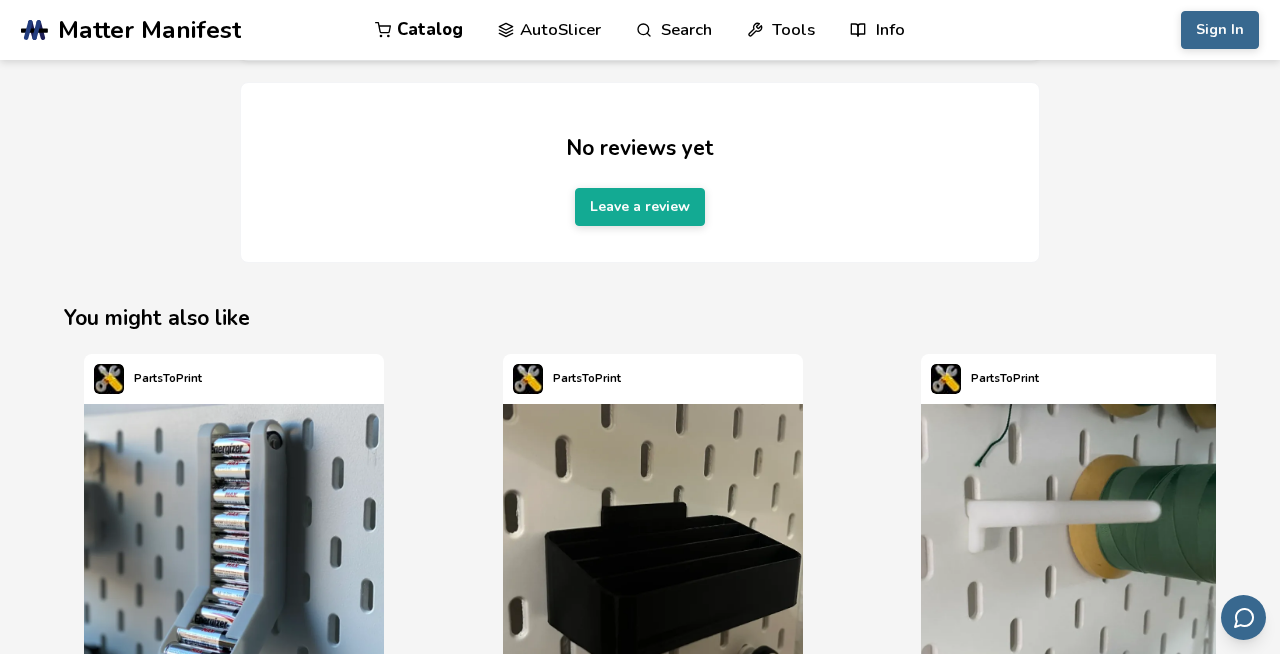 scroll, scrollTop: 3155, scrollLeft: 0, axis: vertical 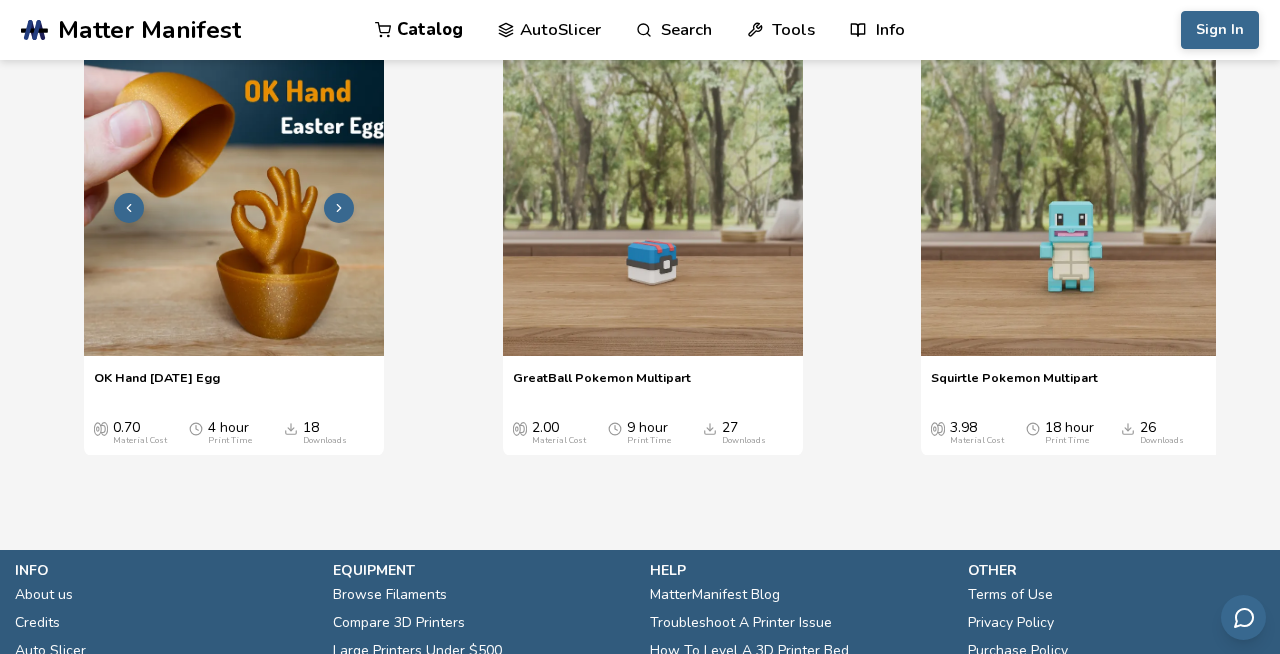 click at bounding box center (234, 206) 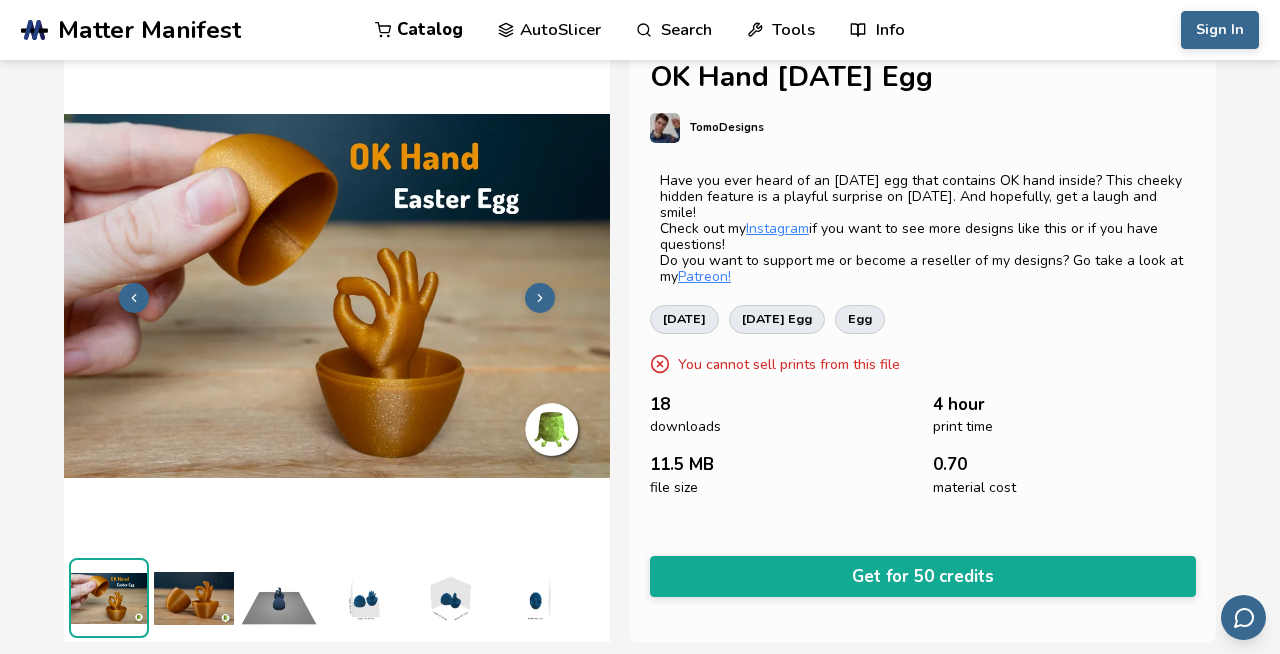 scroll, scrollTop: 0, scrollLeft: 0, axis: both 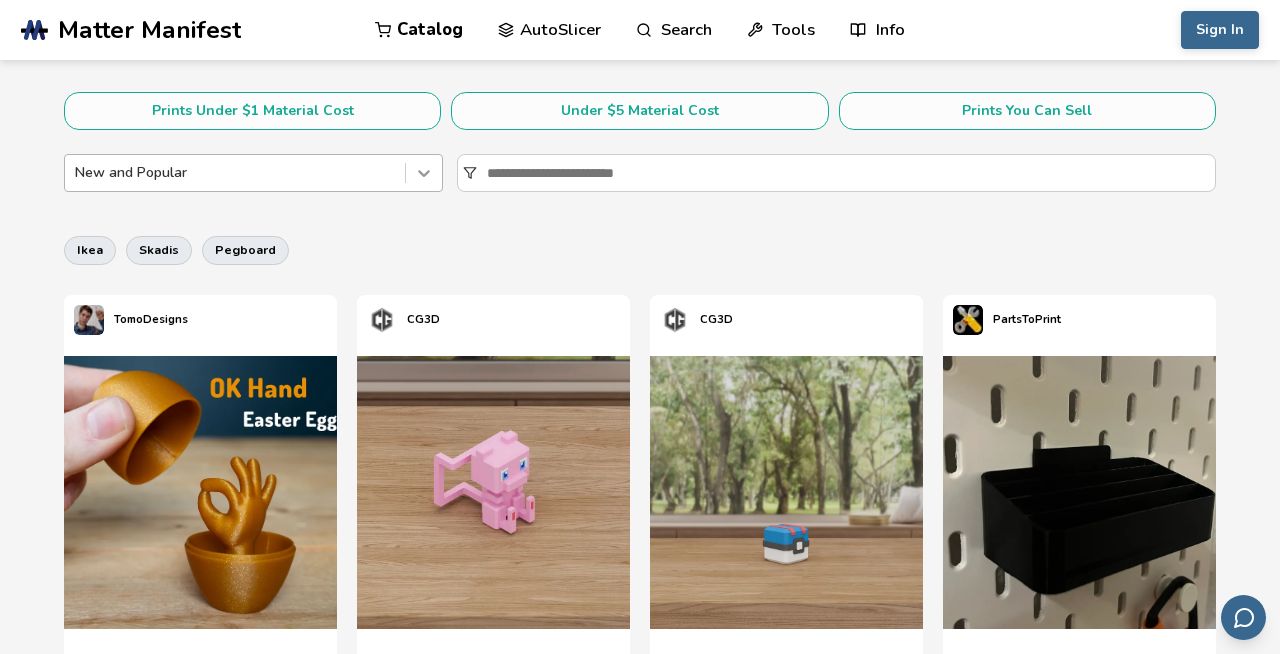 click 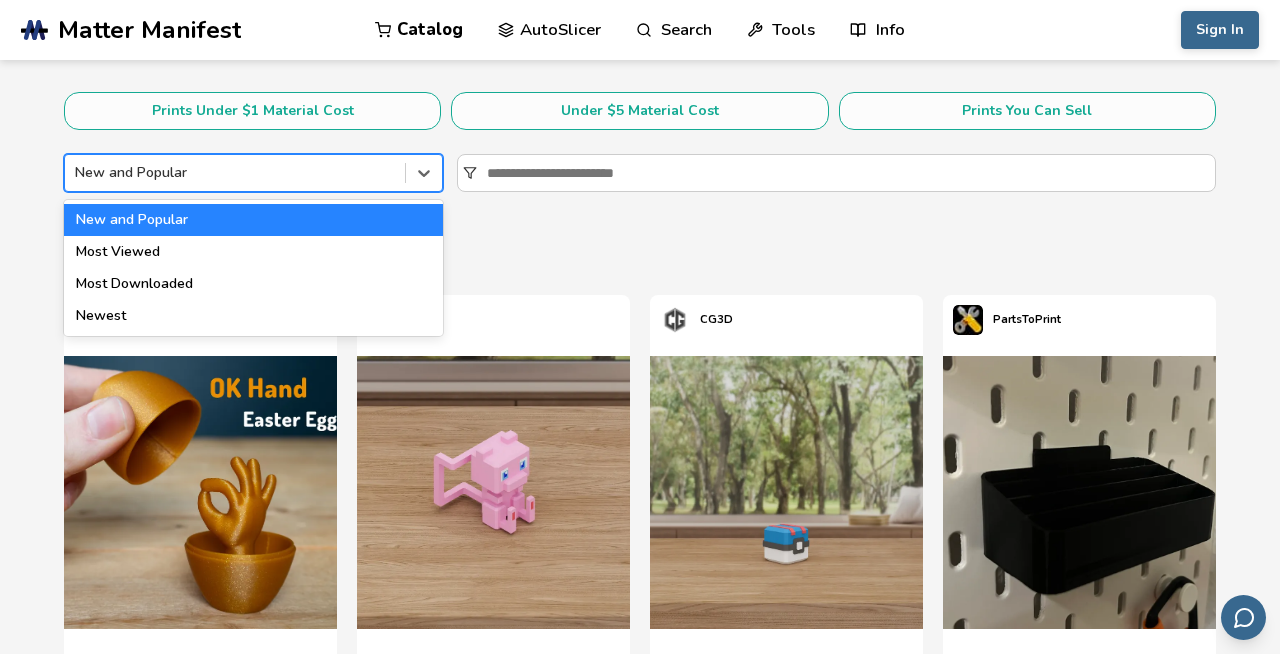 click on "ikea skadis pegboard" at bounding box center (640, 250) 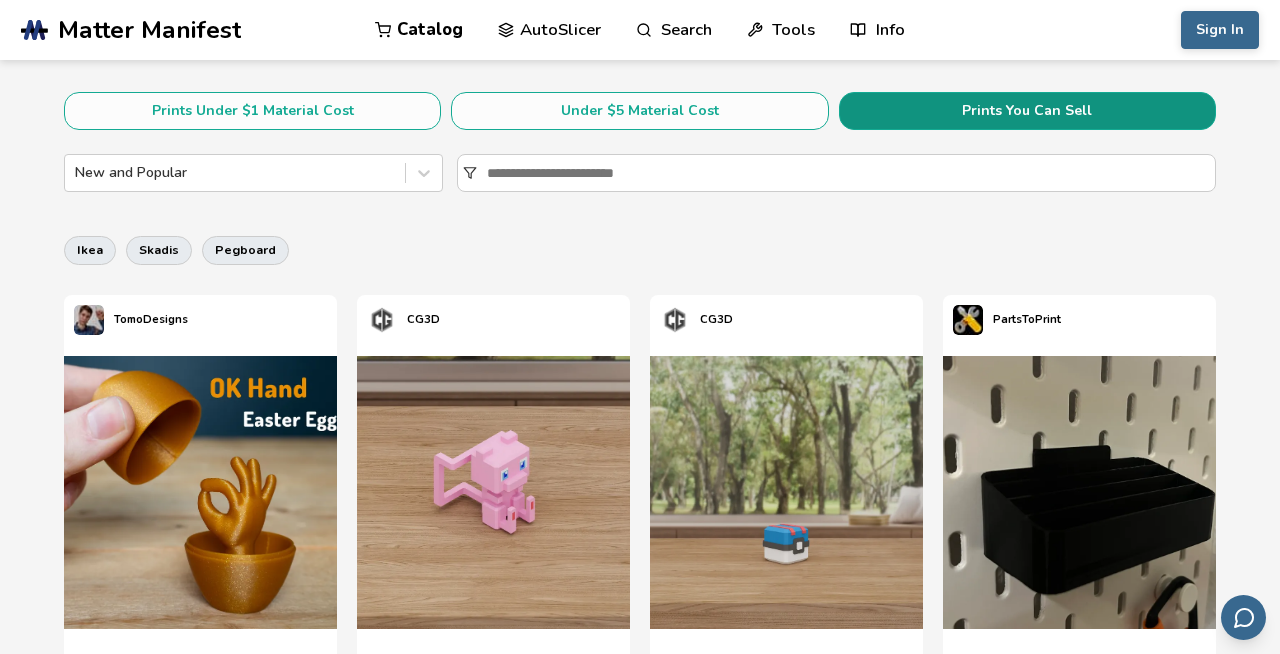 click on "Prints You Can Sell" at bounding box center [1027, 111] 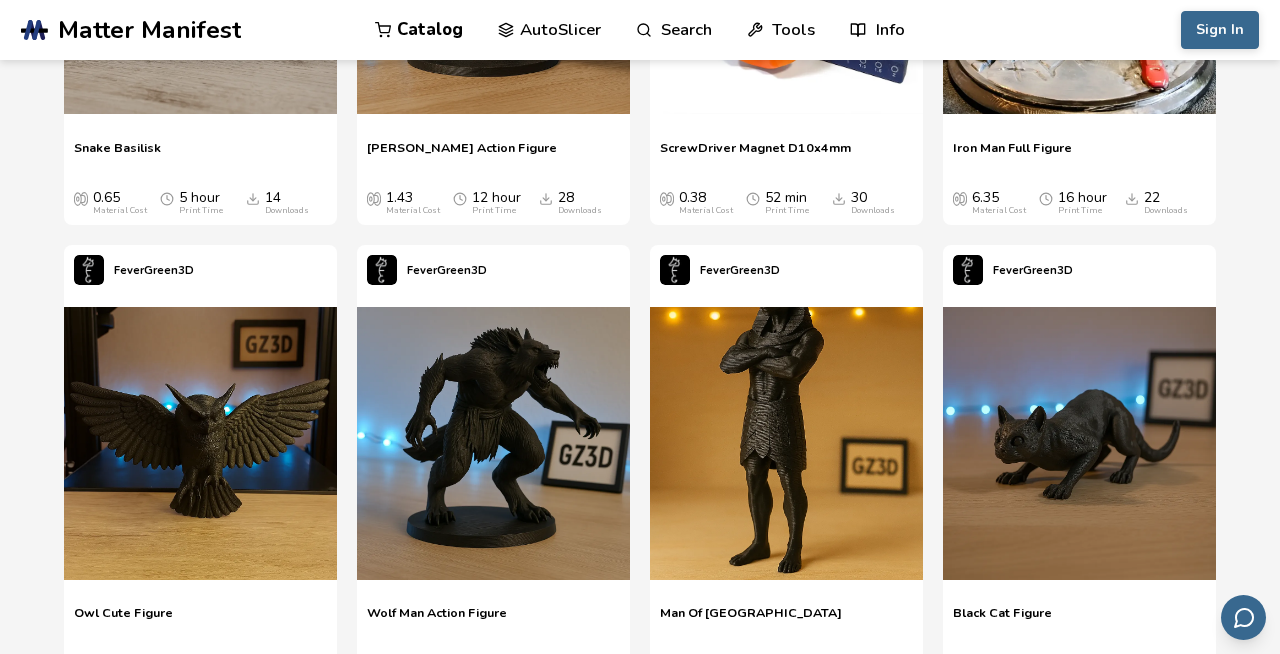 scroll, scrollTop: 5556, scrollLeft: 0, axis: vertical 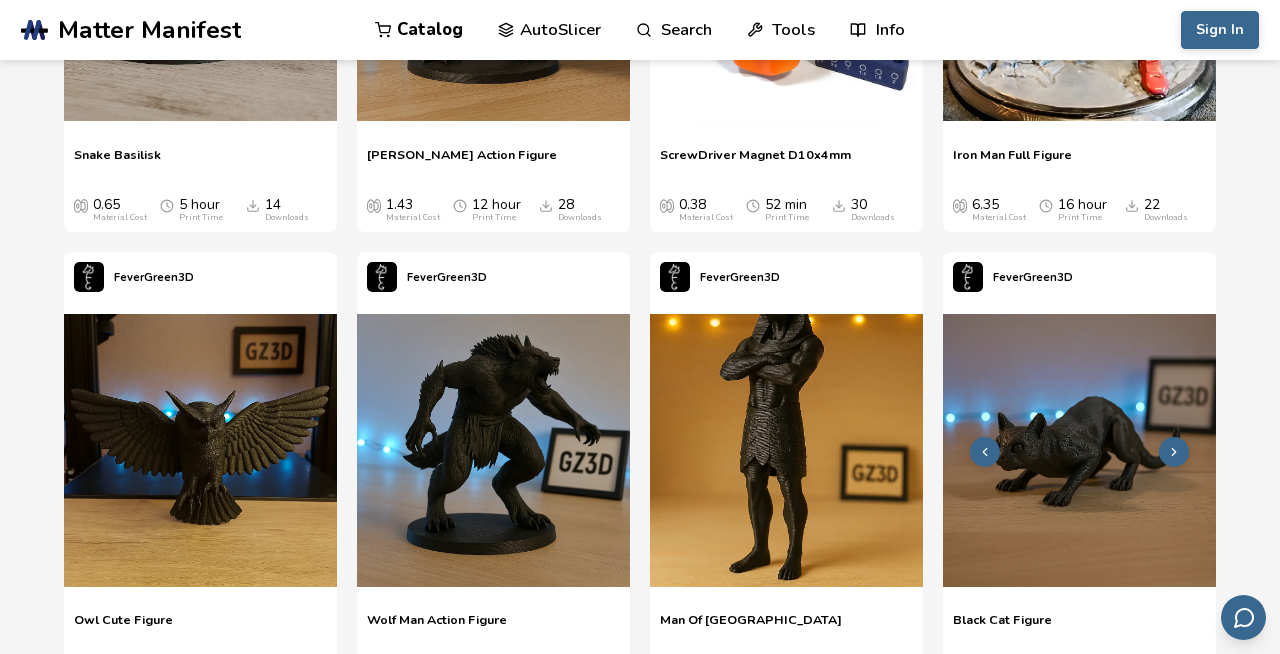 click at bounding box center [1079, 450] 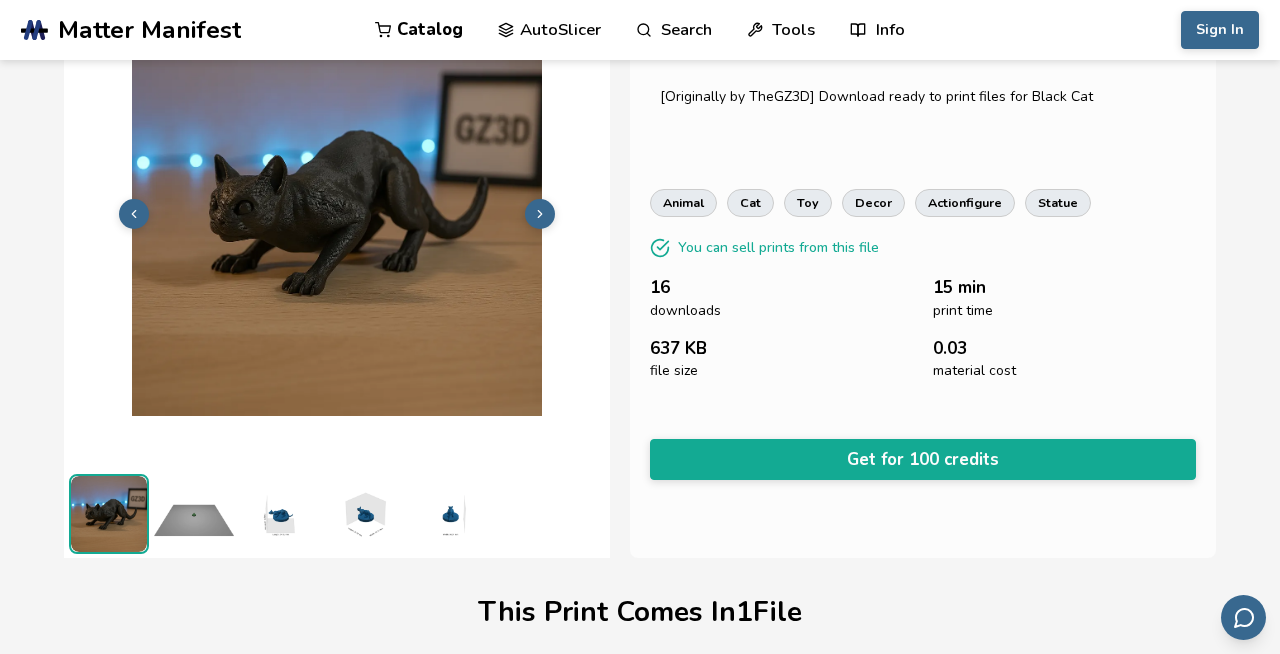 scroll, scrollTop: 123, scrollLeft: 0, axis: vertical 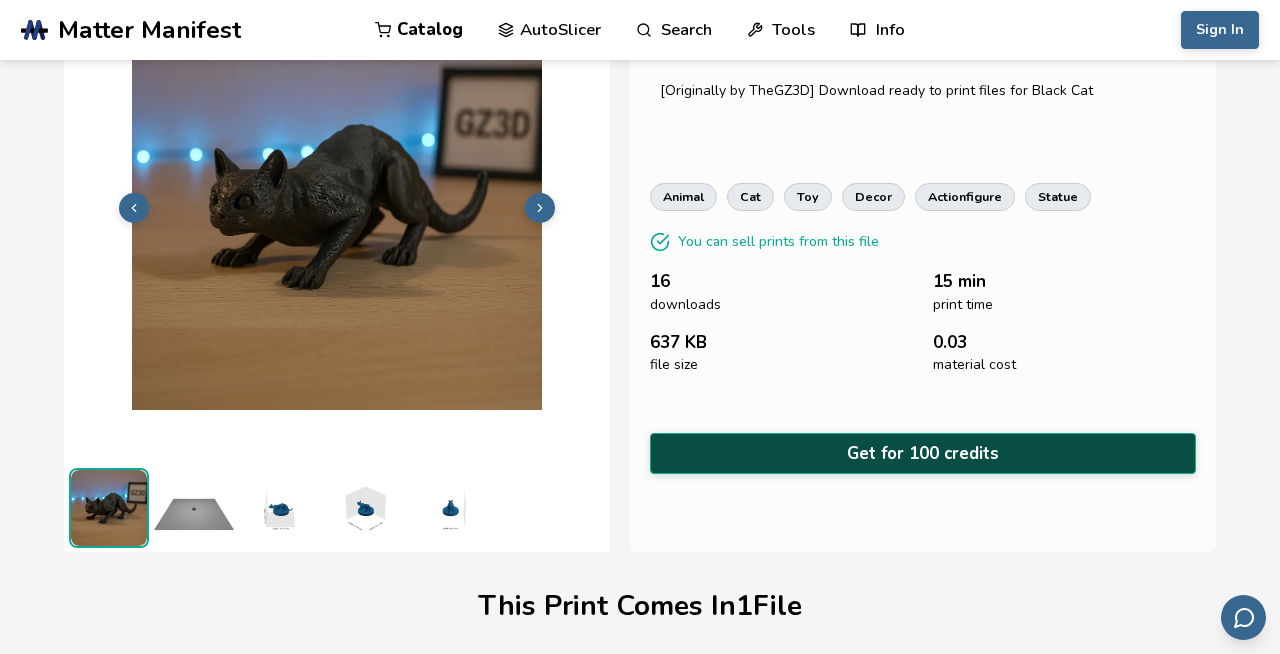 click on "Get for 100 credits" at bounding box center [923, 453] 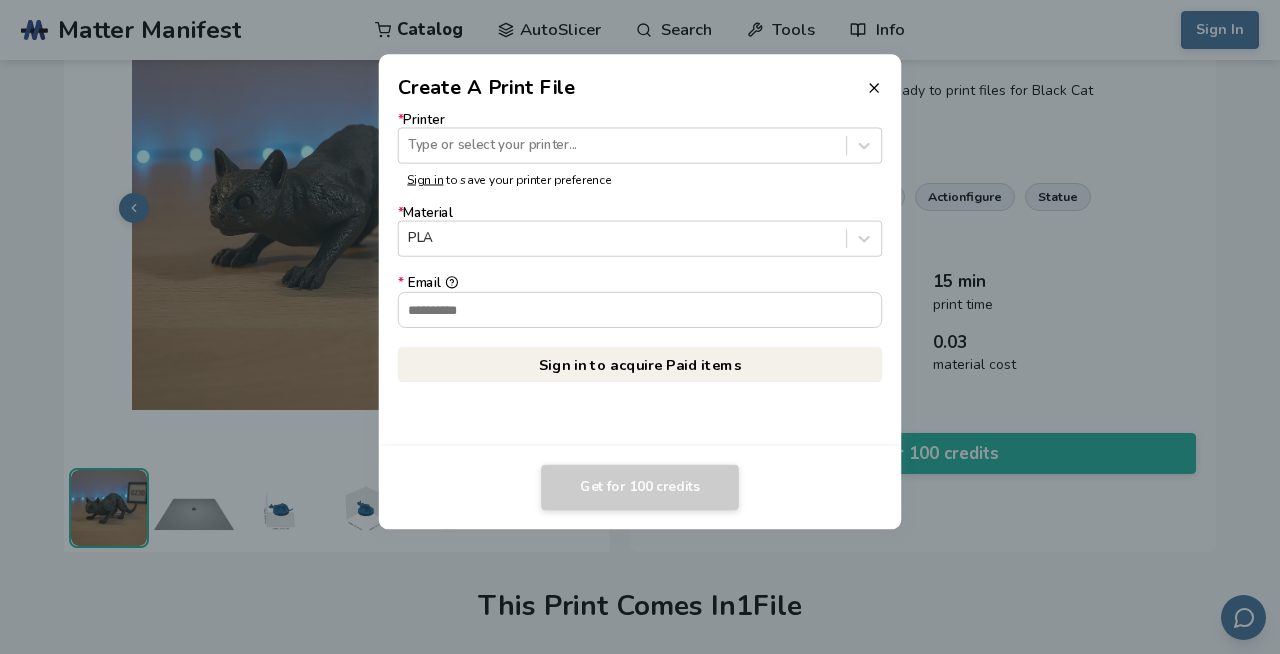 click on "Create A Print File" at bounding box center (640, 78) 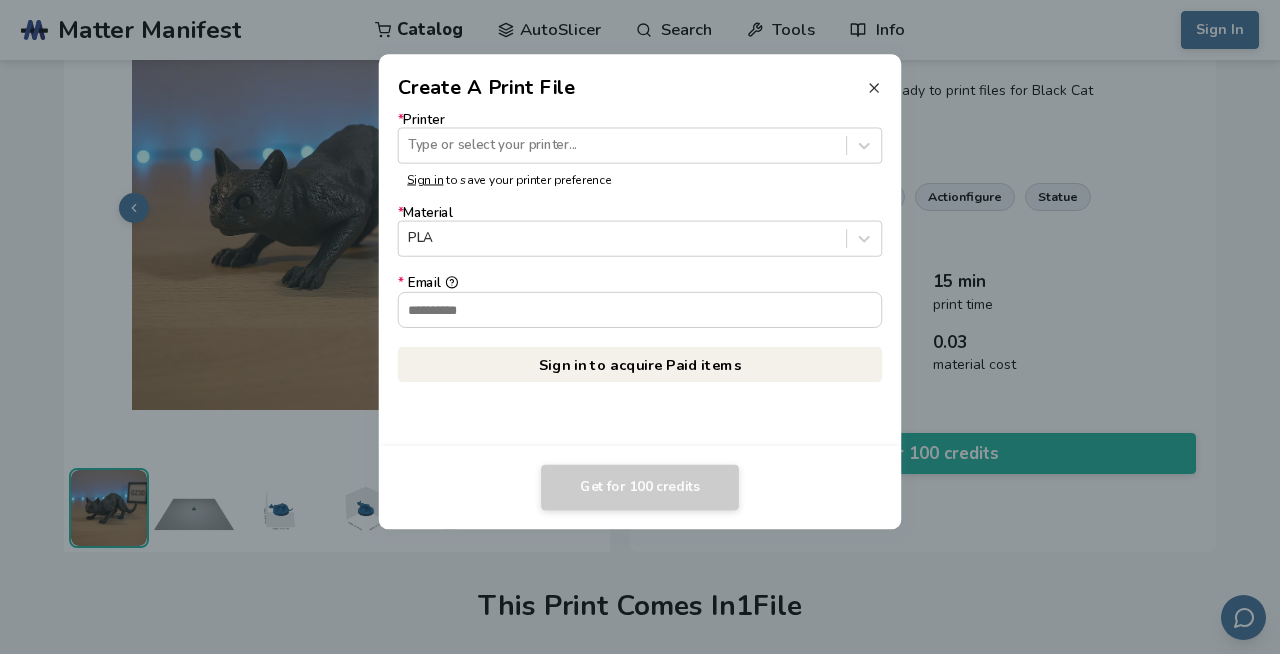 click 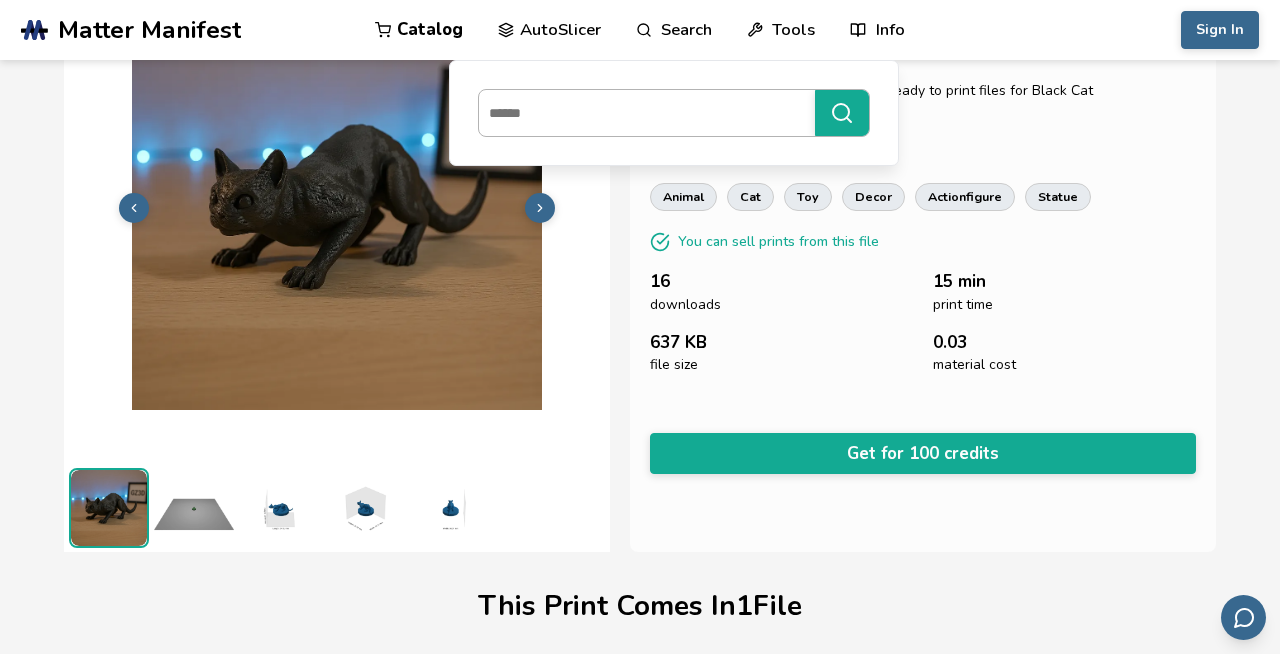 click at bounding box center (642, 113) 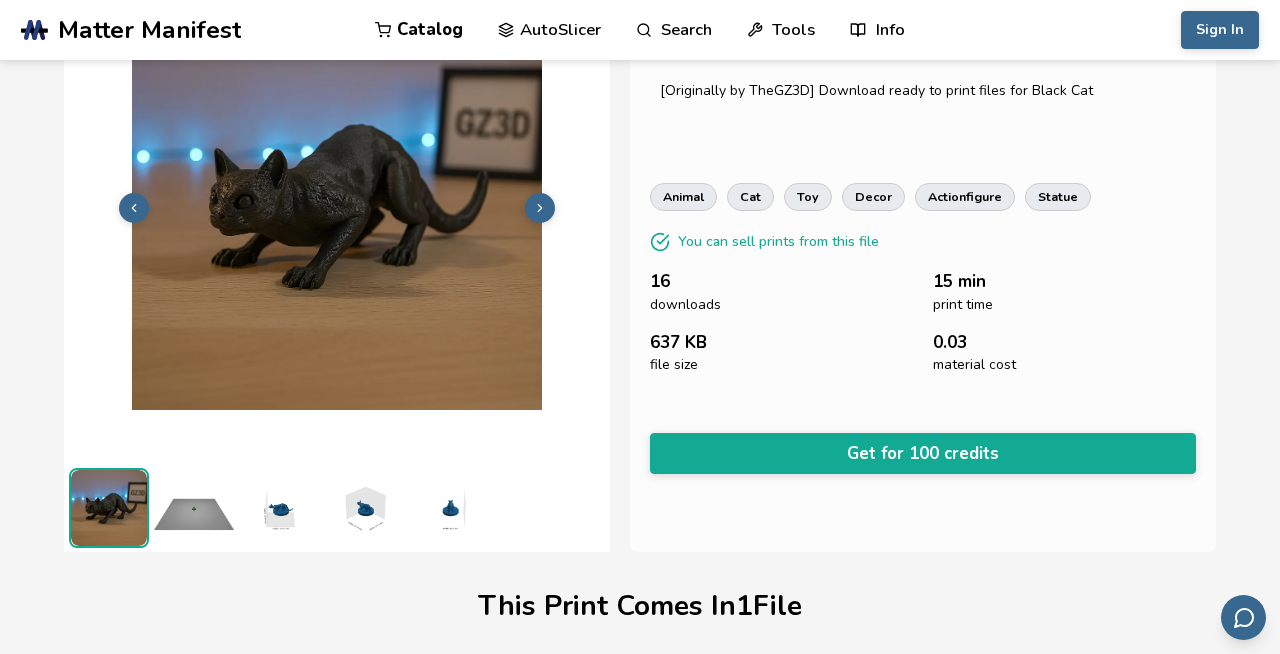 click on "AutoSlicer" at bounding box center [549, 30] 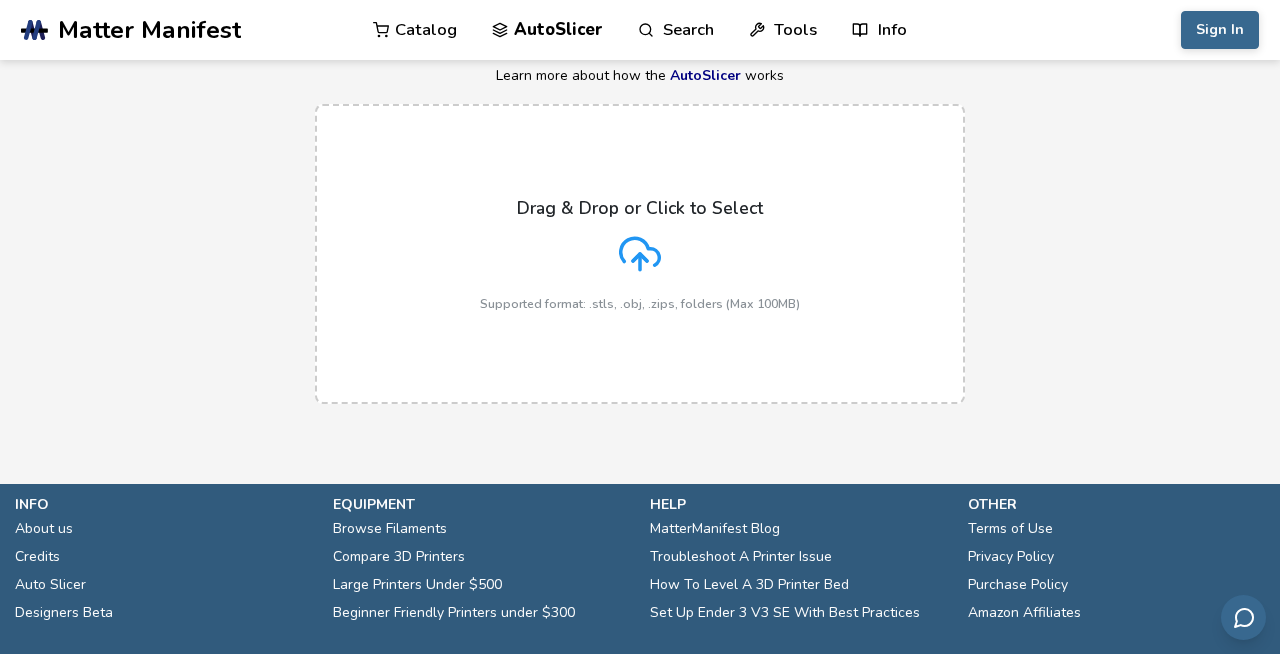 scroll, scrollTop: 0, scrollLeft: 0, axis: both 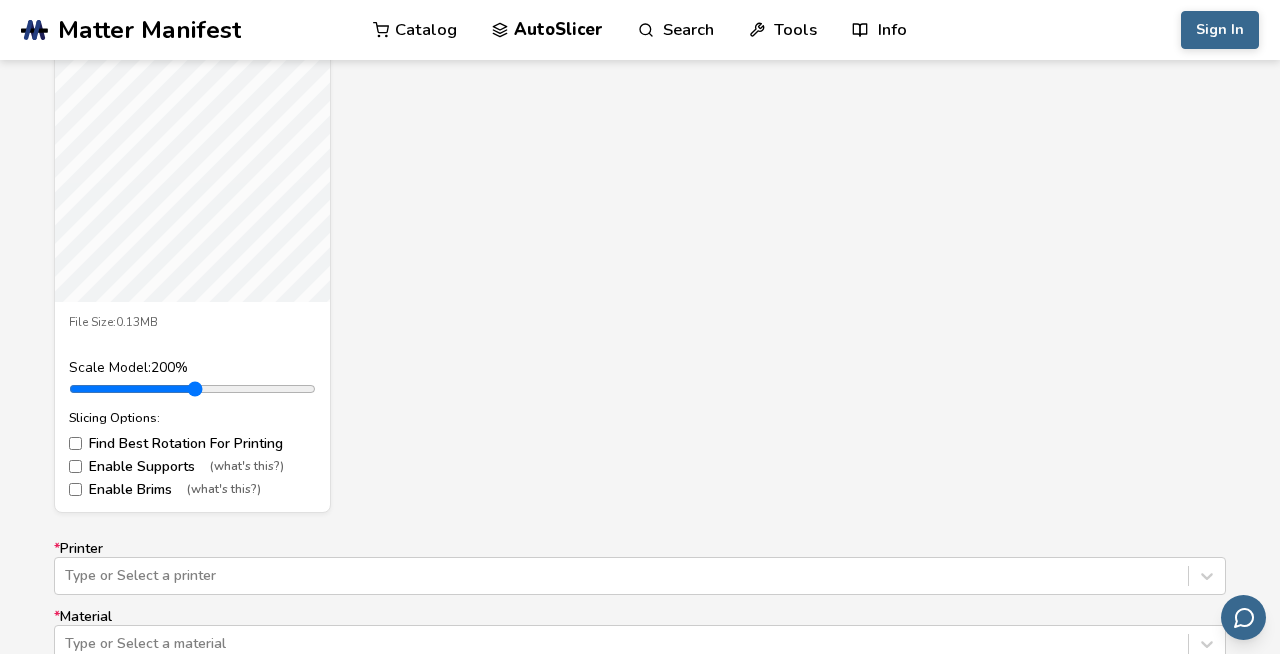 drag, startPoint x: 120, startPoint y: 387, endPoint x: 166, endPoint y: 385, distance: 46.043457 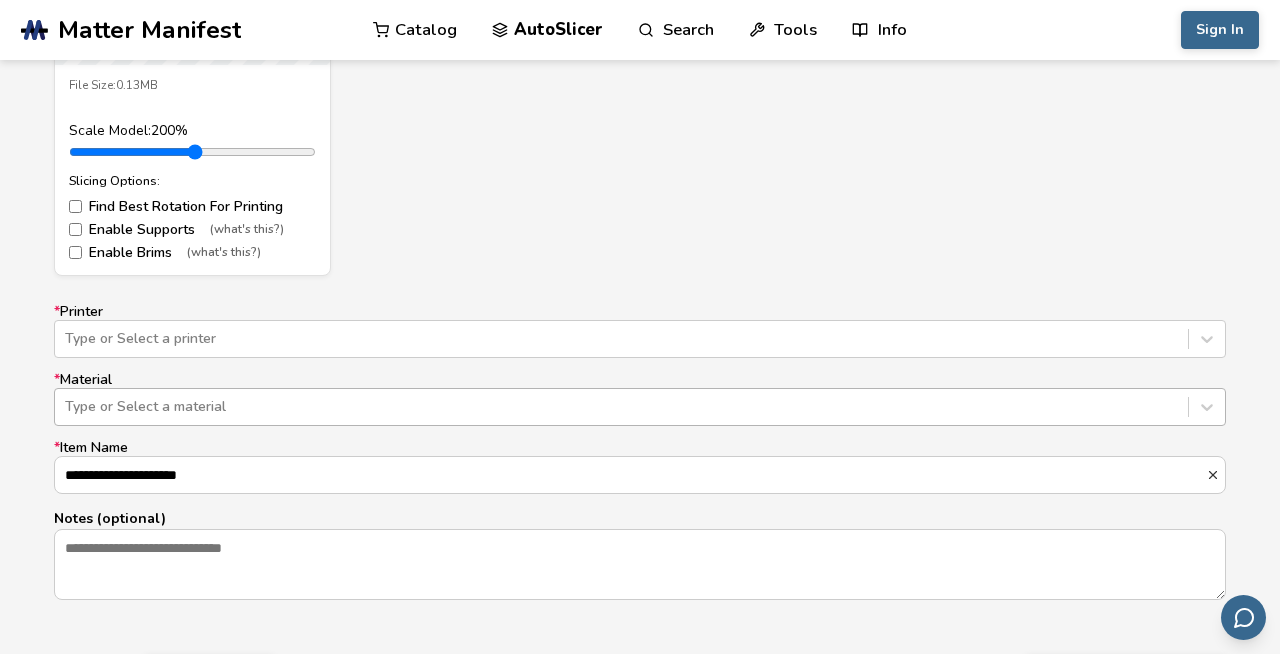 scroll, scrollTop: 1072, scrollLeft: 0, axis: vertical 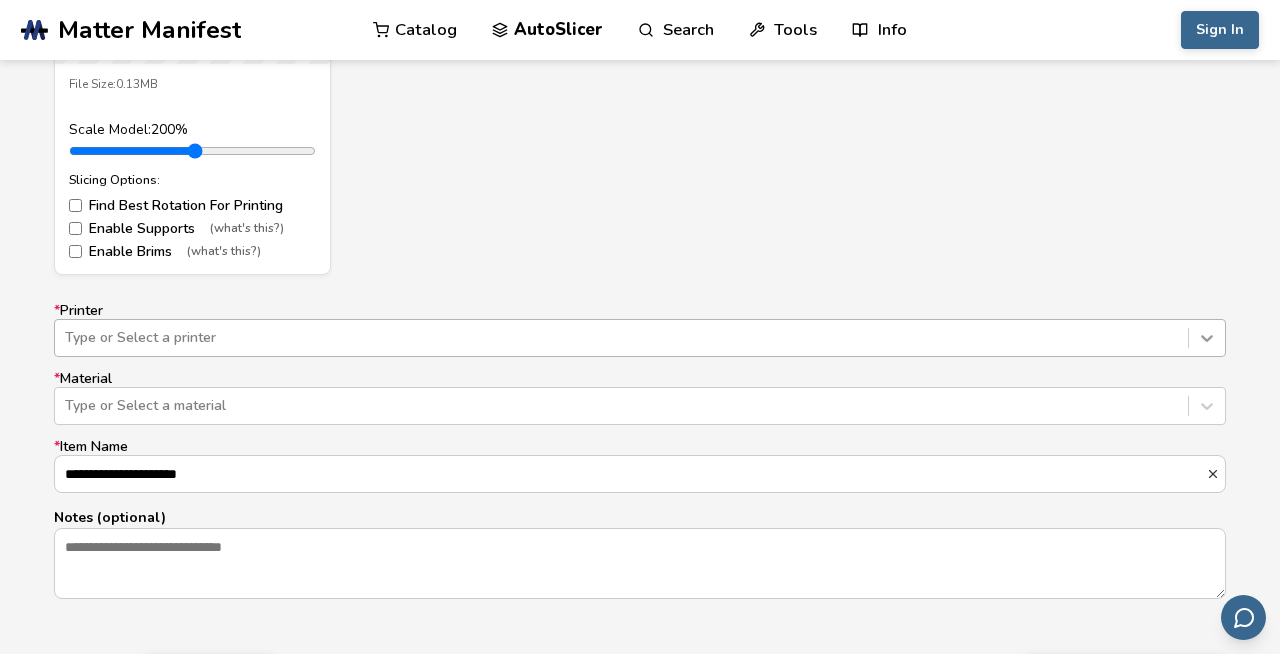 click on "**********" at bounding box center [640, 451] 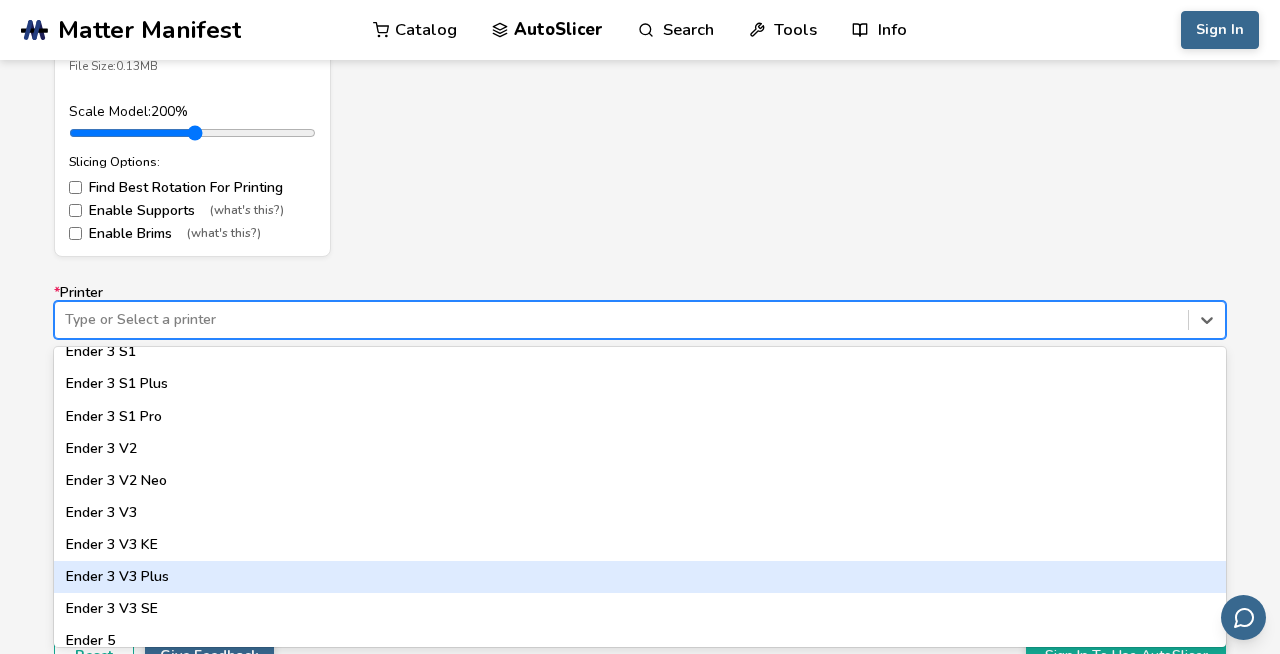 scroll, scrollTop: 1161, scrollLeft: 0, axis: vertical 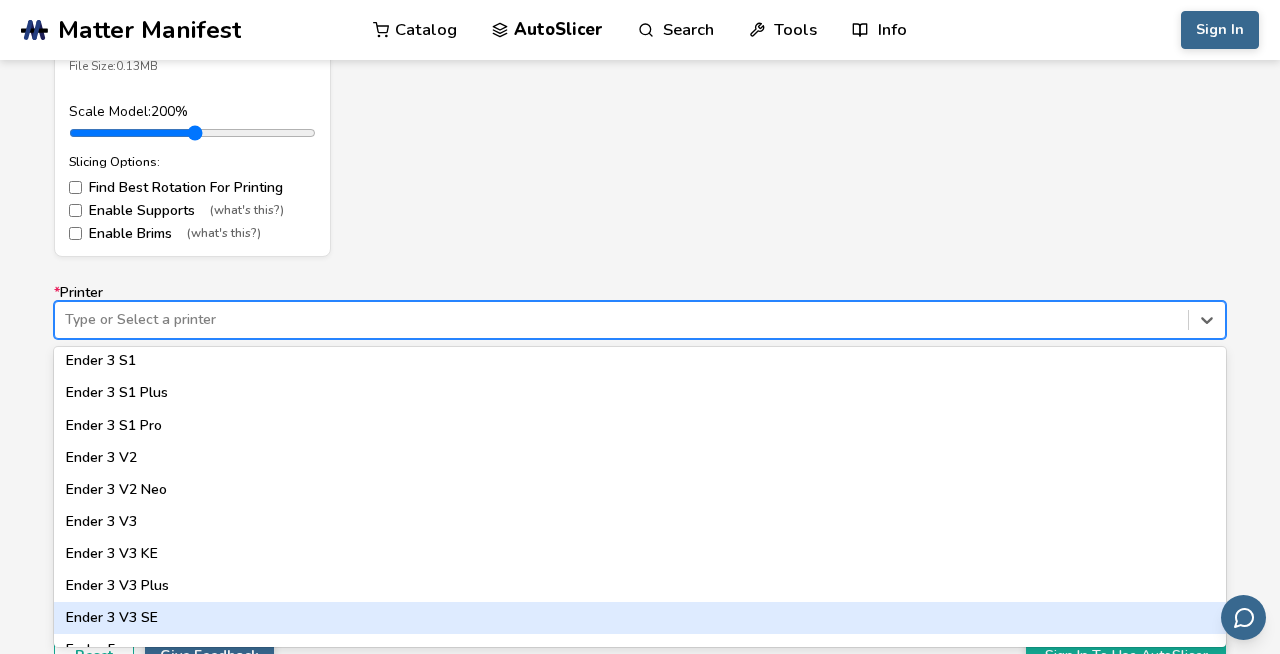 click on "Ender 3 V3 SE" at bounding box center (640, 618) 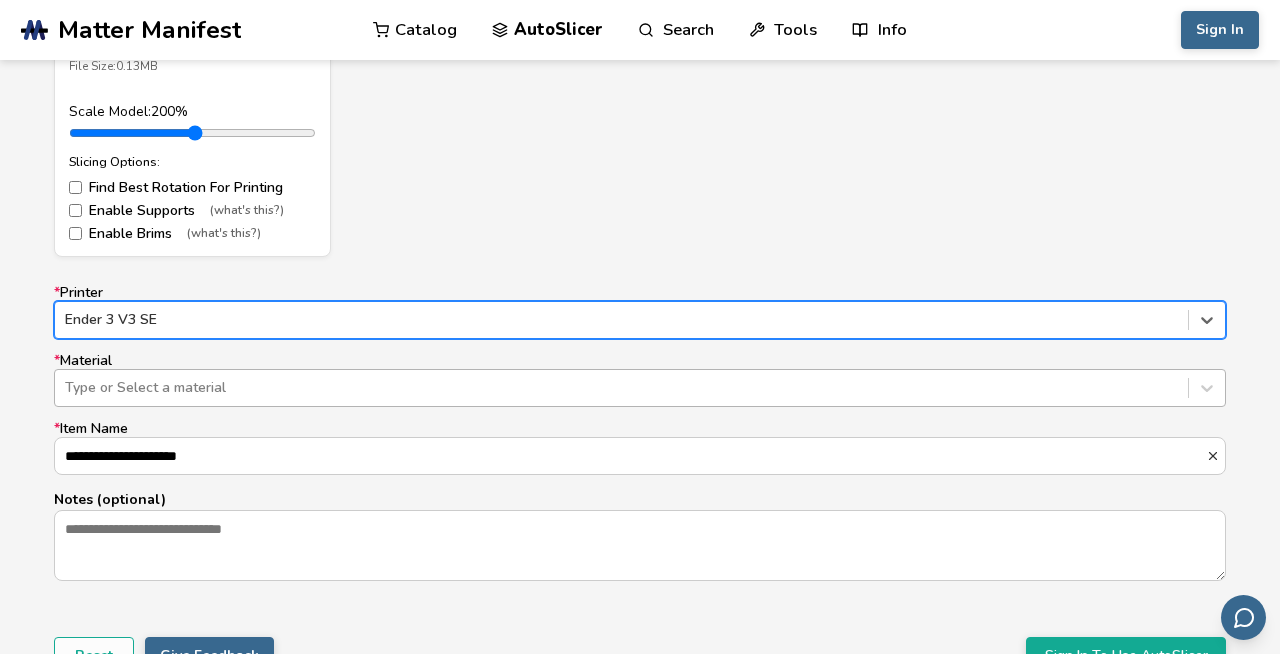 click at bounding box center [621, 388] 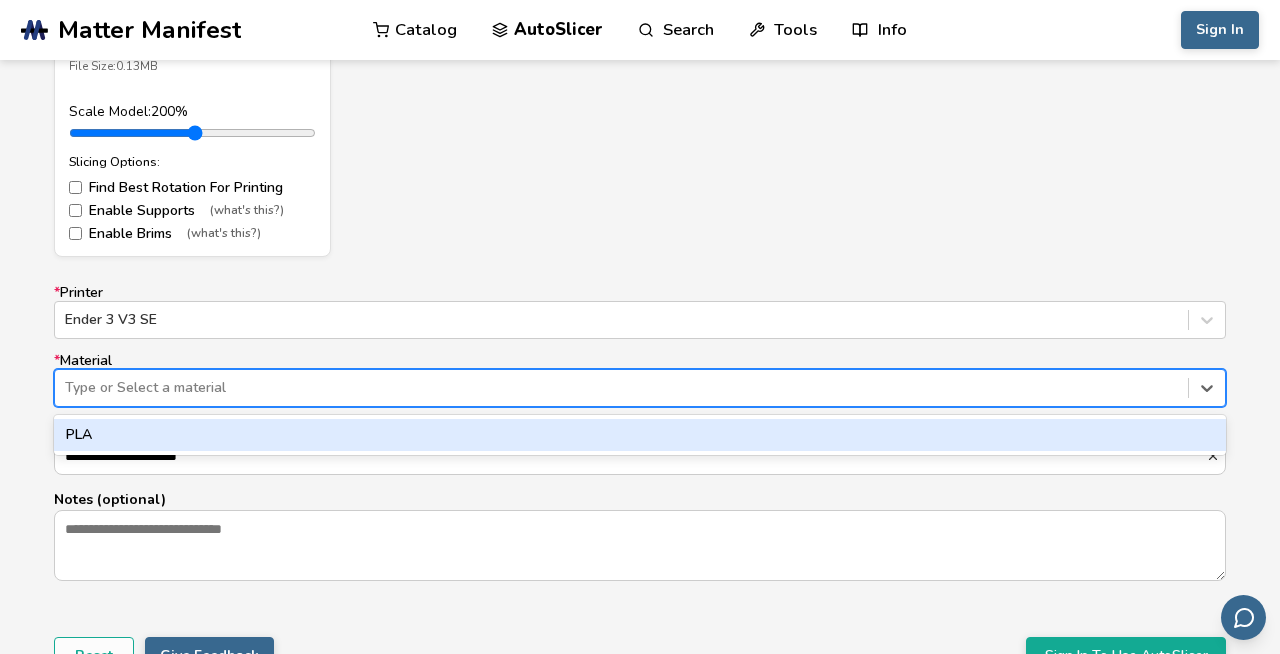 click on "PLA" at bounding box center (640, 435) 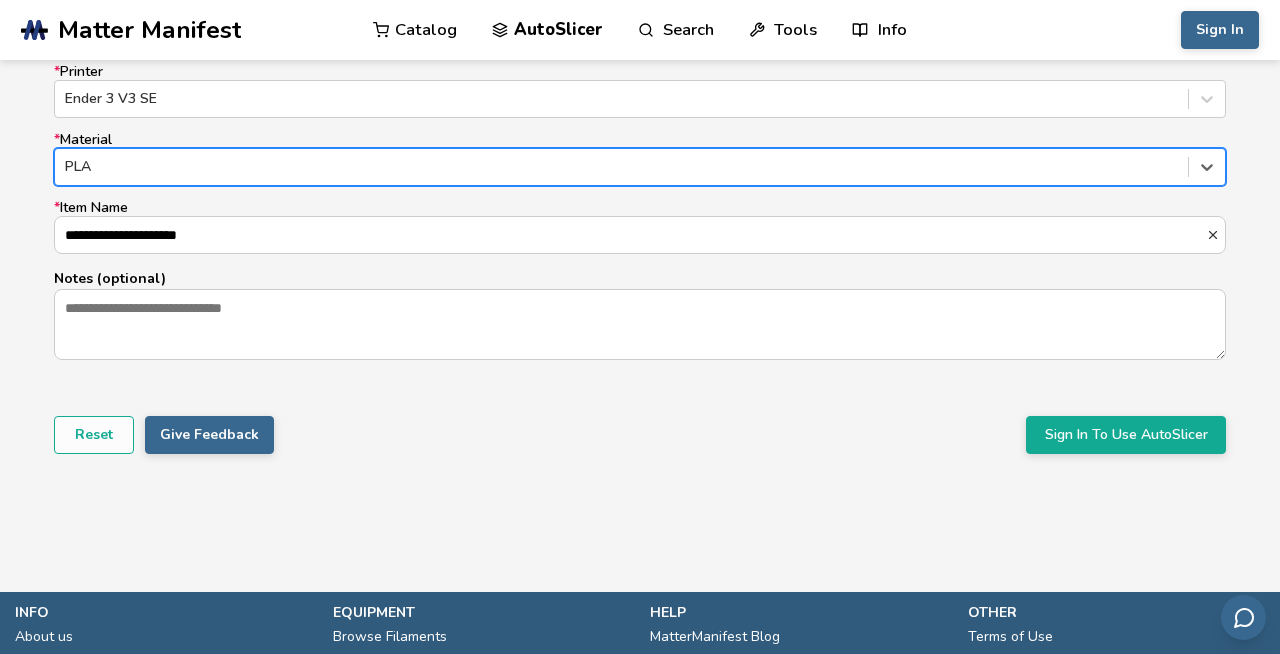 scroll, scrollTop: 1312, scrollLeft: 0, axis: vertical 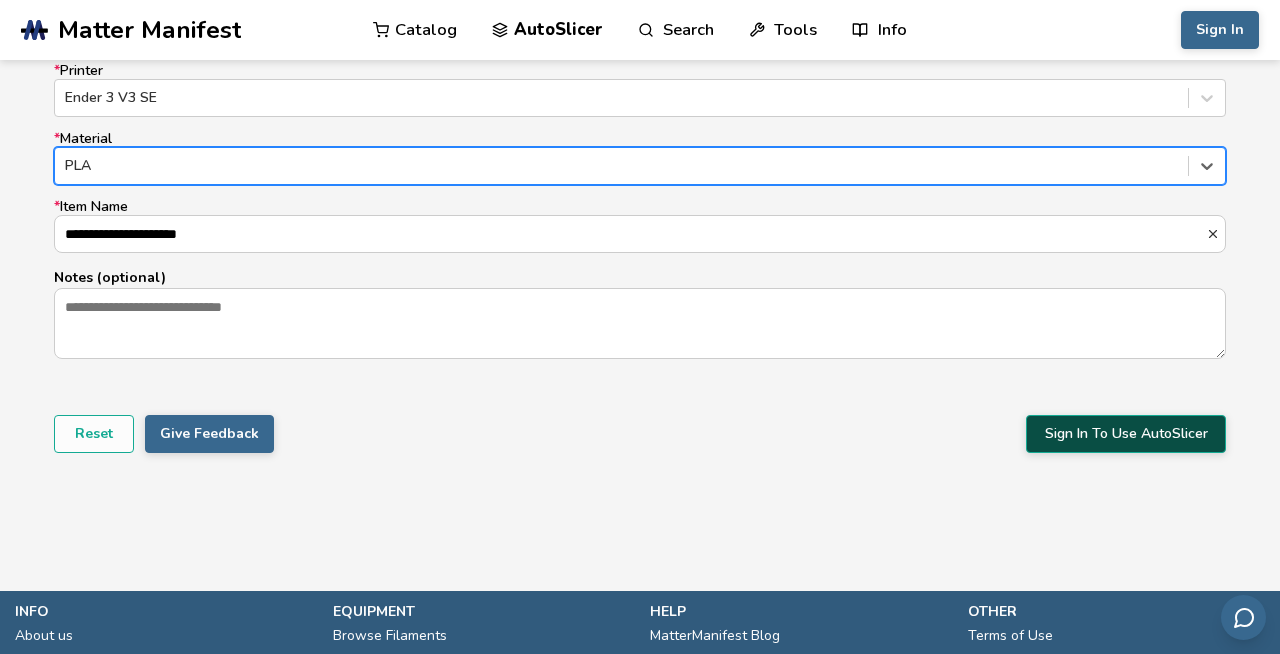 click on "Sign In To Use AutoSlicer" at bounding box center (1126, 434) 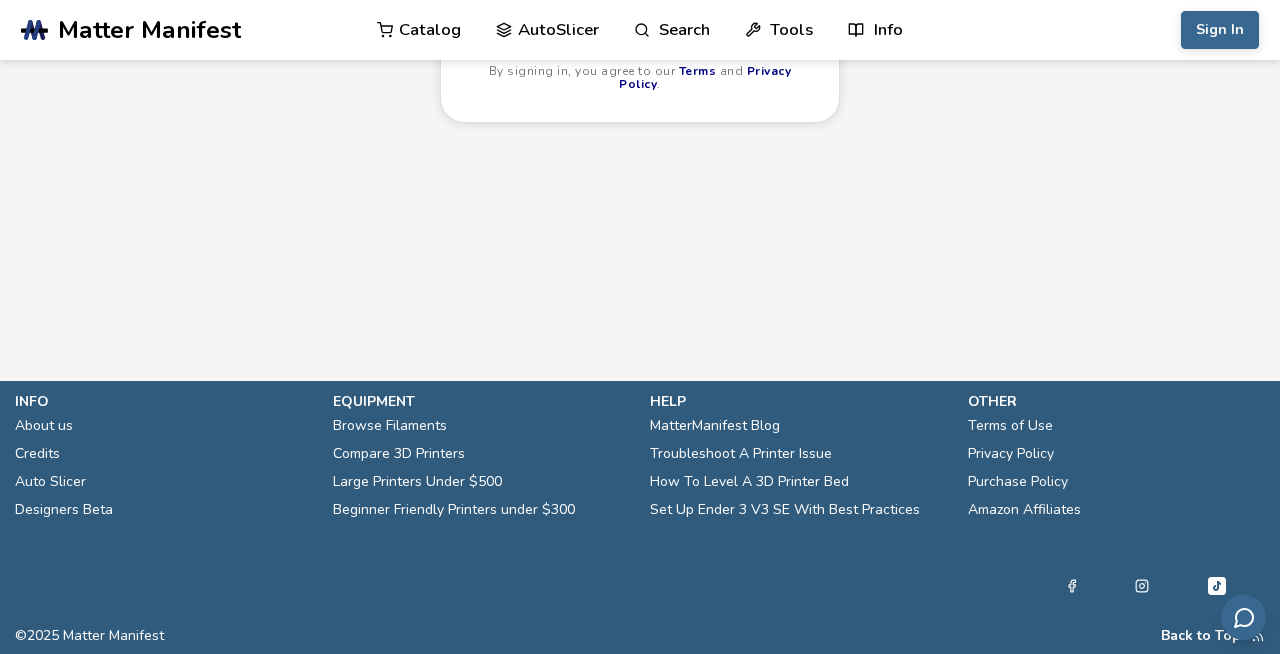 scroll, scrollTop: 0, scrollLeft: 0, axis: both 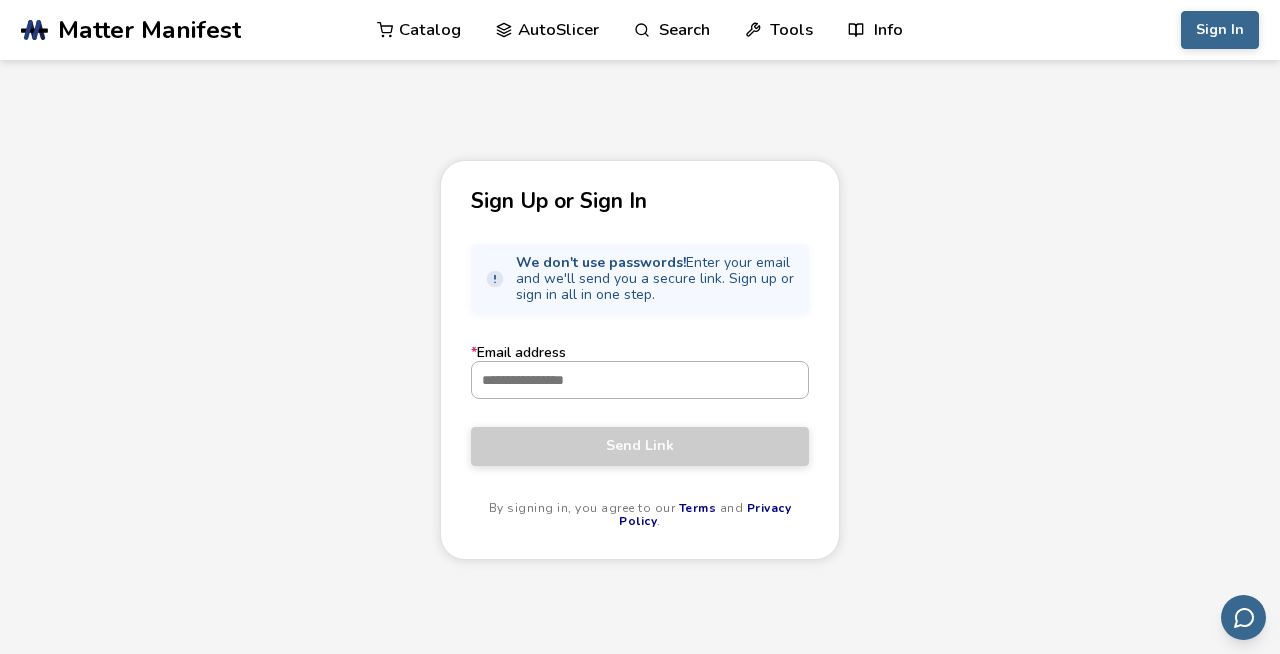 click on "* Email address" at bounding box center [640, 380] 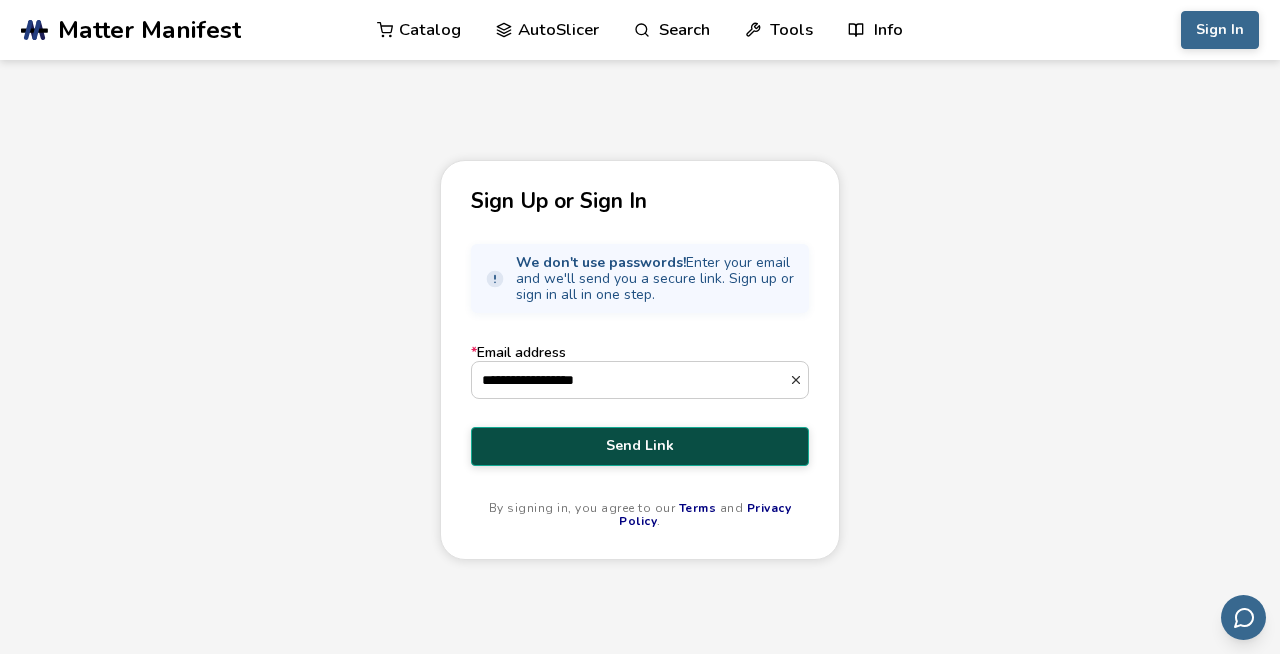click on "Send Link" at bounding box center (640, 446) 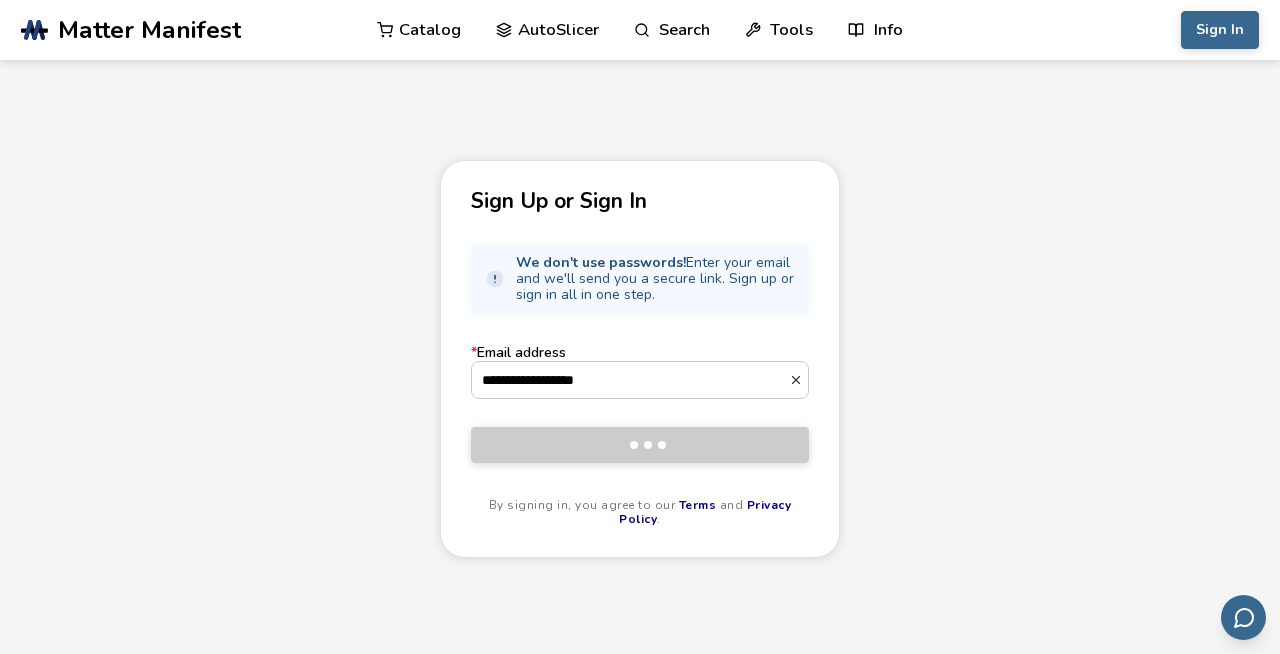 type 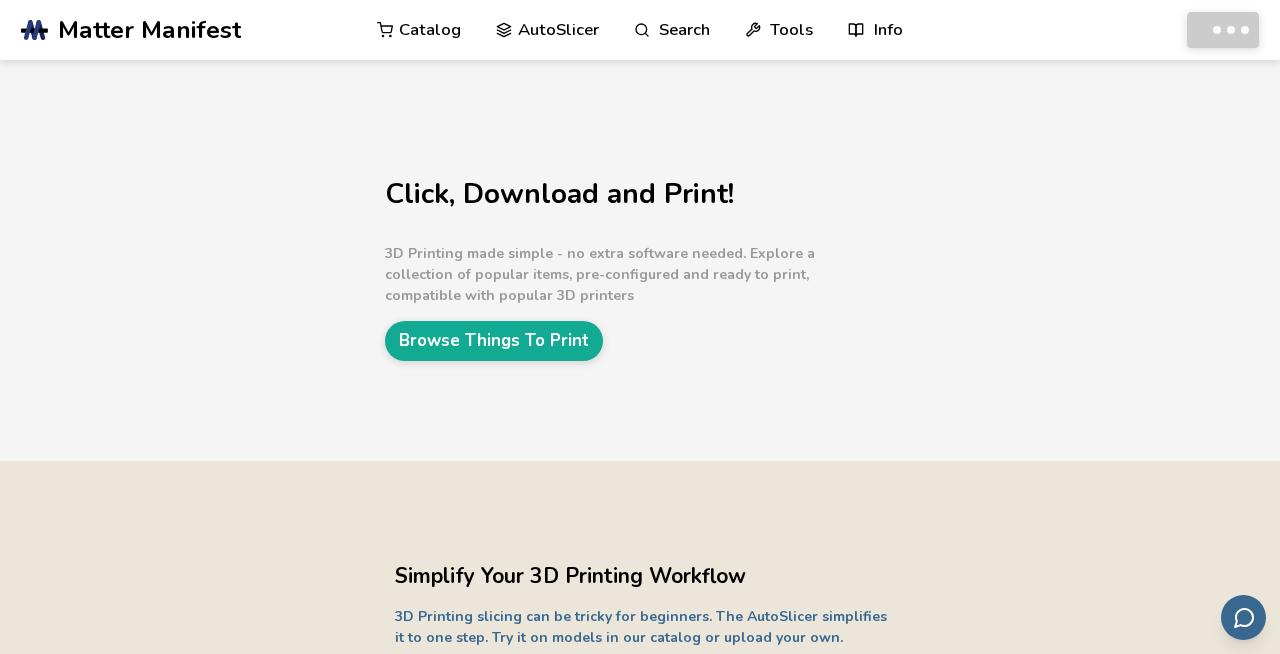 scroll, scrollTop: 0, scrollLeft: 0, axis: both 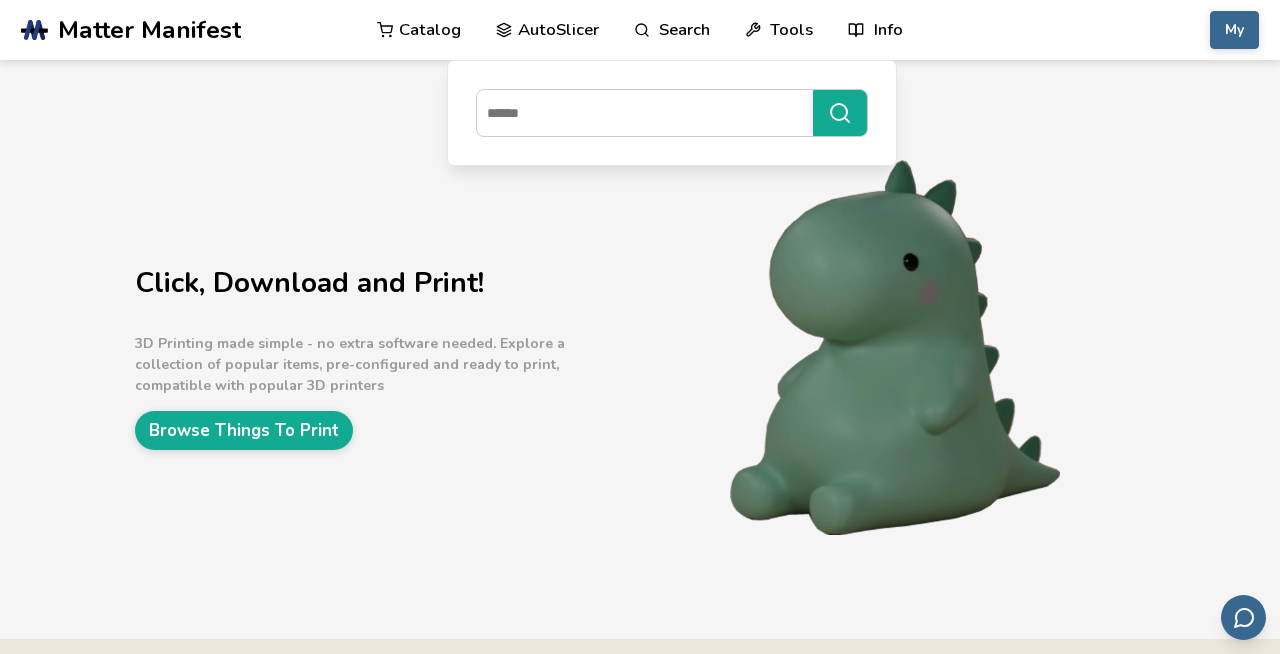 click on "AutoSlicer" at bounding box center (547, 30) 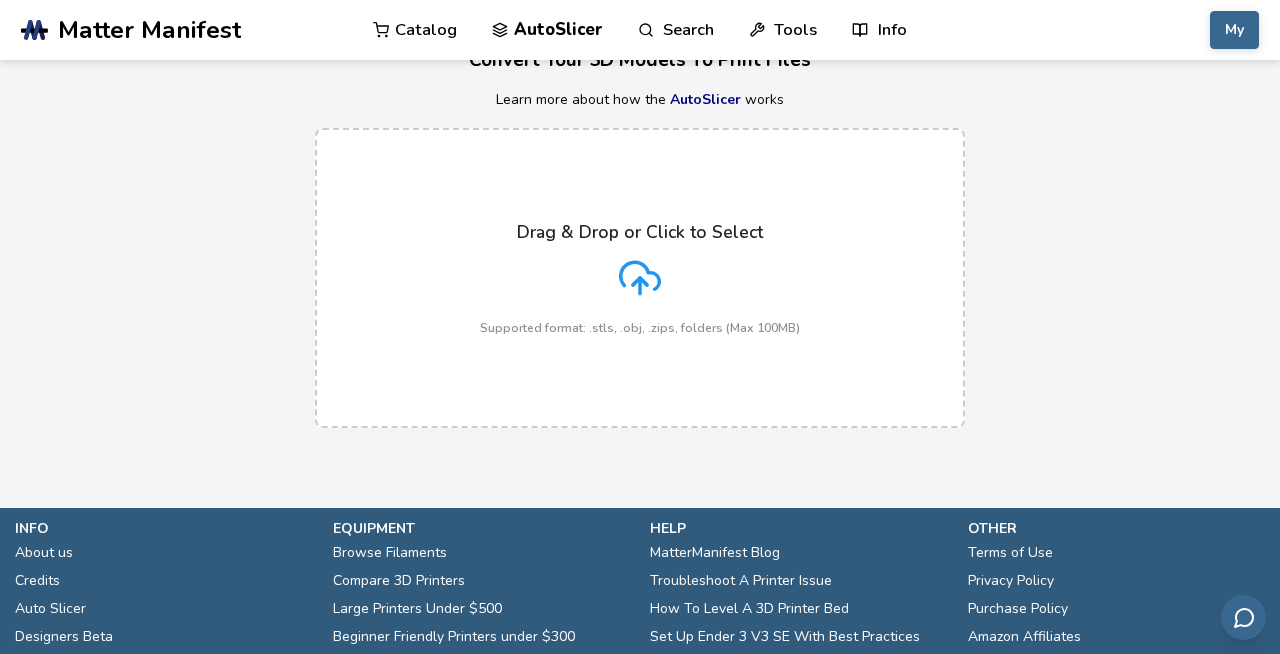 scroll, scrollTop: 102, scrollLeft: 0, axis: vertical 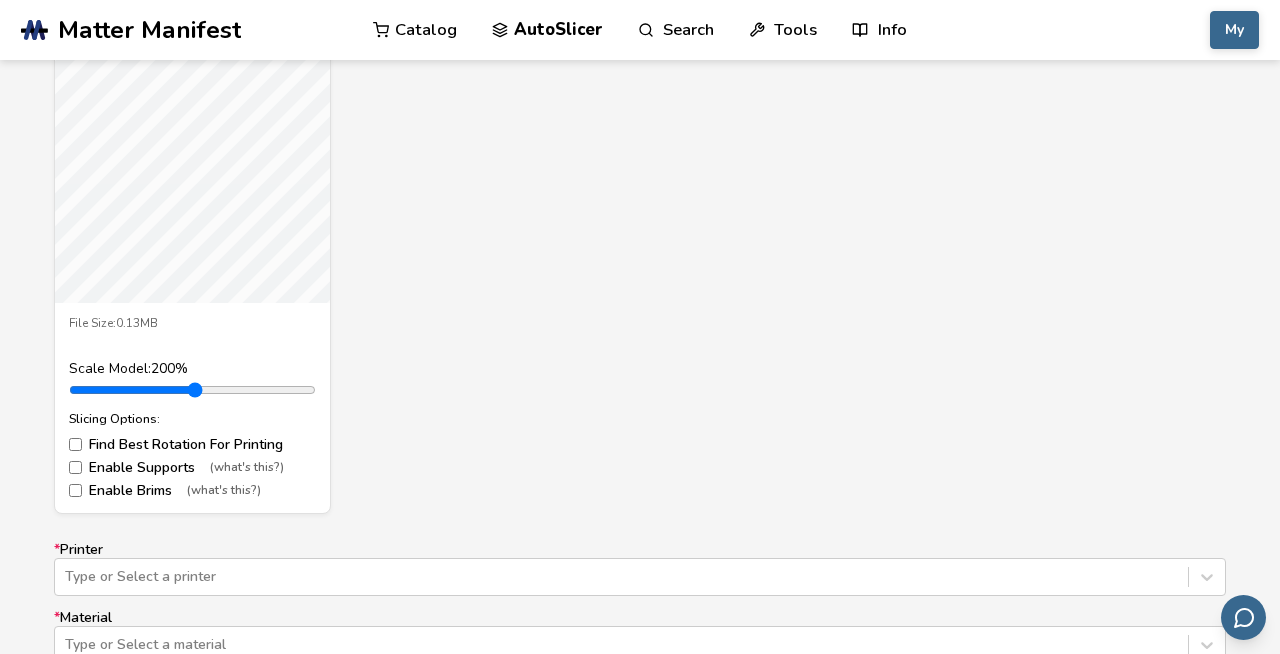 drag, startPoint x: 118, startPoint y: 387, endPoint x: 169, endPoint y: 387, distance: 51 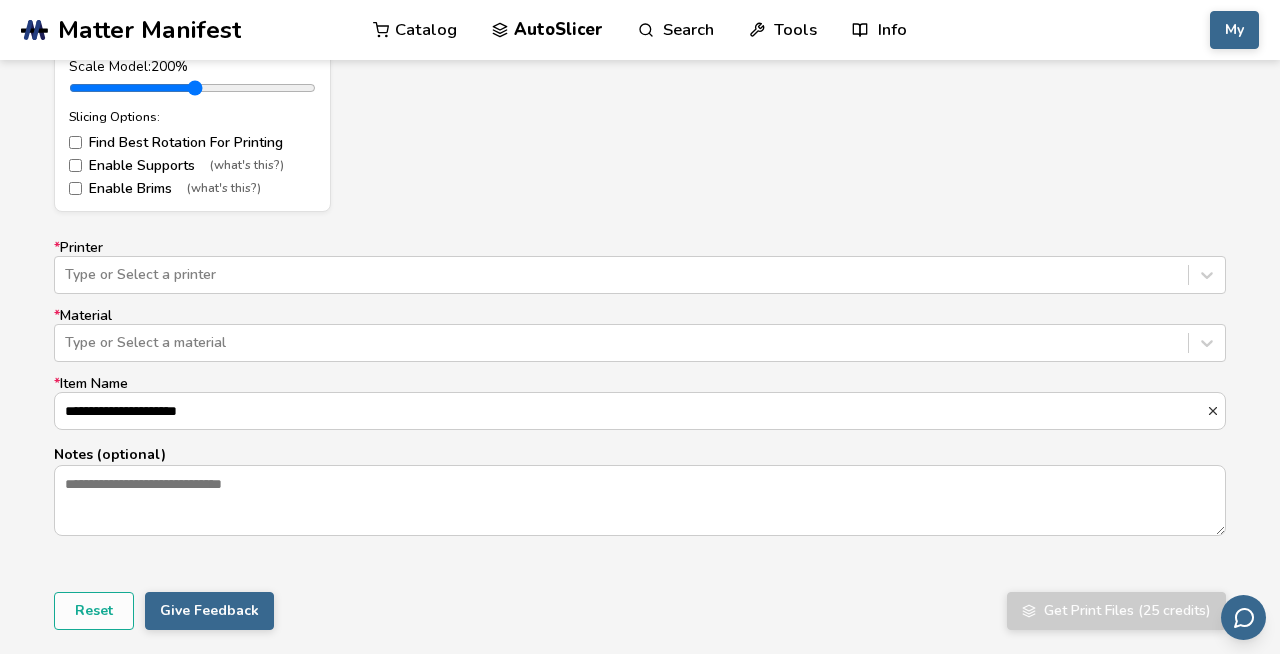 scroll, scrollTop: 1163, scrollLeft: 0, axis: vertical 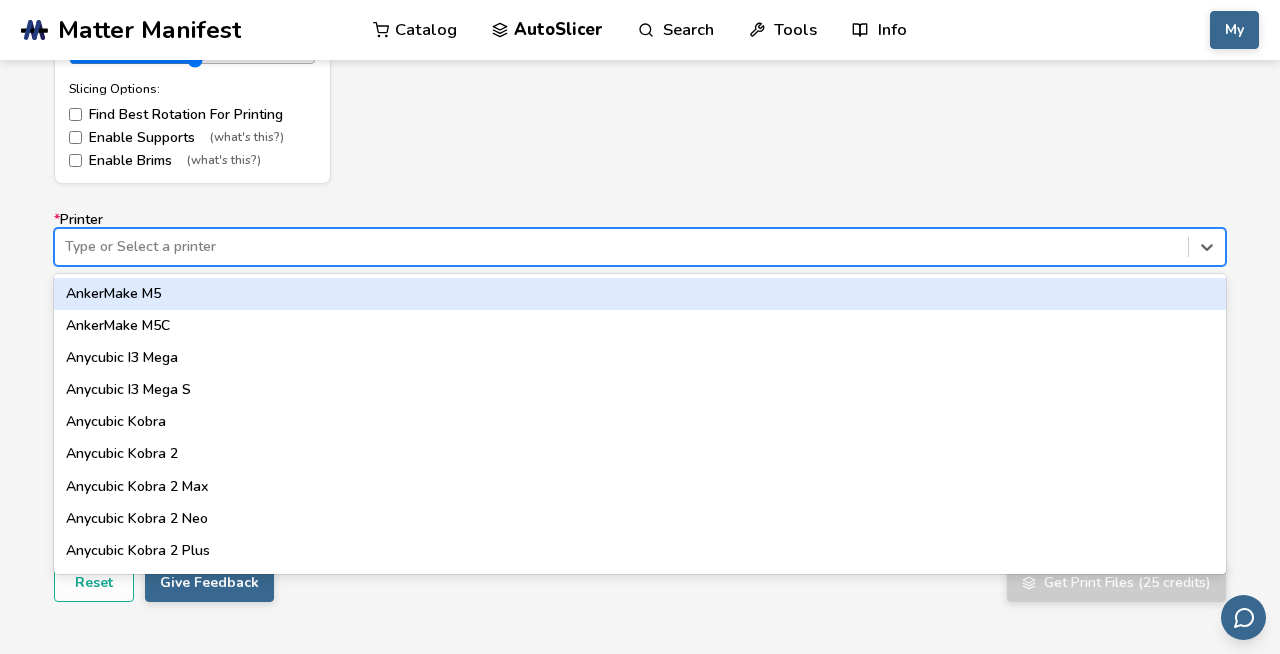 click at bounding box center (621, 247) 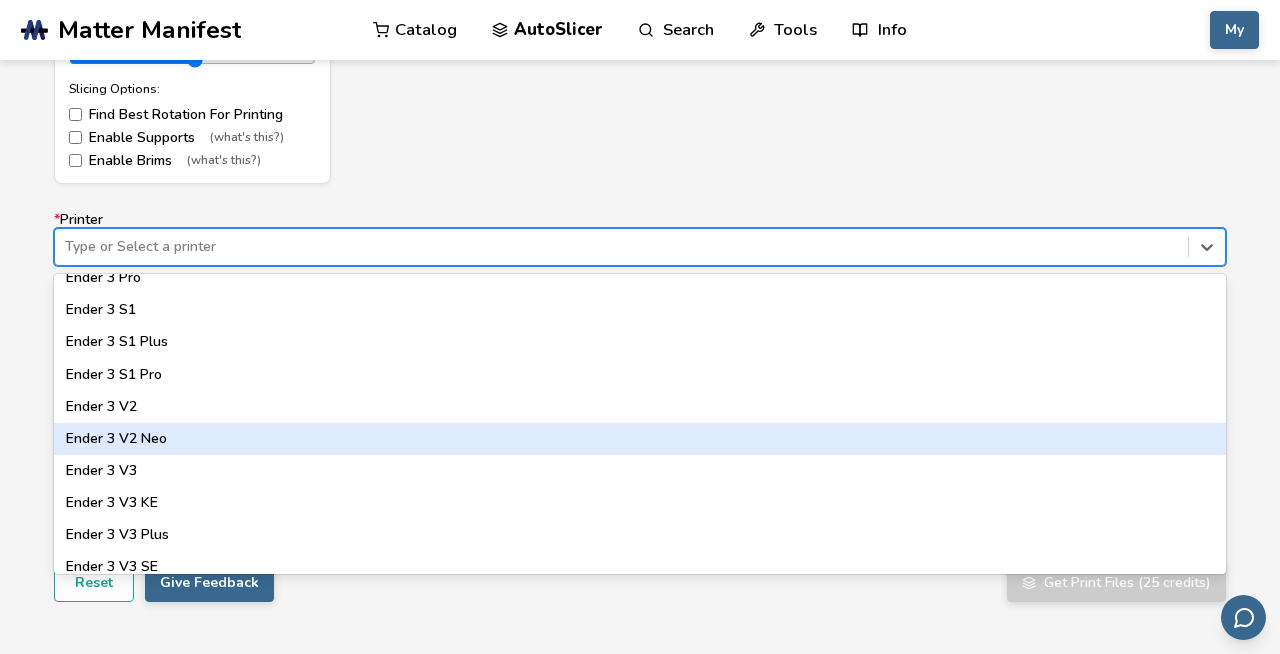 scroll, scrollTop: 1155, scrollLeft: 0, axis: vertical 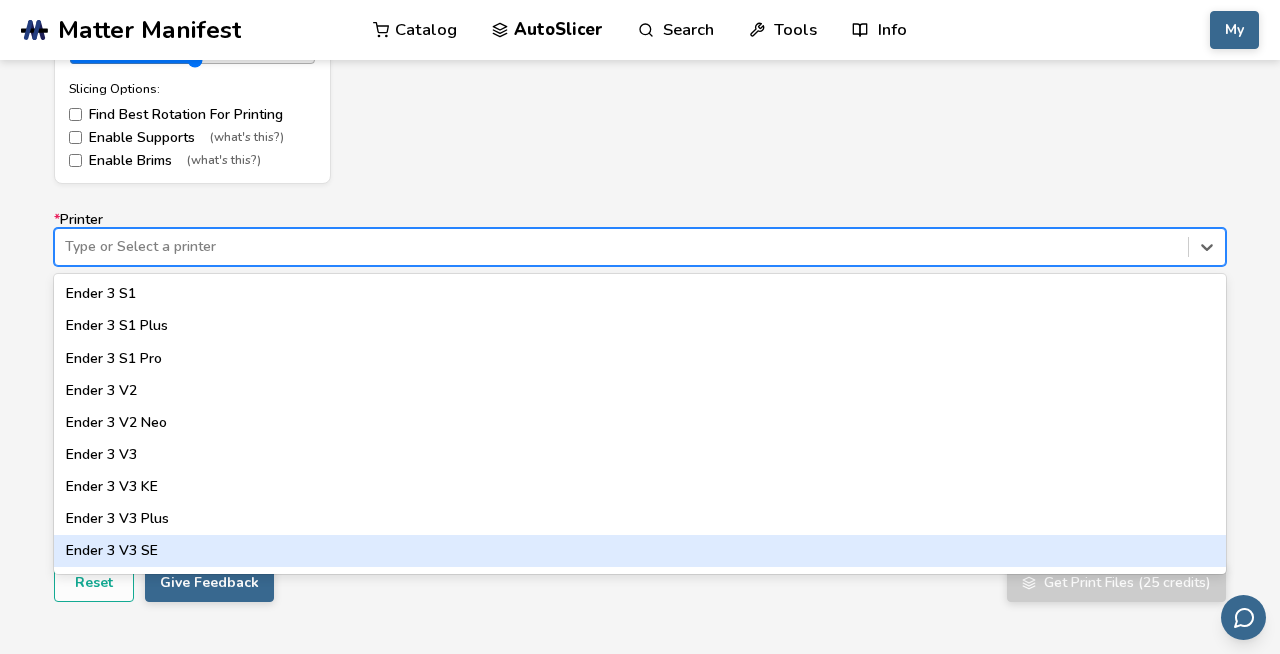 click on "Ender 3 V3 SE" at bounding box center (640, 551) 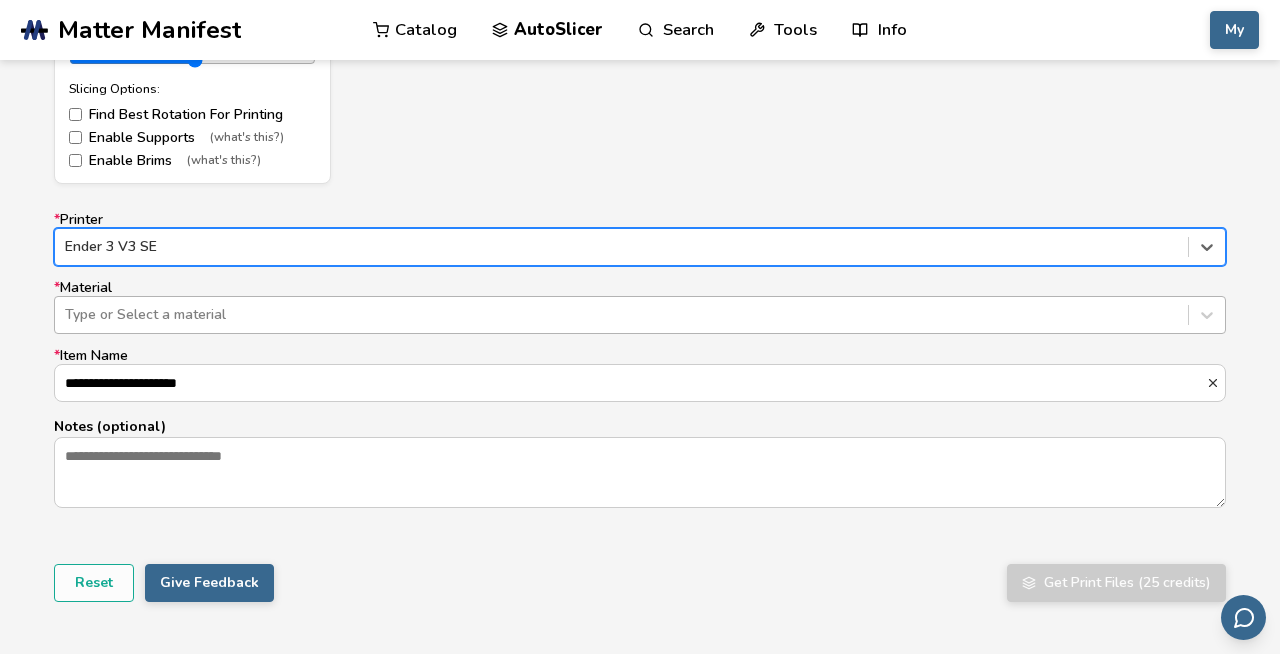 click at bounding box center (621, 315) 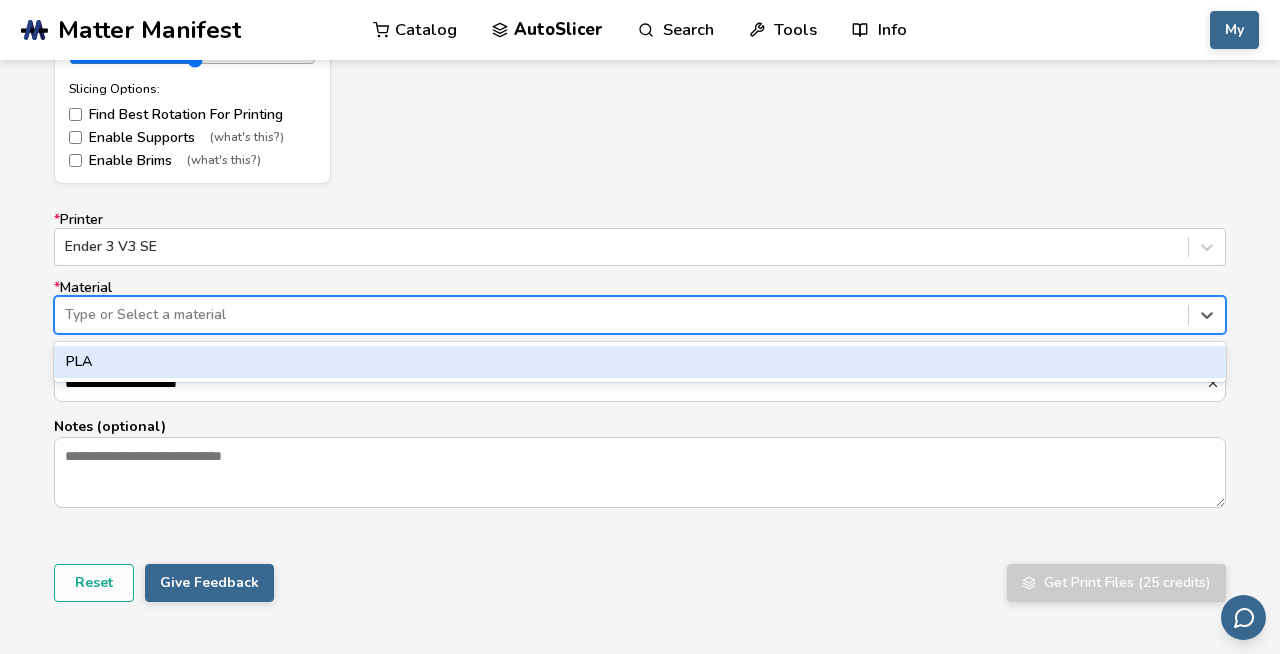 click on "PLA" at bounding box center [640, 362] 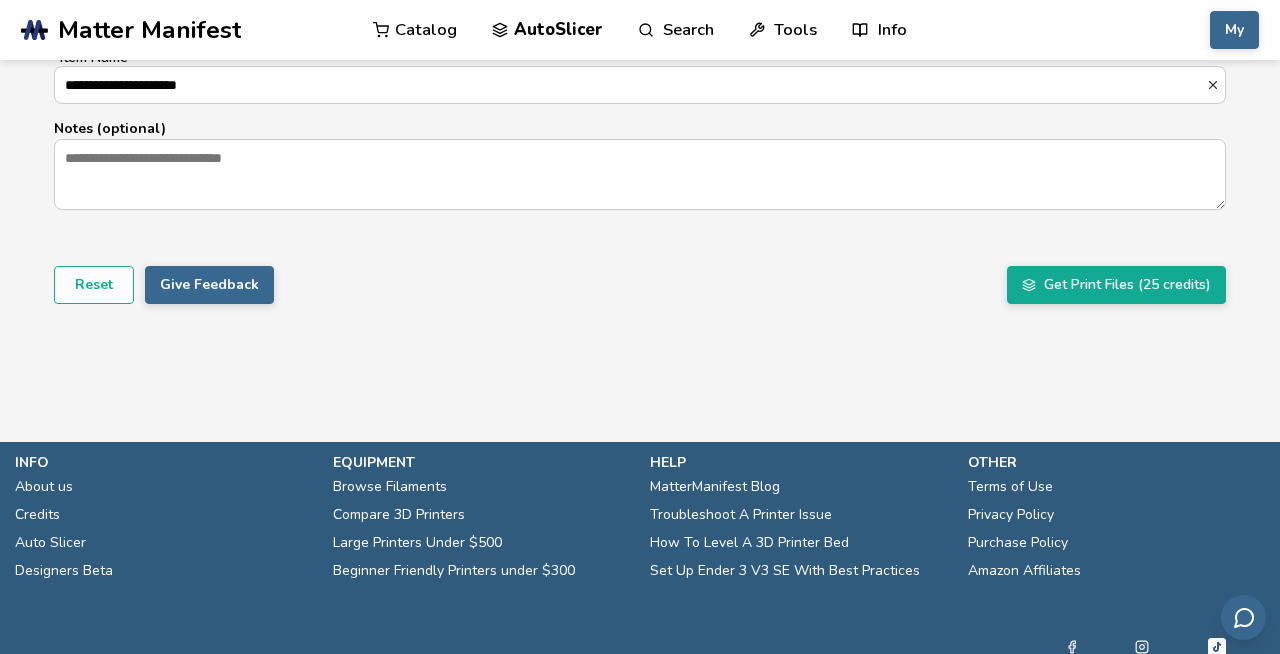 scroll, scrollTop: 1462, scrollLeft: 0, axis: vertical 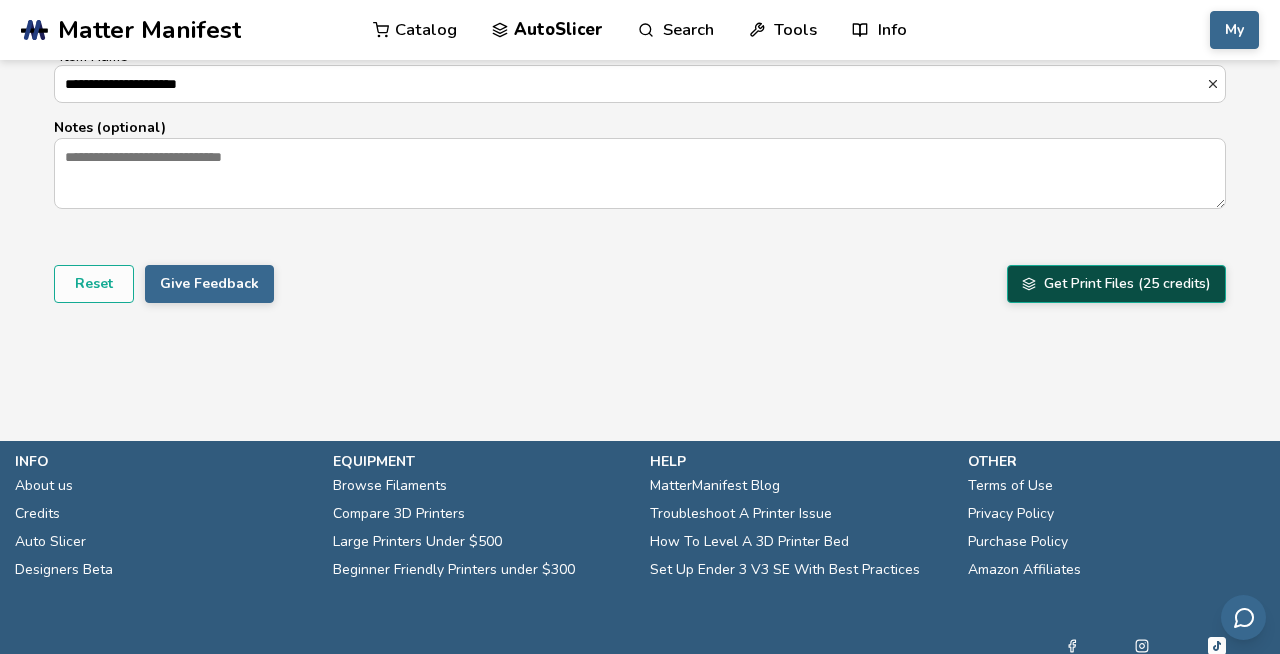 click on "Get Print Files (25 credits)" at bounding box center (1116, 284) 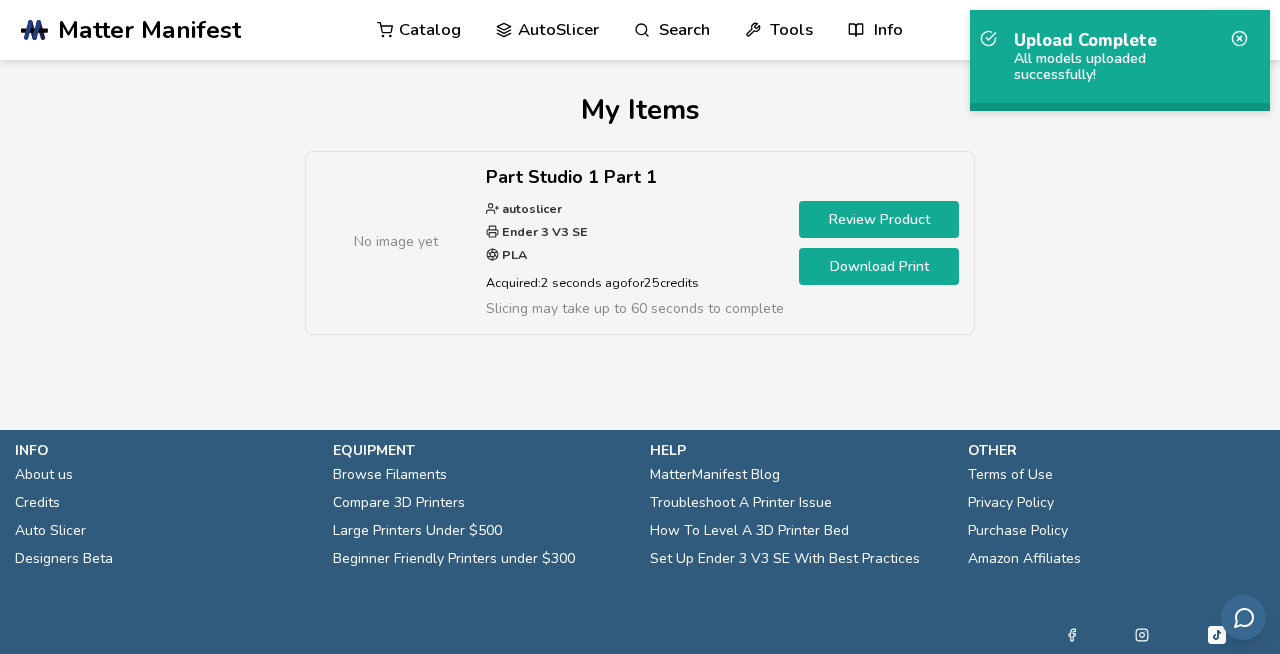 scroll, scrollTop: 0, scrollLeft: 0, axis: both 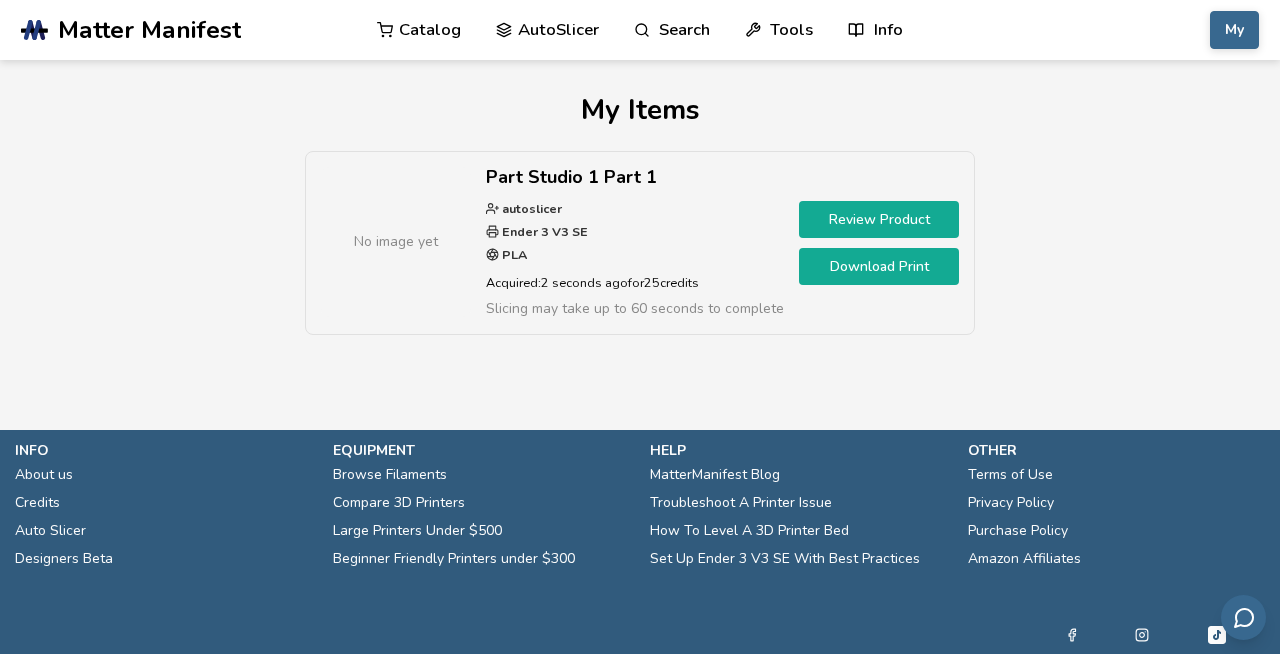 click on "Review Product" at bounding box center (879, 219) 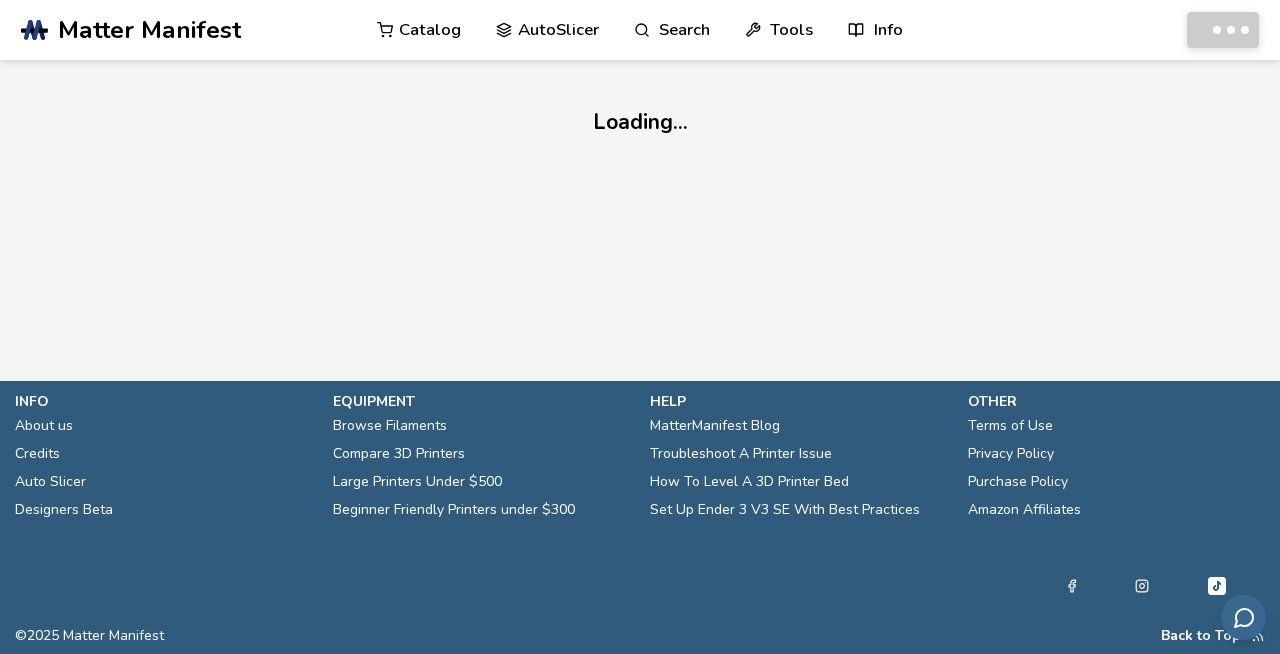 scroll, scrollTop: 0, scrollLeft: 0, axis: both 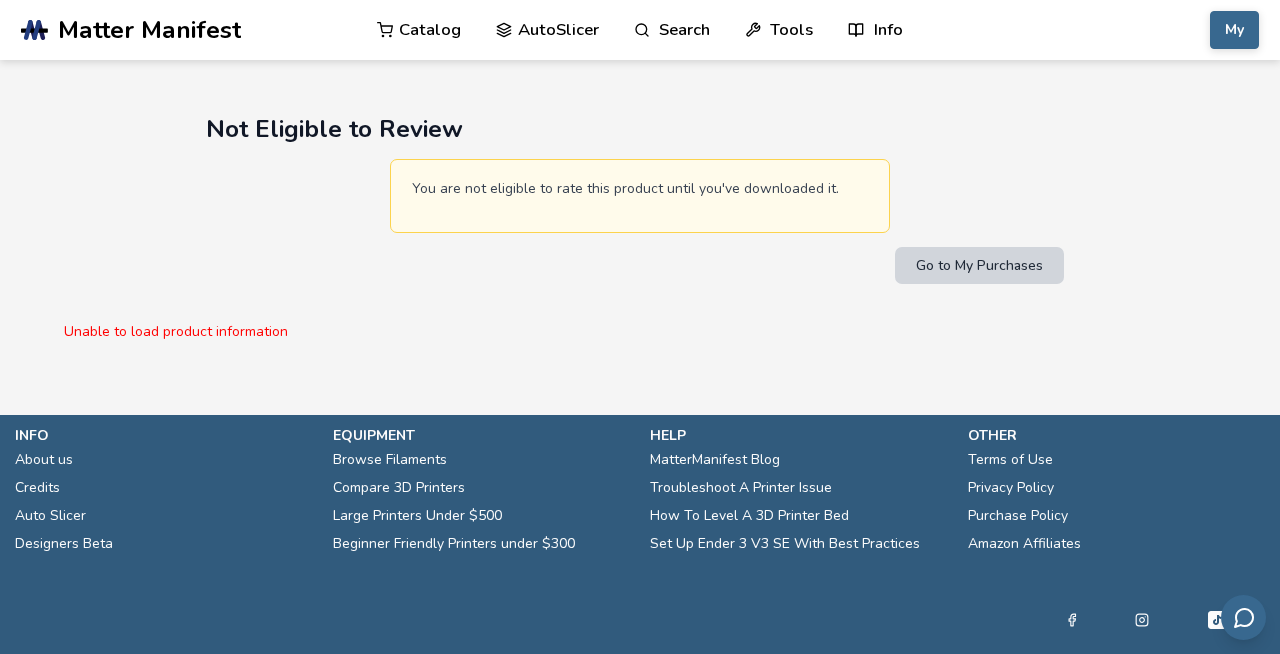 click on "Go to My Purchases" at bounding box center (979, 265) 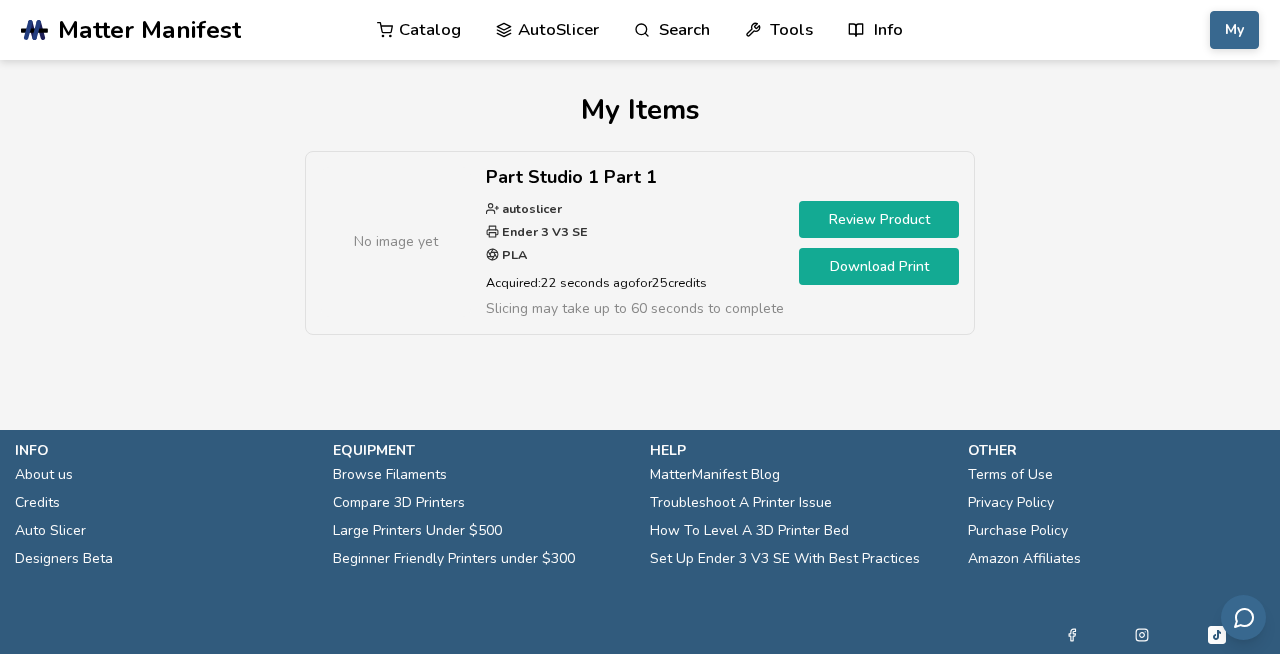 click on "Download Print" at bounding box center (879, 266) 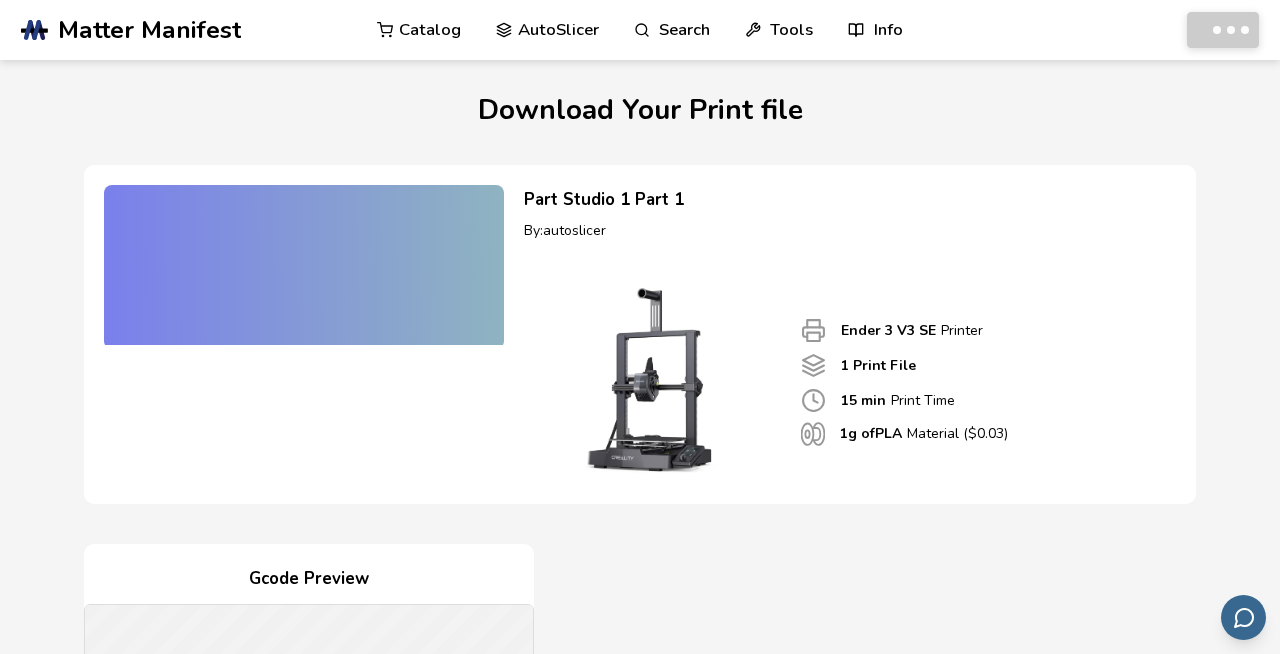 scroll, scrollTop: 0, scrollLeft: 0, axis: both 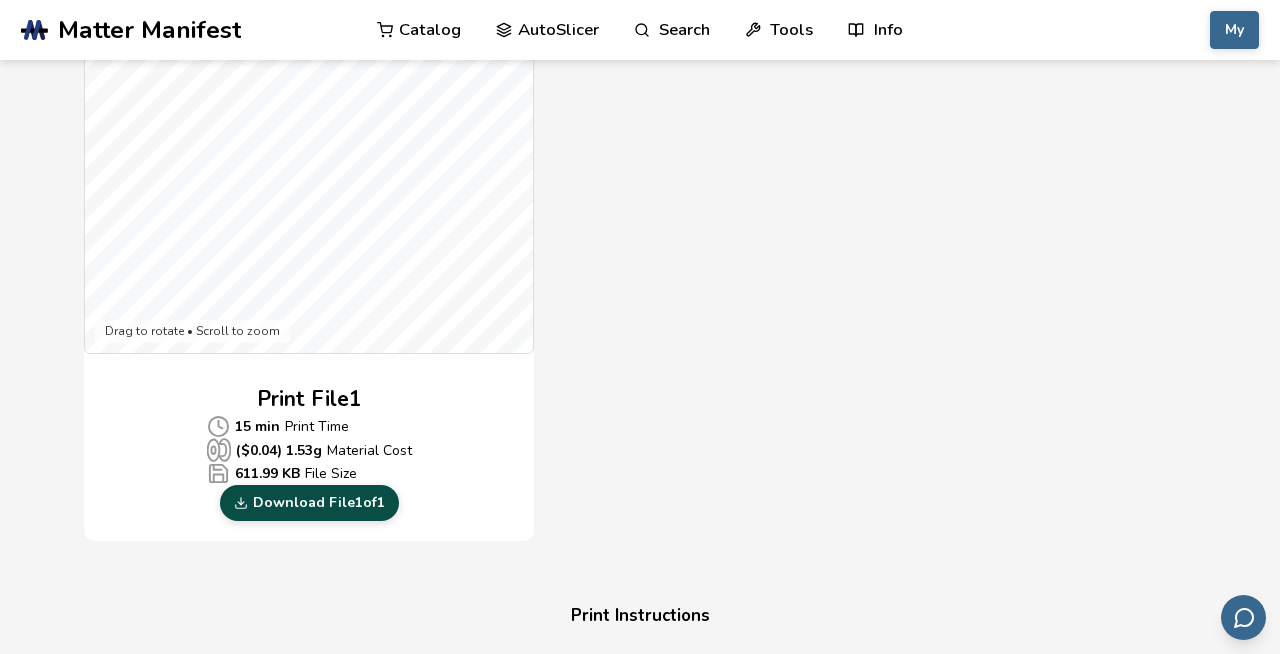 click on "Download File  1  of  1" at bounding box center [309, 503] 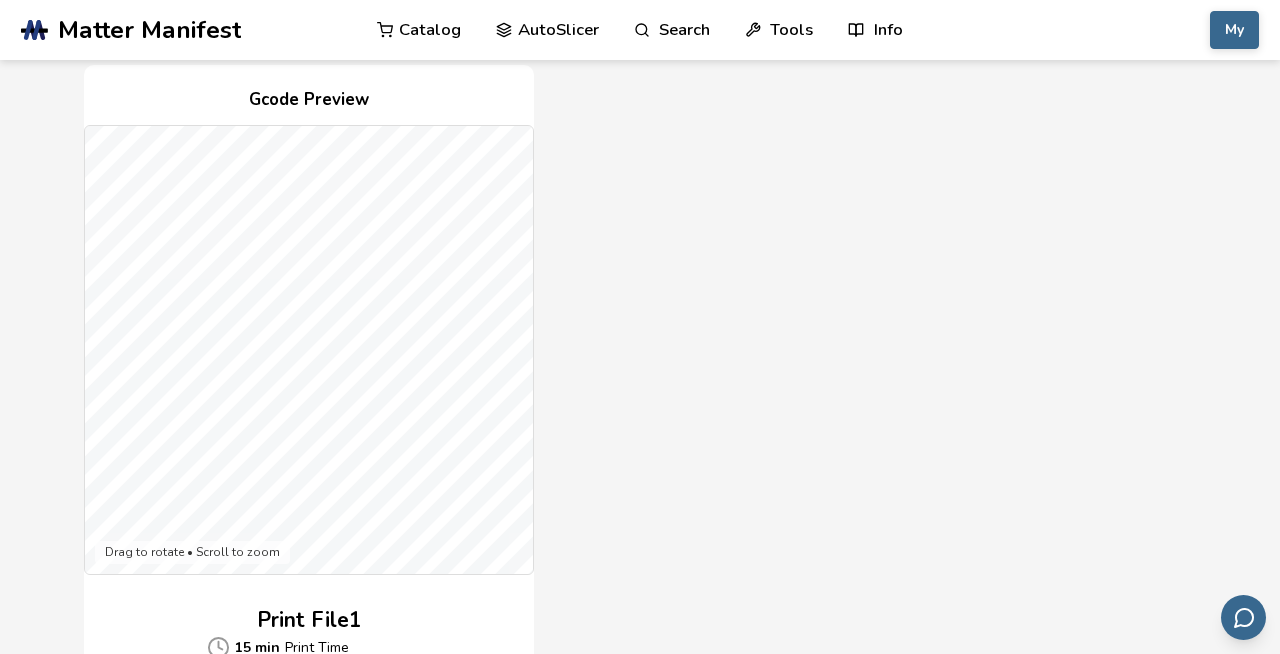 scroll, scrollTop: 0, scrollLeft: 0, axis: both 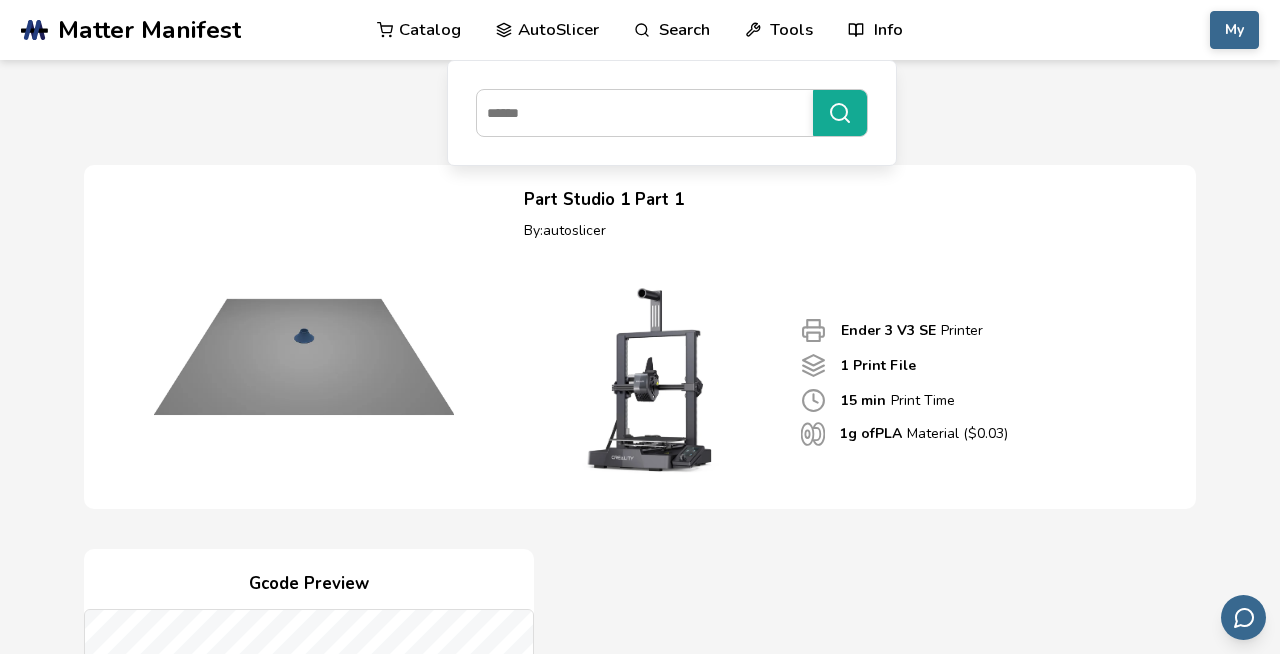 click on "AutoSlicer" at bounding box center [547, 30] 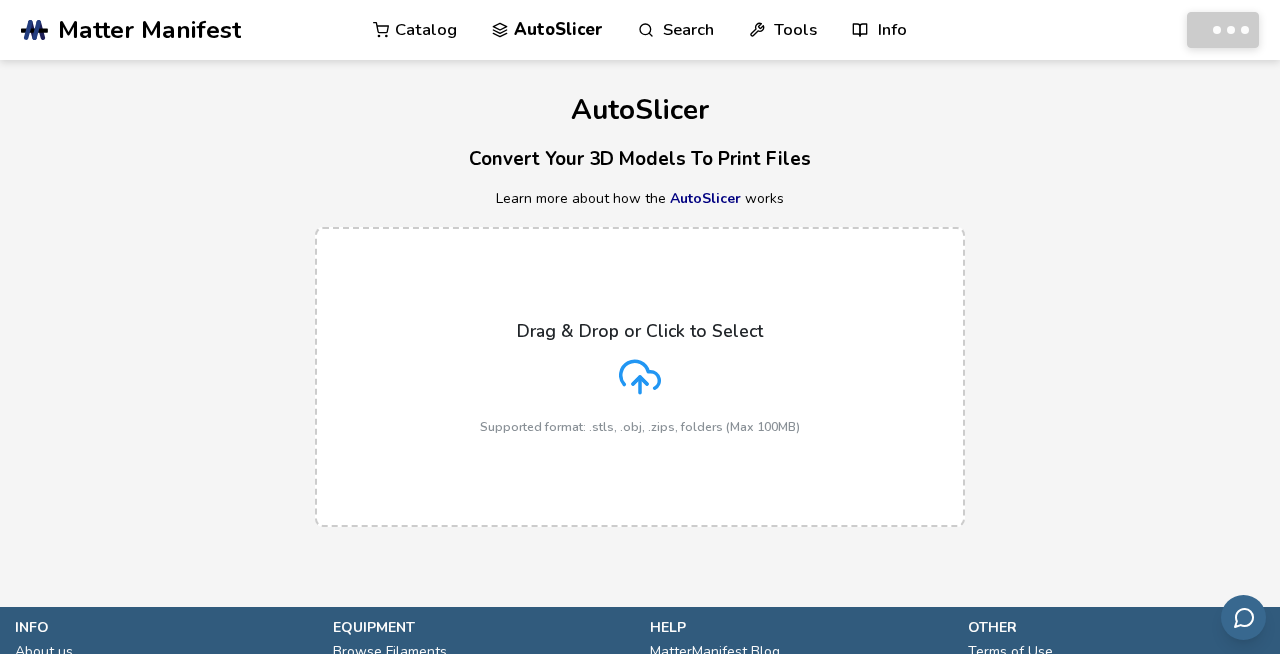 scroll, scrollTop: 0, scrollLeft: 0, axis: both 